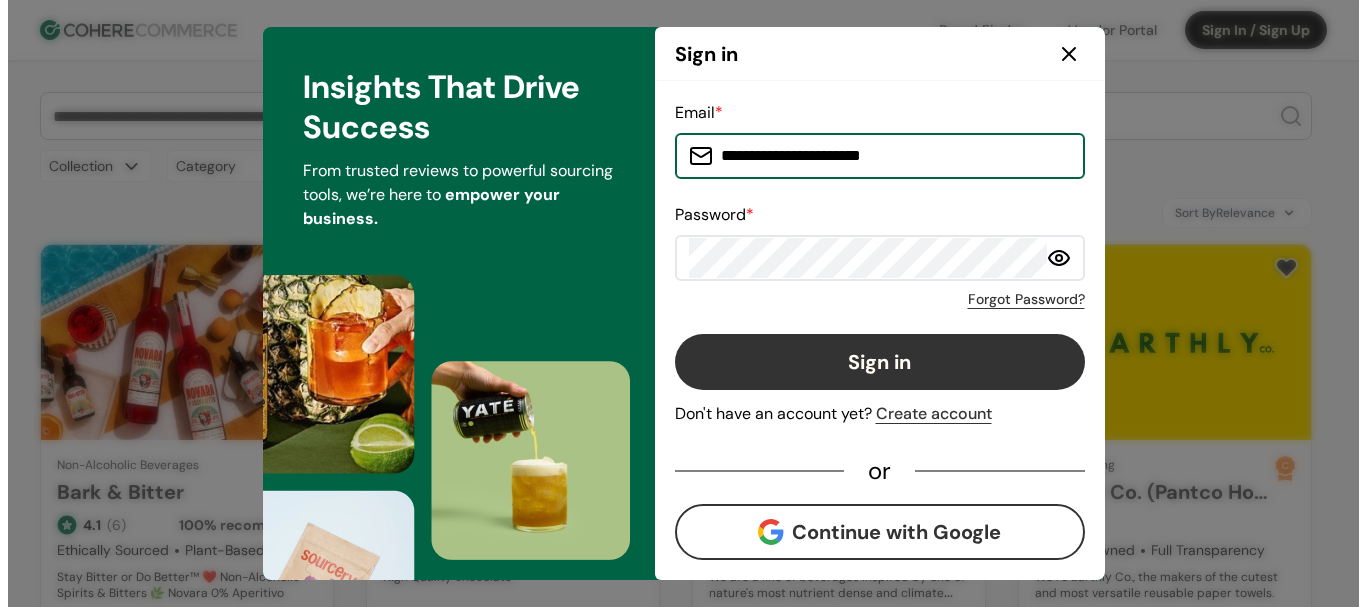 scroll, scrollTop: 600, scrollLeft: 0, axis: vertical 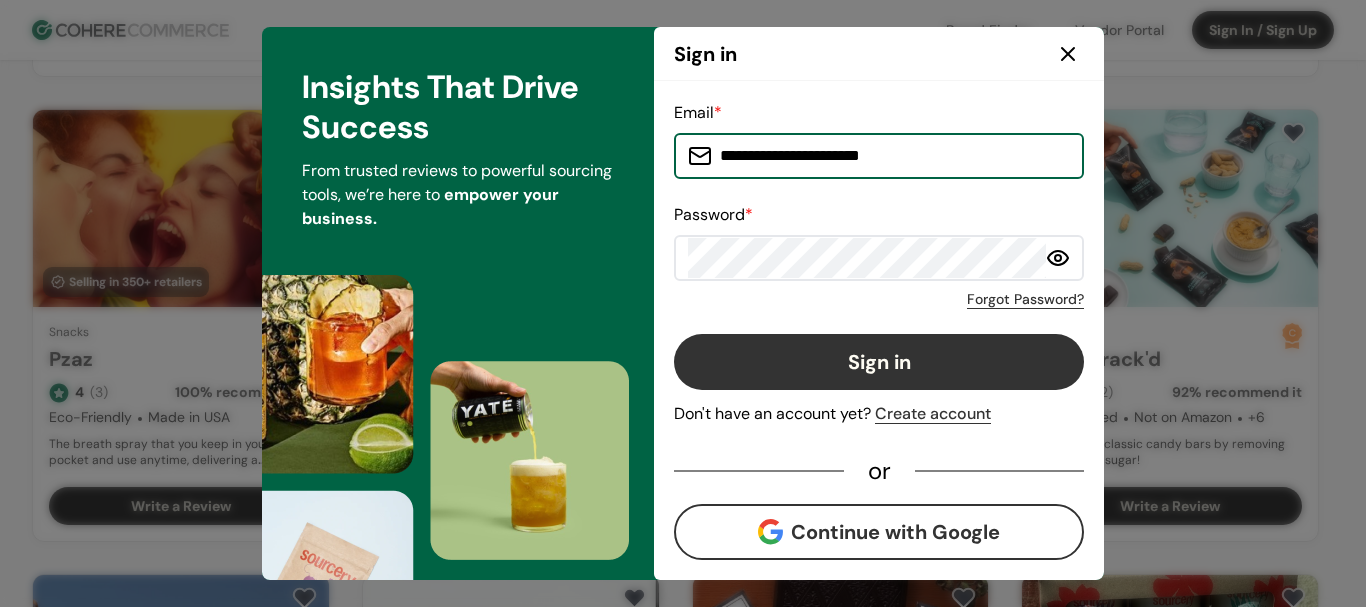 click on "Sign in" at bounding box center (879, 362) 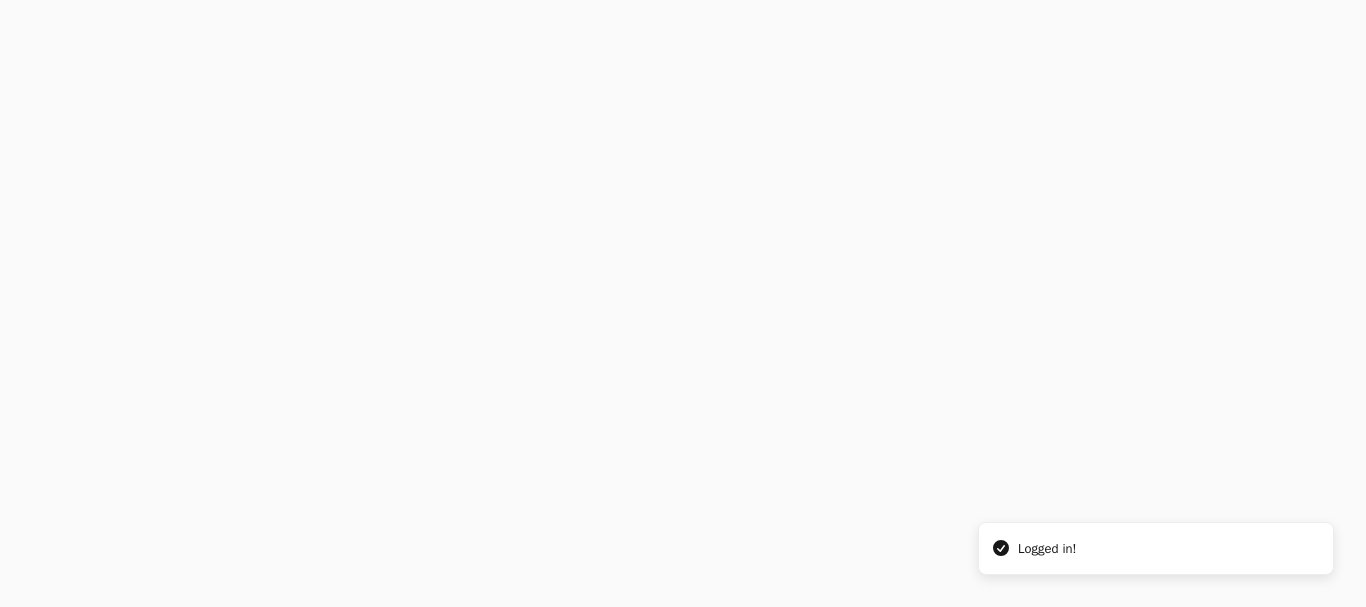 scroll, scrollTop: 0, scrollLeft: 0, axis: both 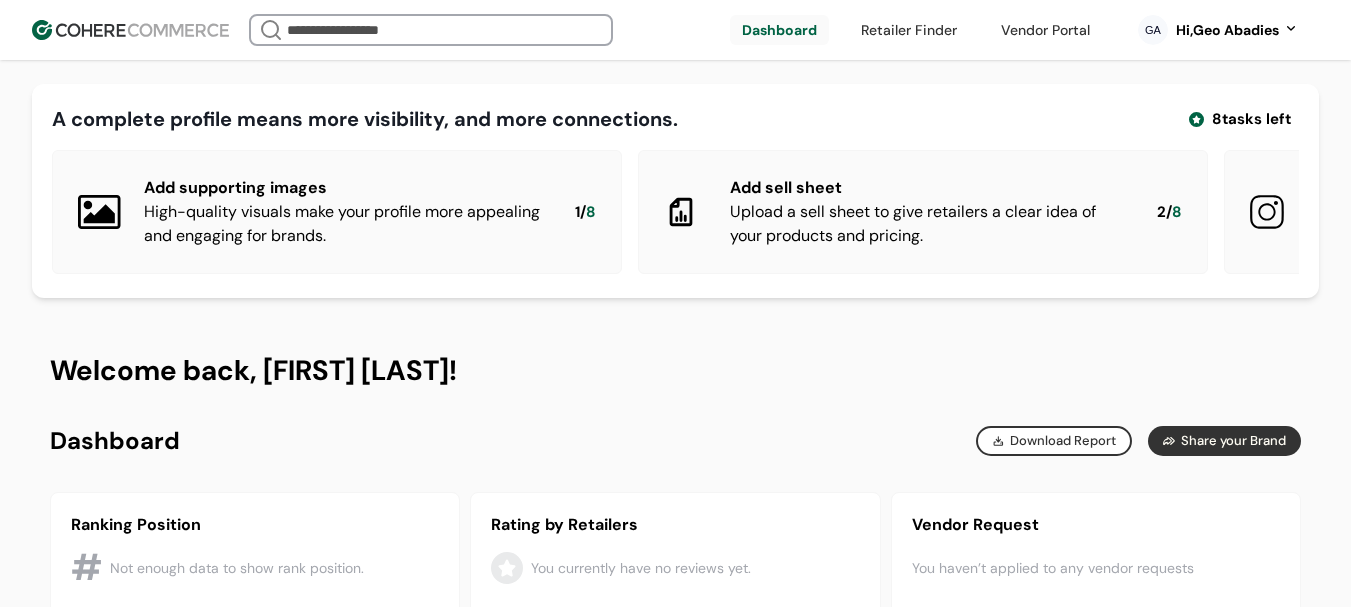 click on "[STATE] Hi,  [FIRST] [LAST]" at bounding box center [1218, 30] 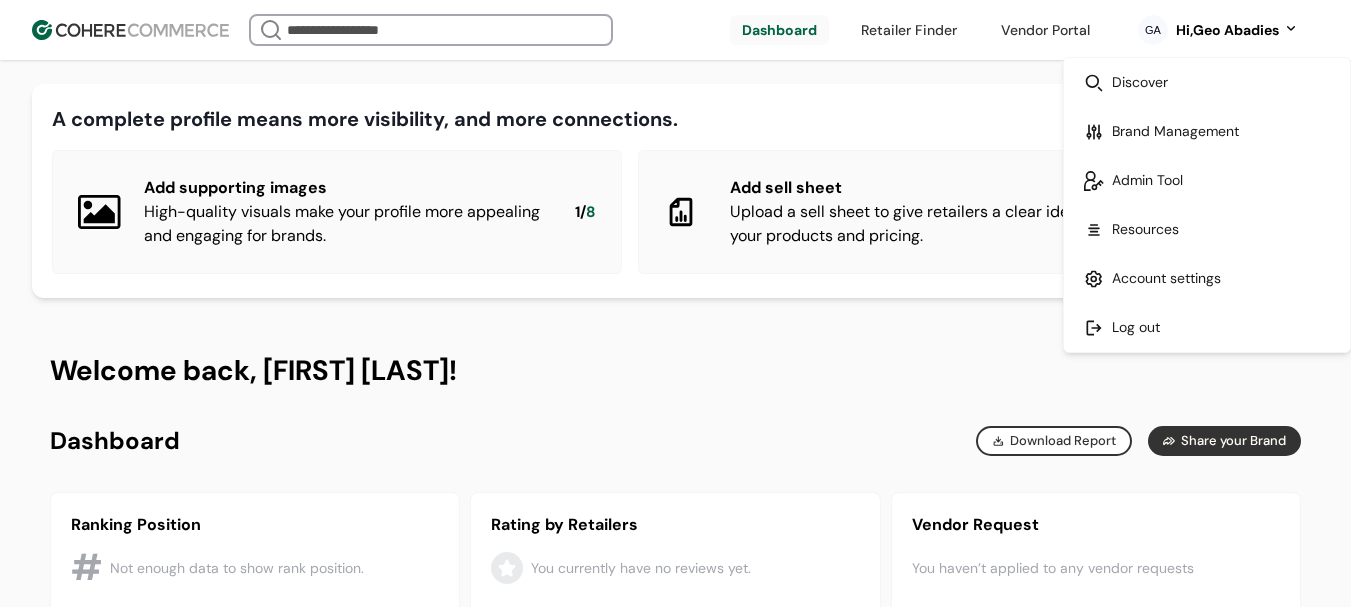 click at bounding box center [1207, 180] 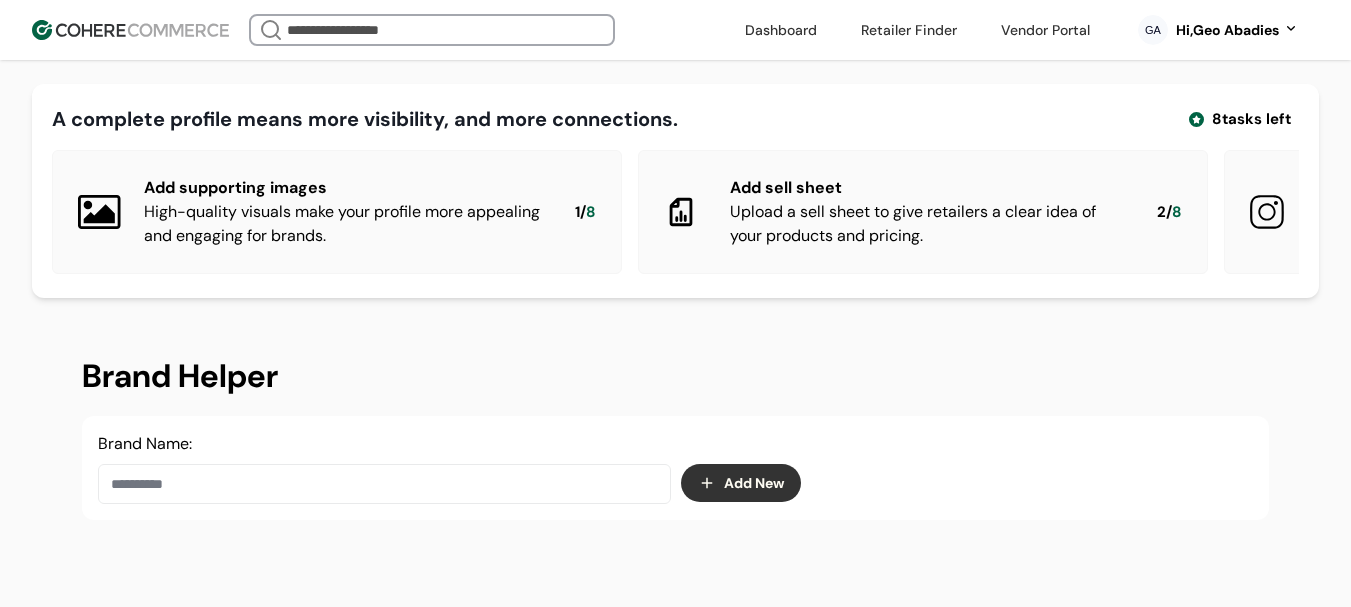 click on "Add New" at bounding box center [741, 483] 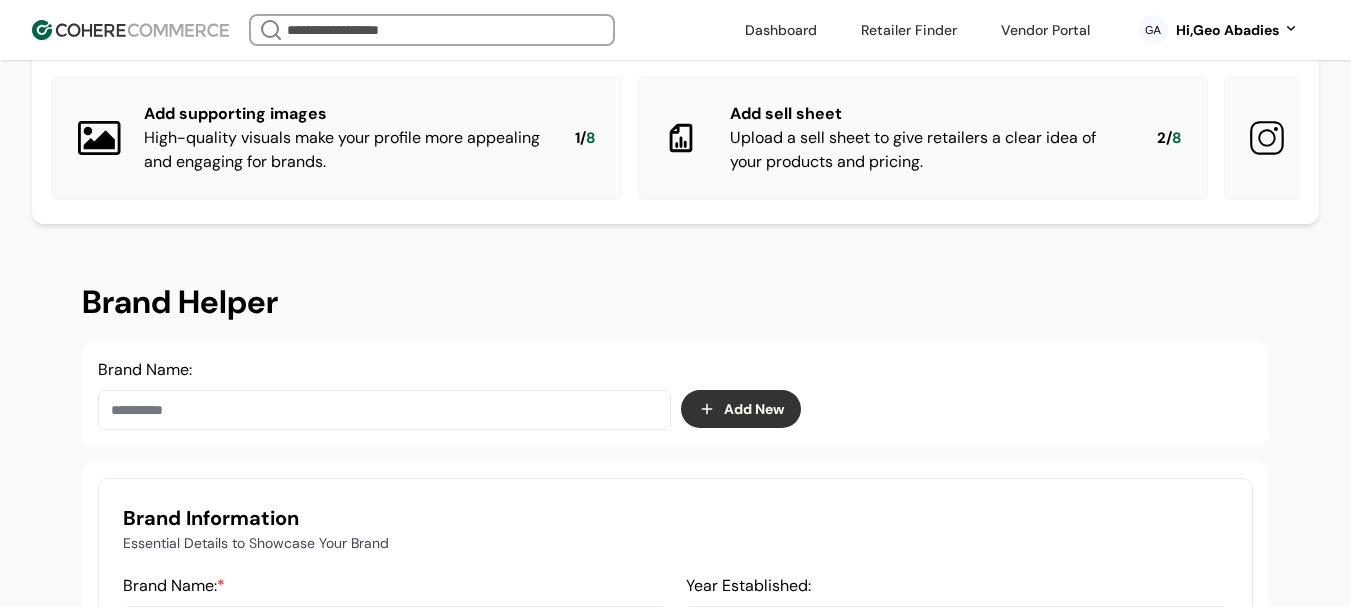 scroll, scrollTop: 200, scrollLeft: 0, axis: vertical 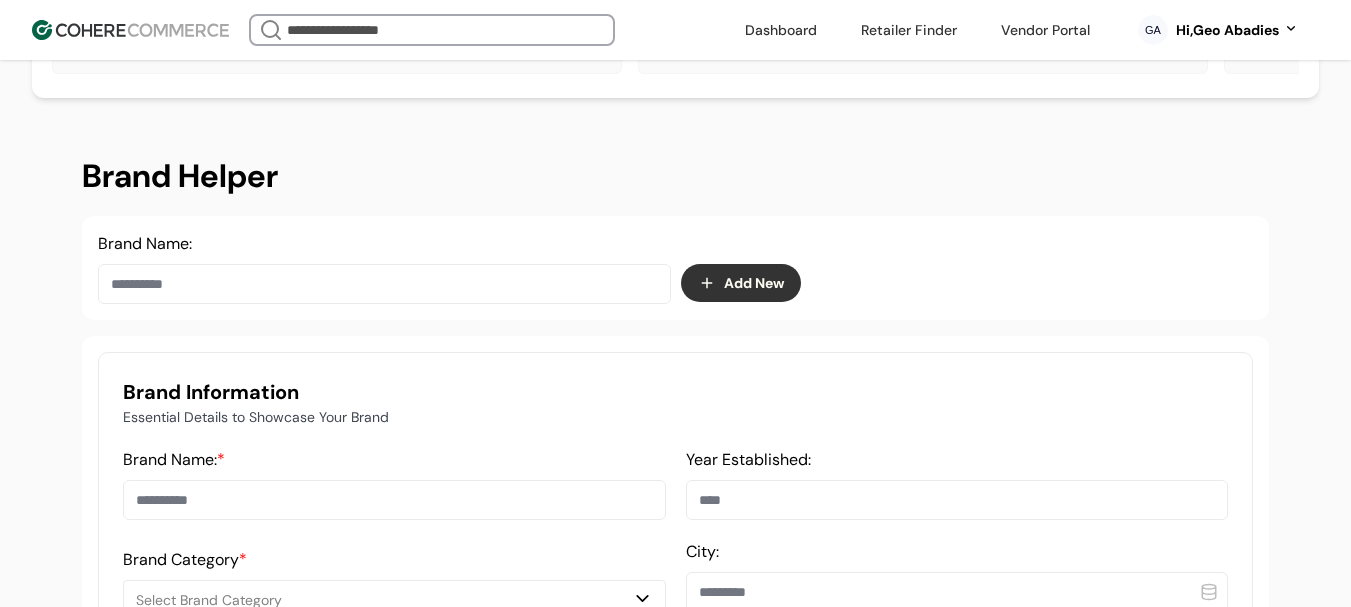 click on "Brand Name:  *" at bounding box center (394, 500) 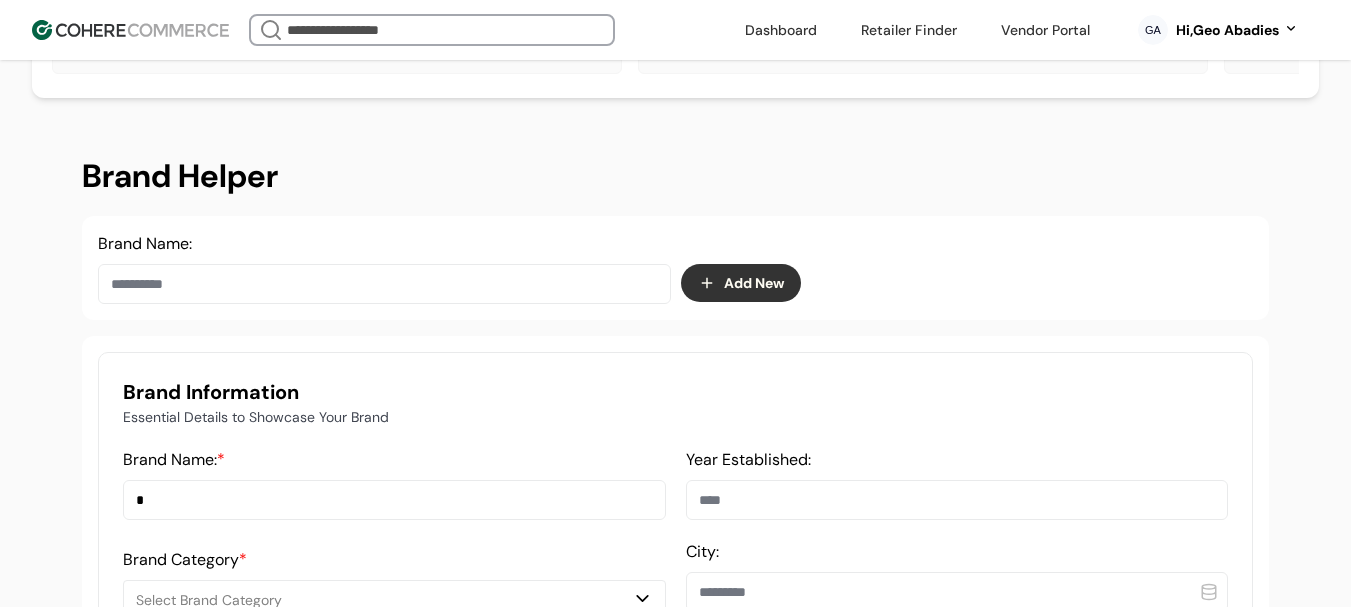 type on "*" 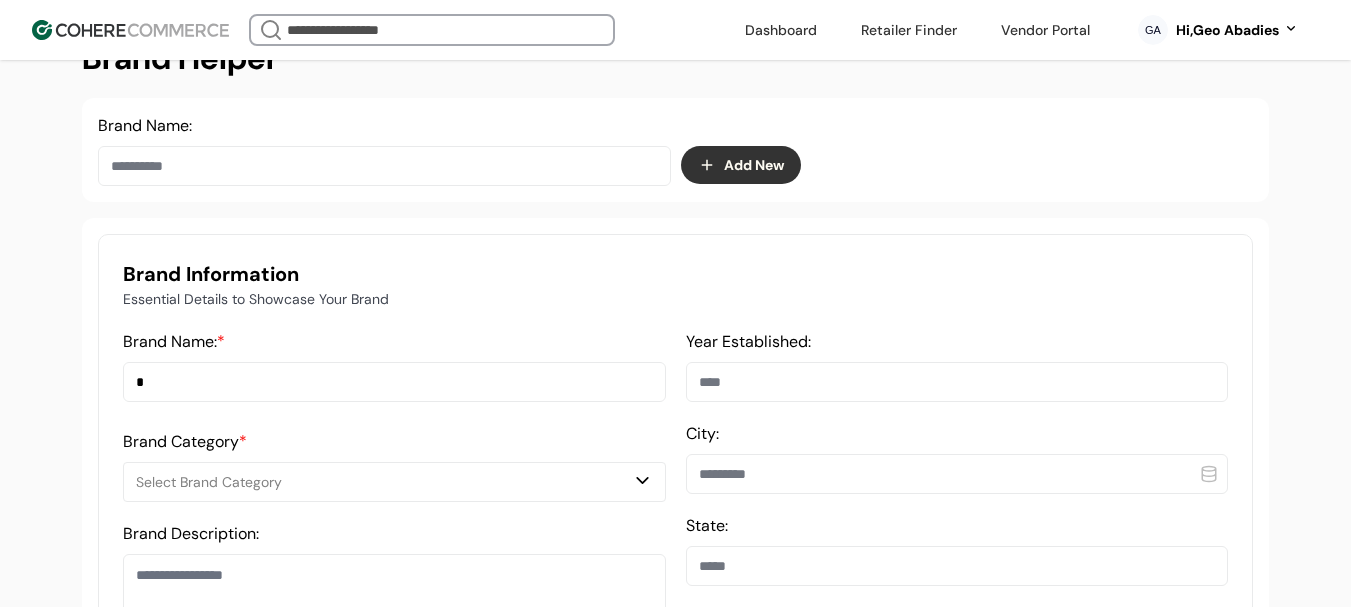 scroll, scrollTop: 500, scrollLeft: 0, axis: vertical 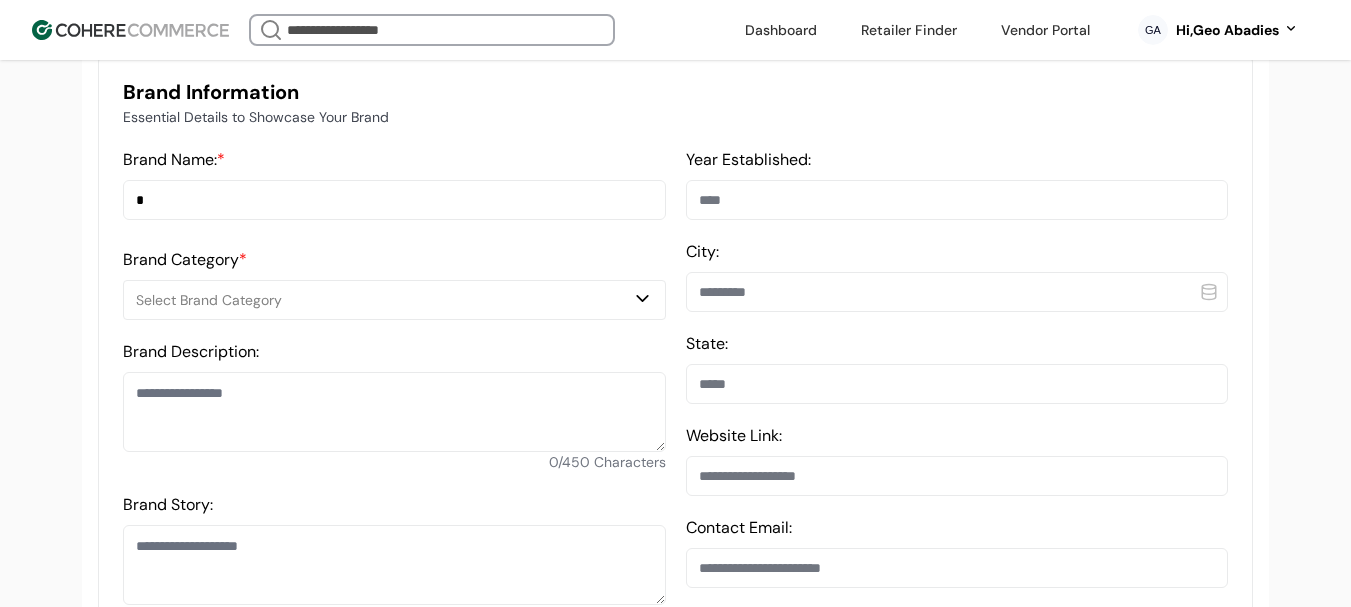 click on "*" at bounding box center (394, 200) 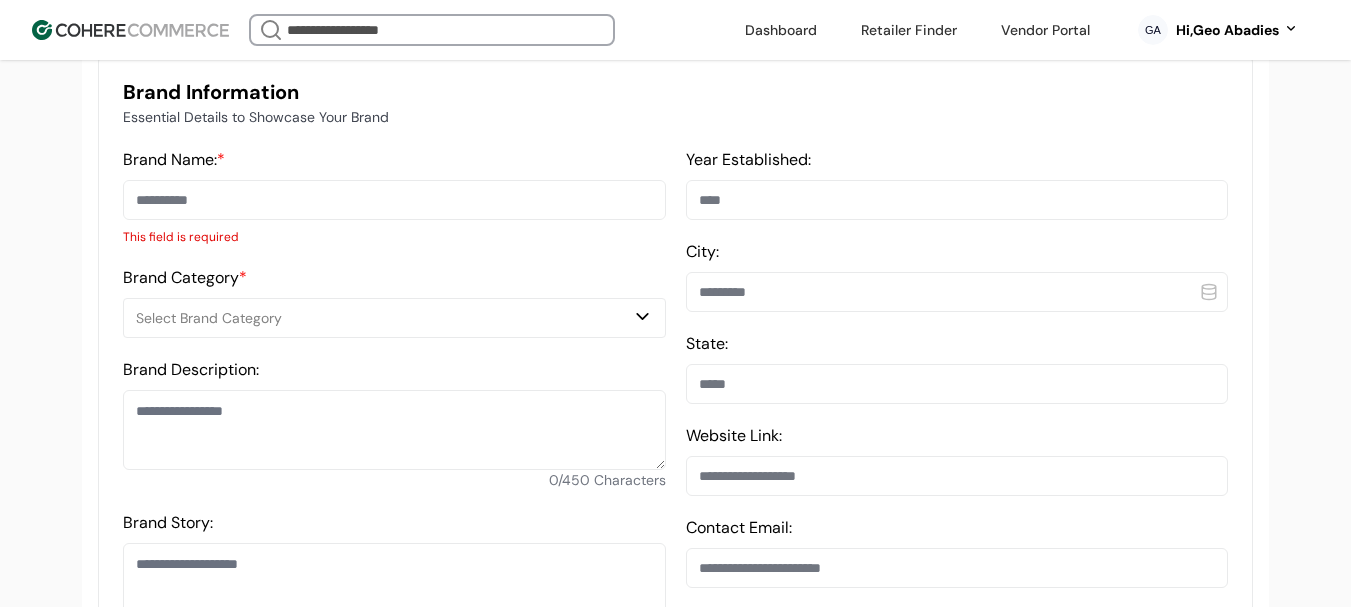 paste on "********" 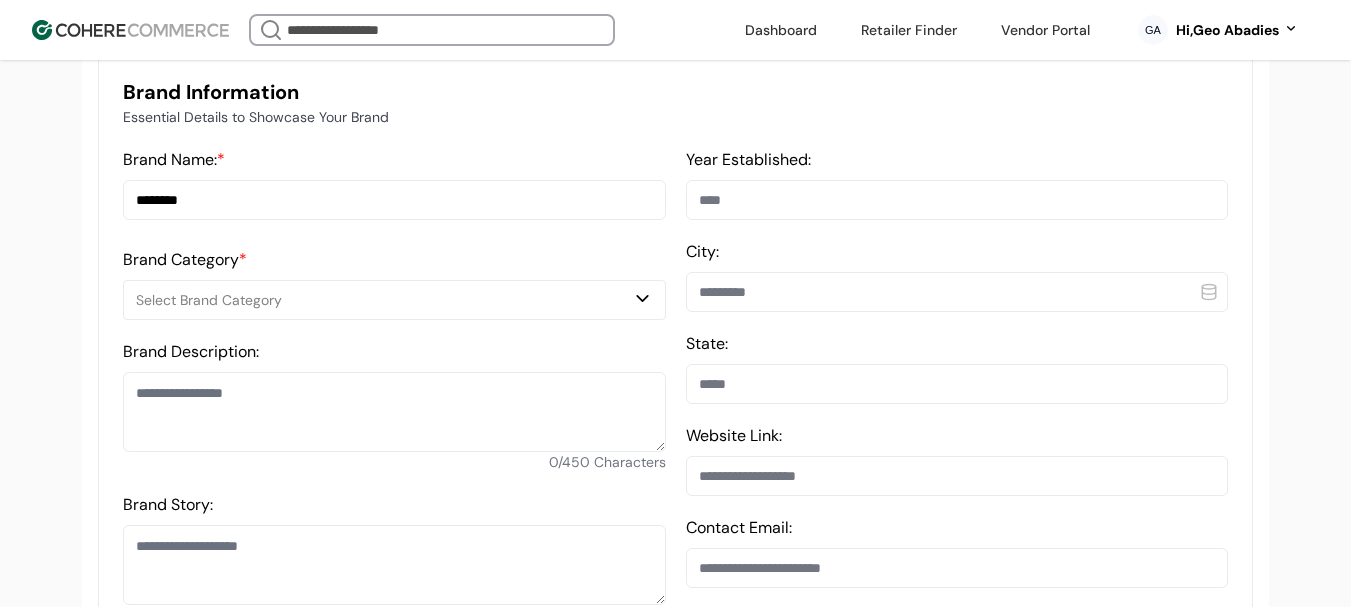 type on "********" 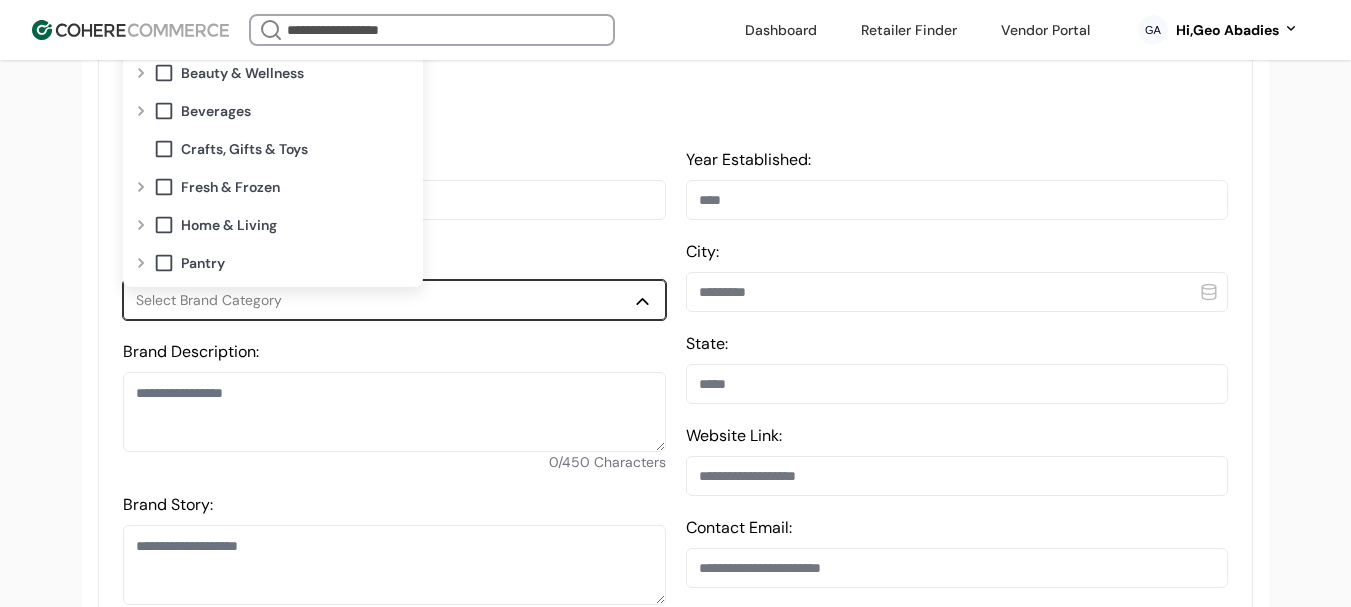 click on "Select Brand Category" at bounding box center [394, 300] 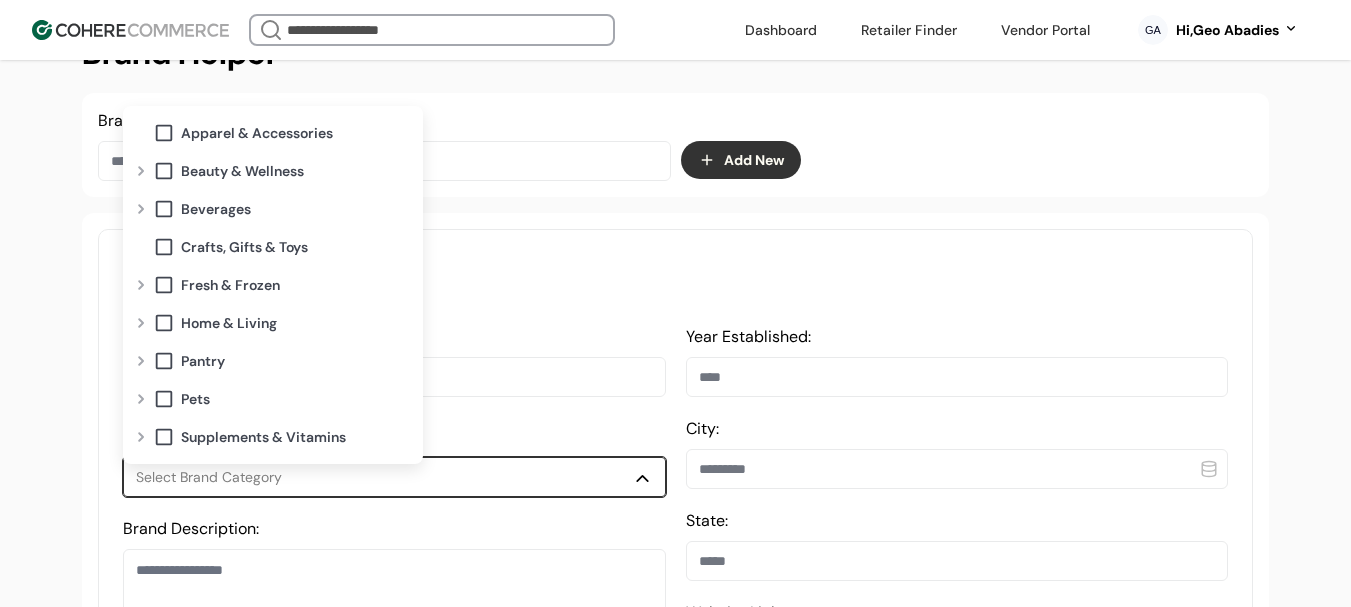 scroll, scrollTop: 200, scrollLeft: 0, axis: vertical 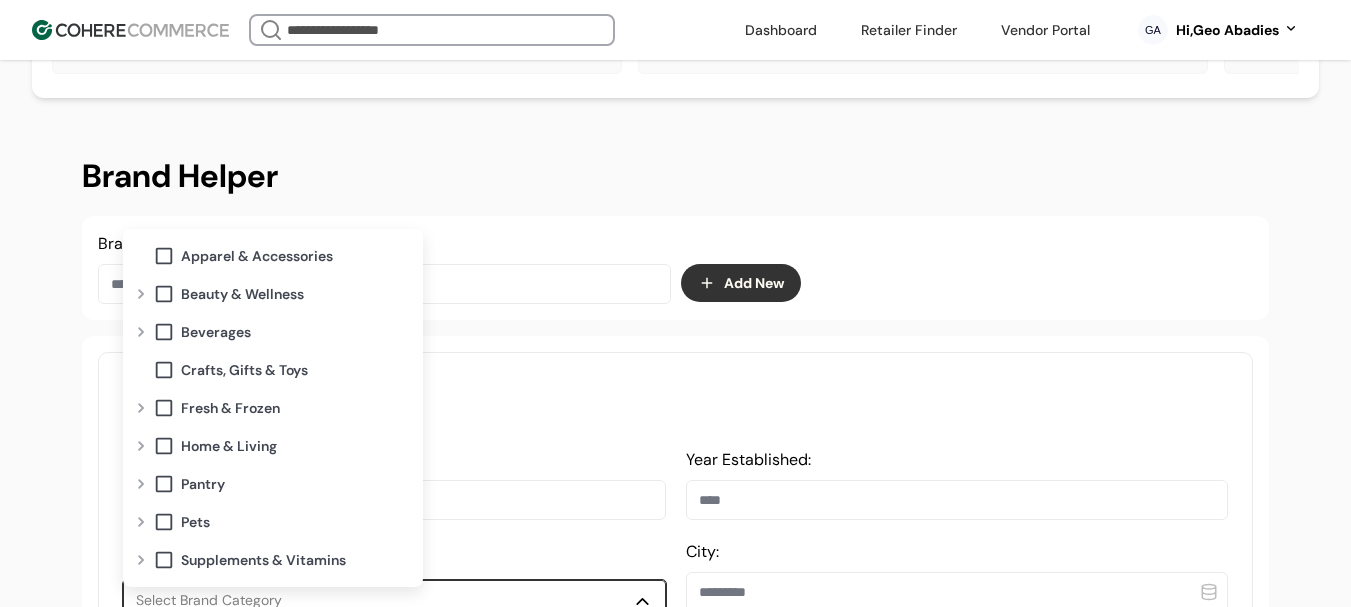 click at bounding box center [141, 294] 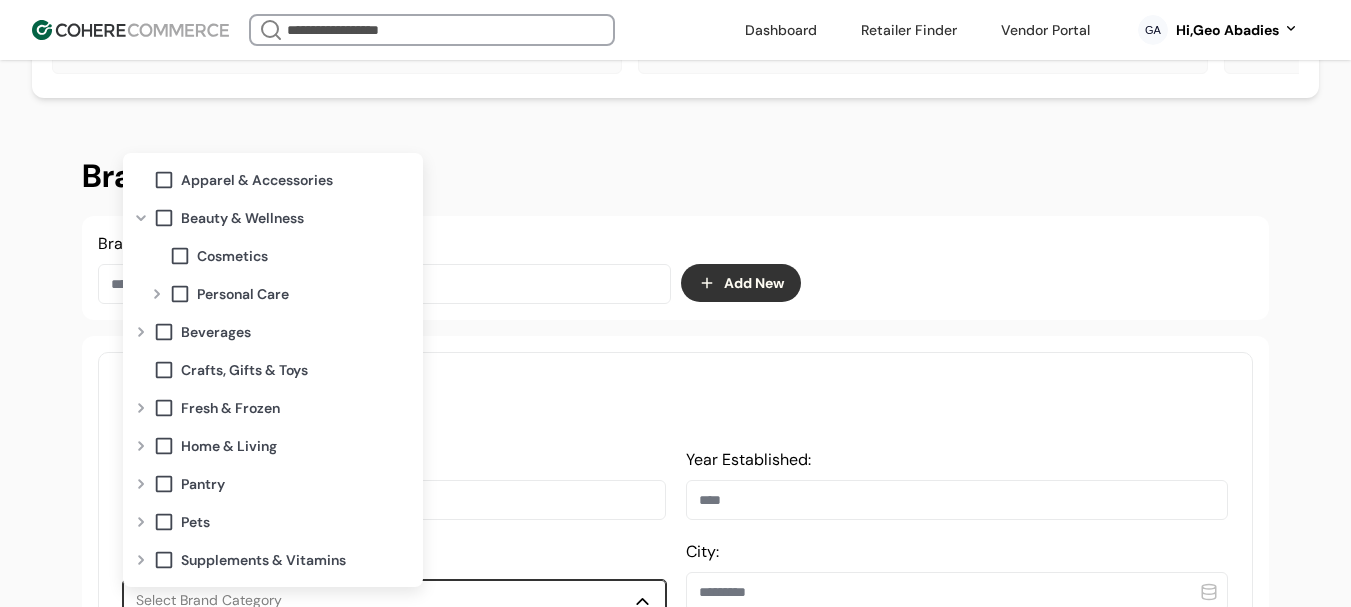 click at bounding box center [157, 294] 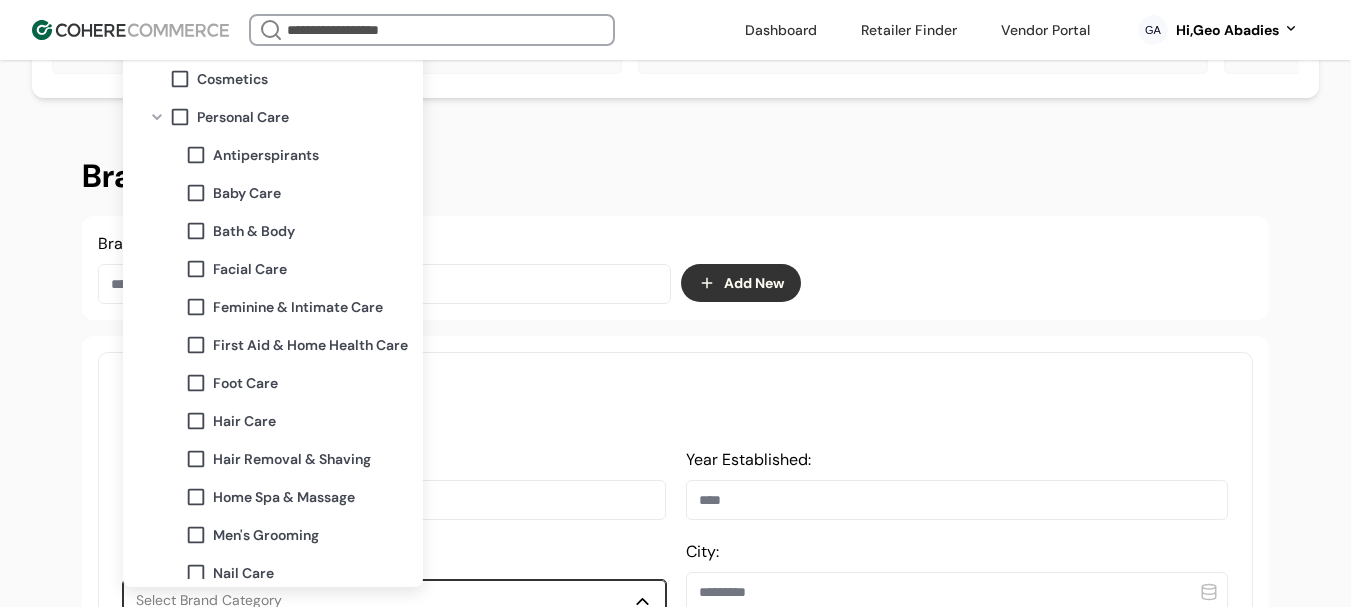 scroll, scrollTop: 0, scrollLeft: 0, axis: both 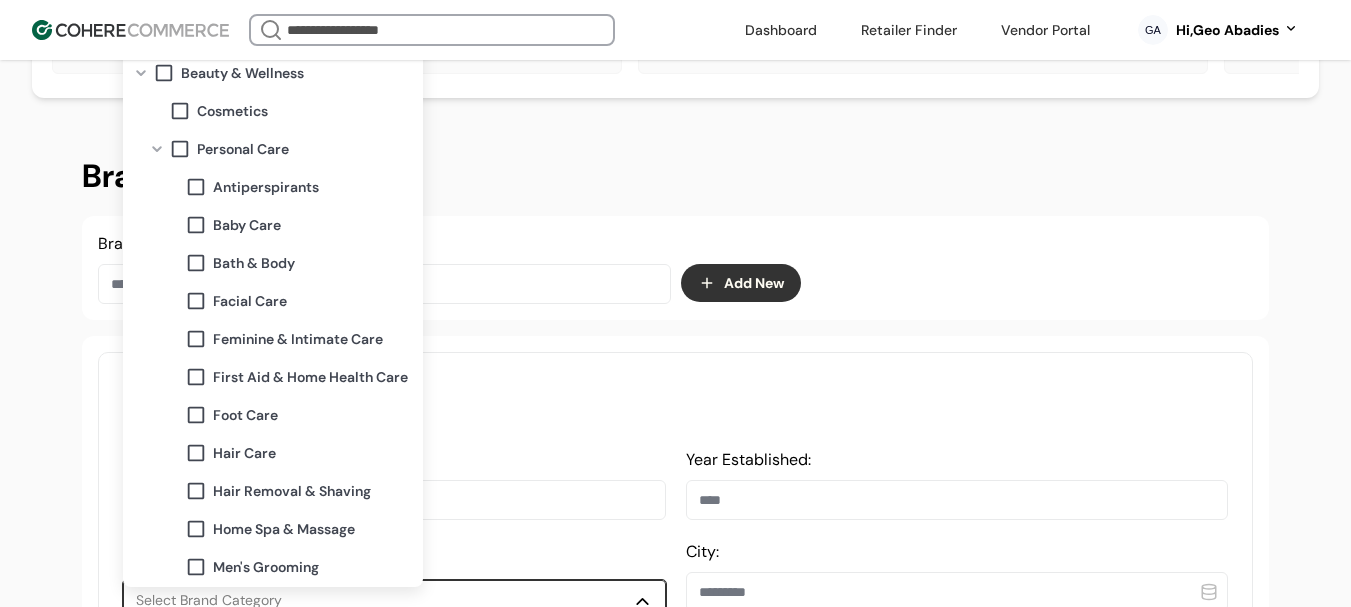click at bounding box center [157, 149] 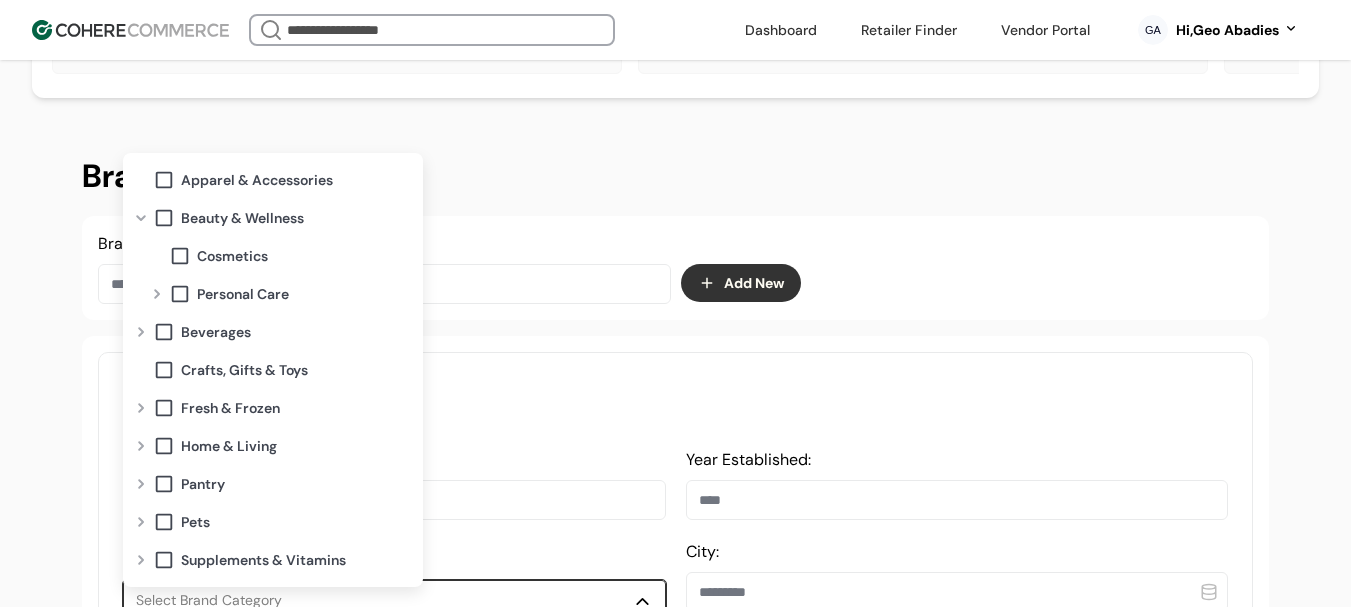 click at bounding box center [157, 294] 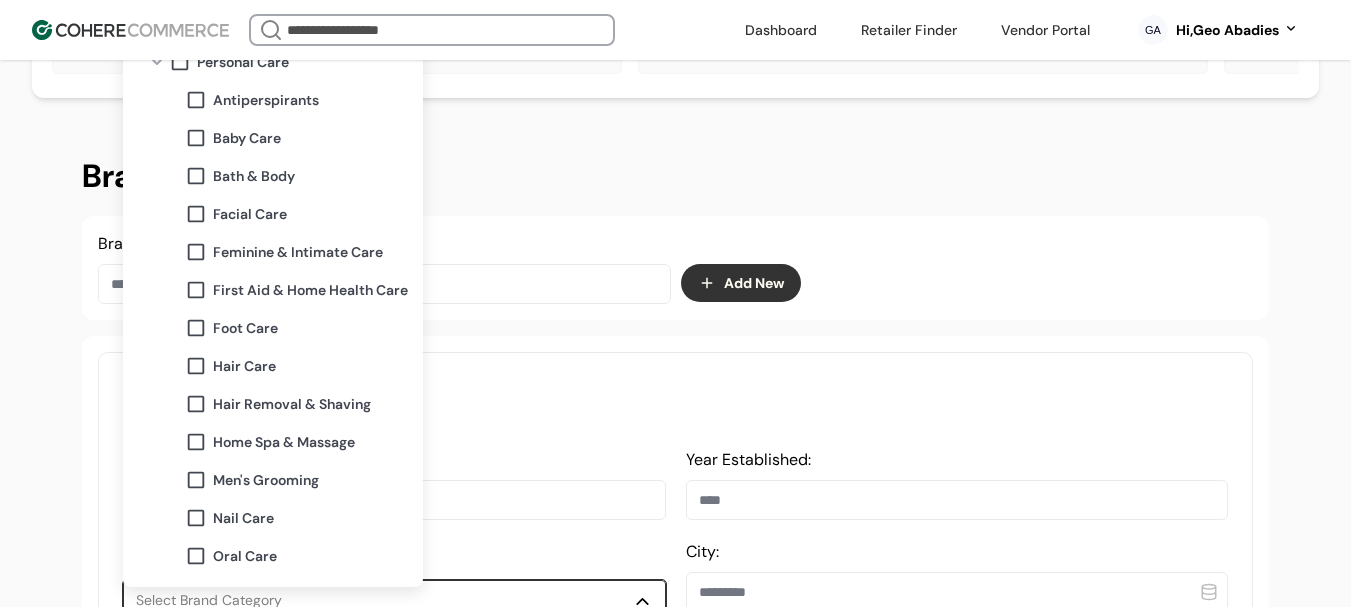 scroll, scrollTop: 0, scrollLeft: 0, axis: both 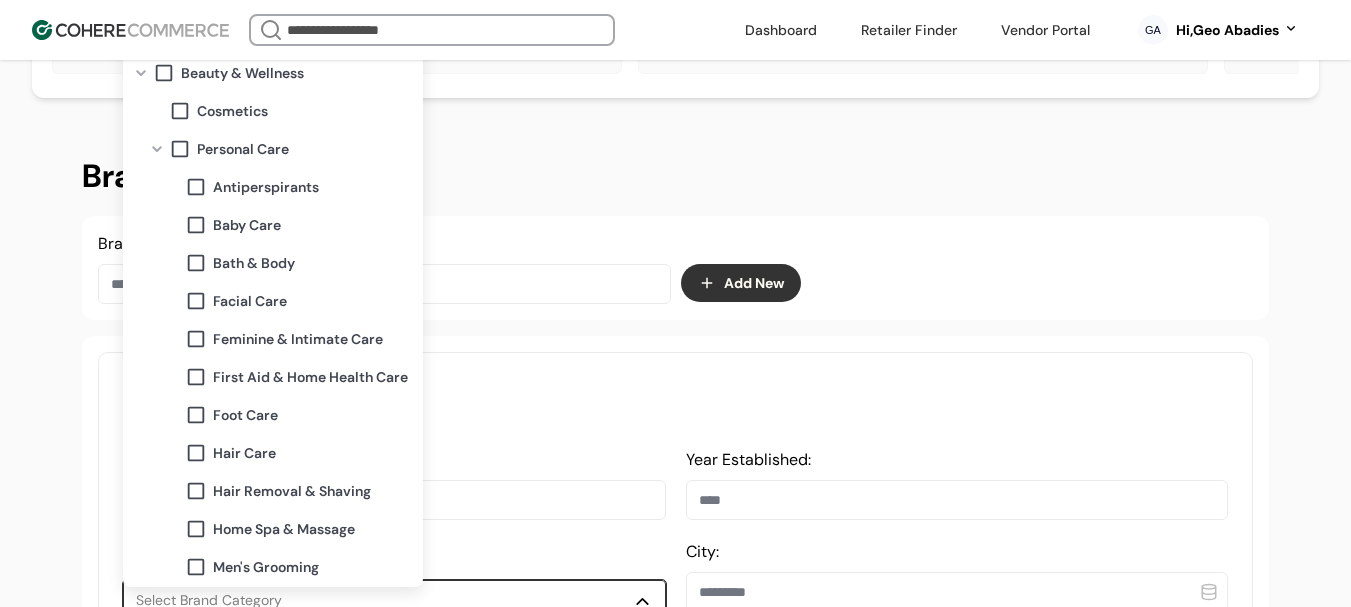 click at bounding box center (180, 149) 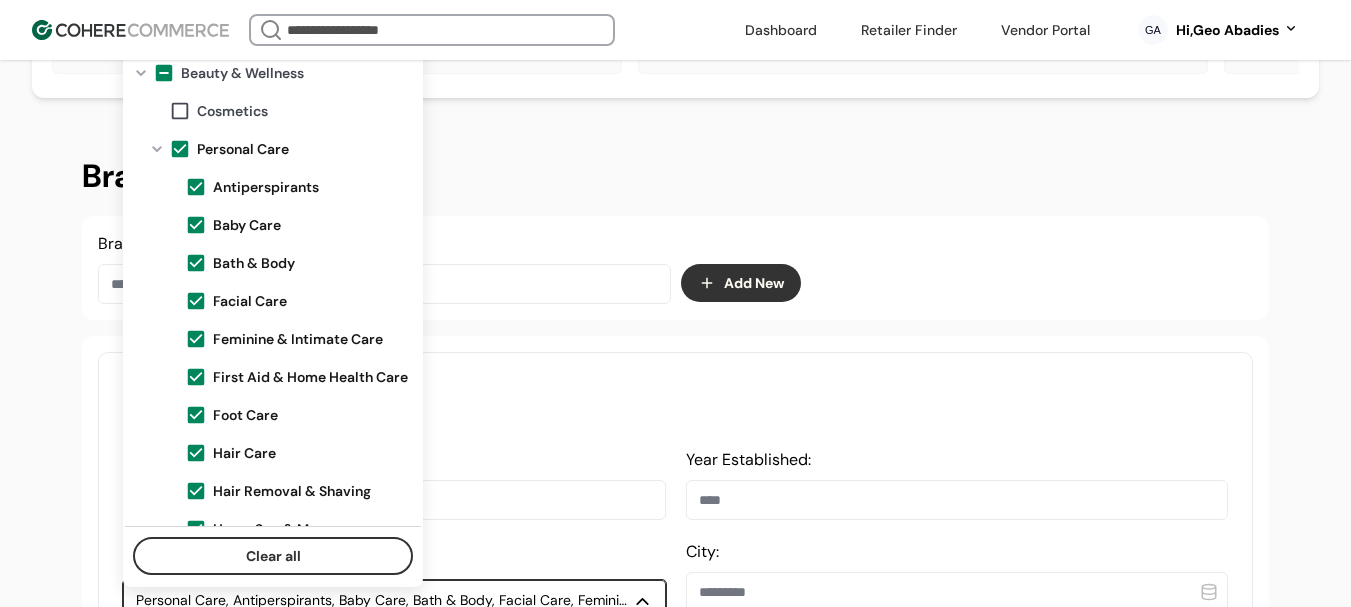 click on "Brand Helper Brand Name: Add New Brand Information Essential Details to Showcase Your Brand Brand Name:  * ******** Brand Category  * Personal Care, Antiperspirants, Baby Care, Bath & Body, Facial Care, Feminine & Intimate Care, First Aid & Home Health Care, Foot Care, Hair Care, Hair Removal & Shaving, Home Spa & Massage, Men's Grooming, Nail Care, Oral Care, OTC Medicine Brand Description: 0 / 450   Characters Brand Story: 0 / 900   Characters Brand Values: Select Brand Values Year Established: [CITY]: [STATE]: Website Link: Contact Email: Contact Full Name: Social Media Add links to your social media profile to create more trust  Add Social Media Link (optional) Add Social Media Link (optional) Add Social Media Link (optional) Add Social Media Link (optional) Add Social Media Link (optional) Add Social Media Link (optional) Images High quality images are important to represent your brand. Brand Logo Show off your brand Upload .jpg .jpeg or .png Please keep file sizes under 2MB Upload image Upload cover image" at bounding box center (675, 1301) 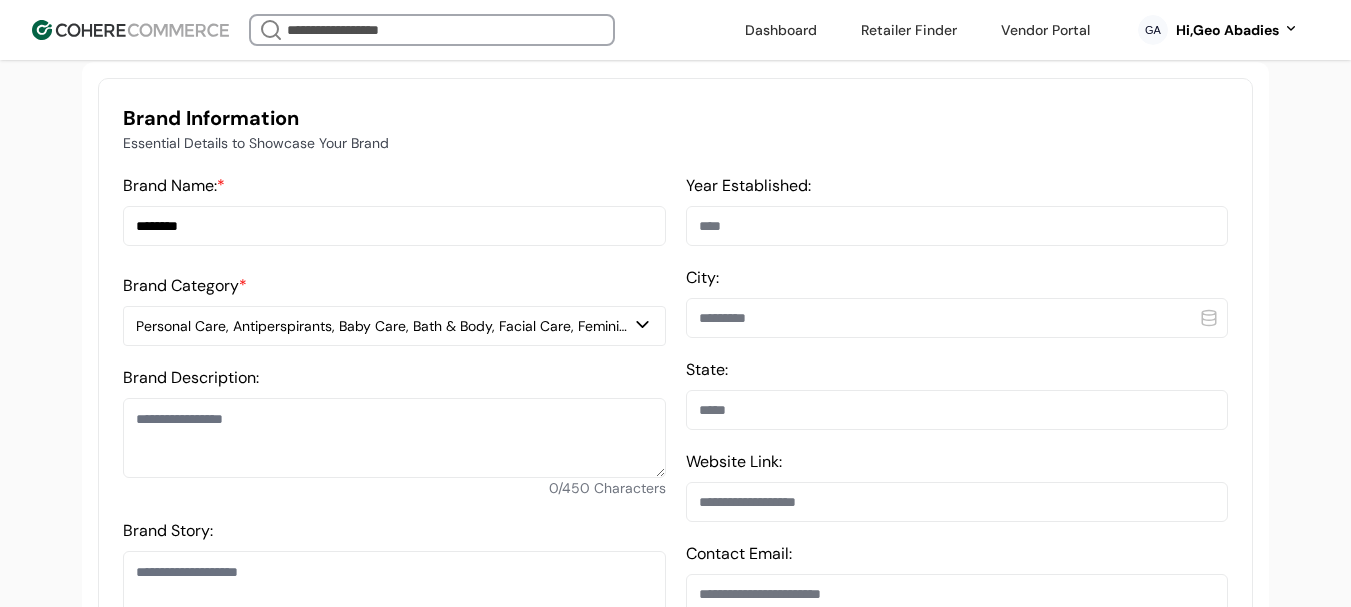 scroll, scrollTop: 500, scrollLeft: 0, axis: vertical 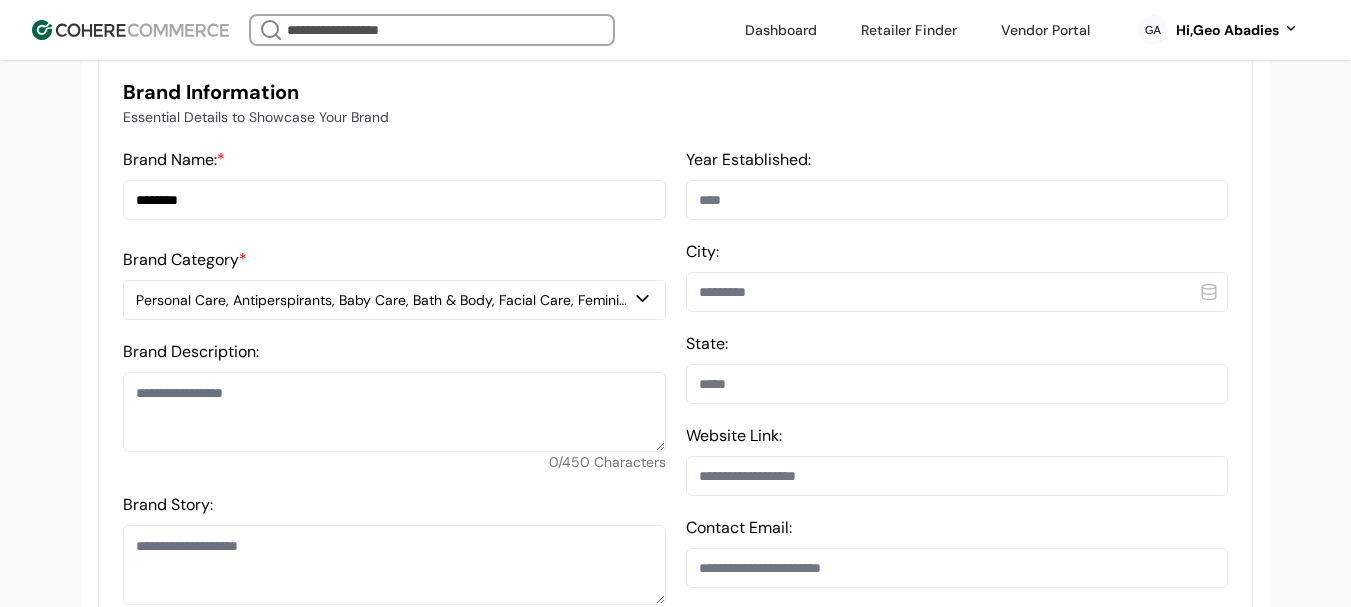 click at bounding box center [394, 412] 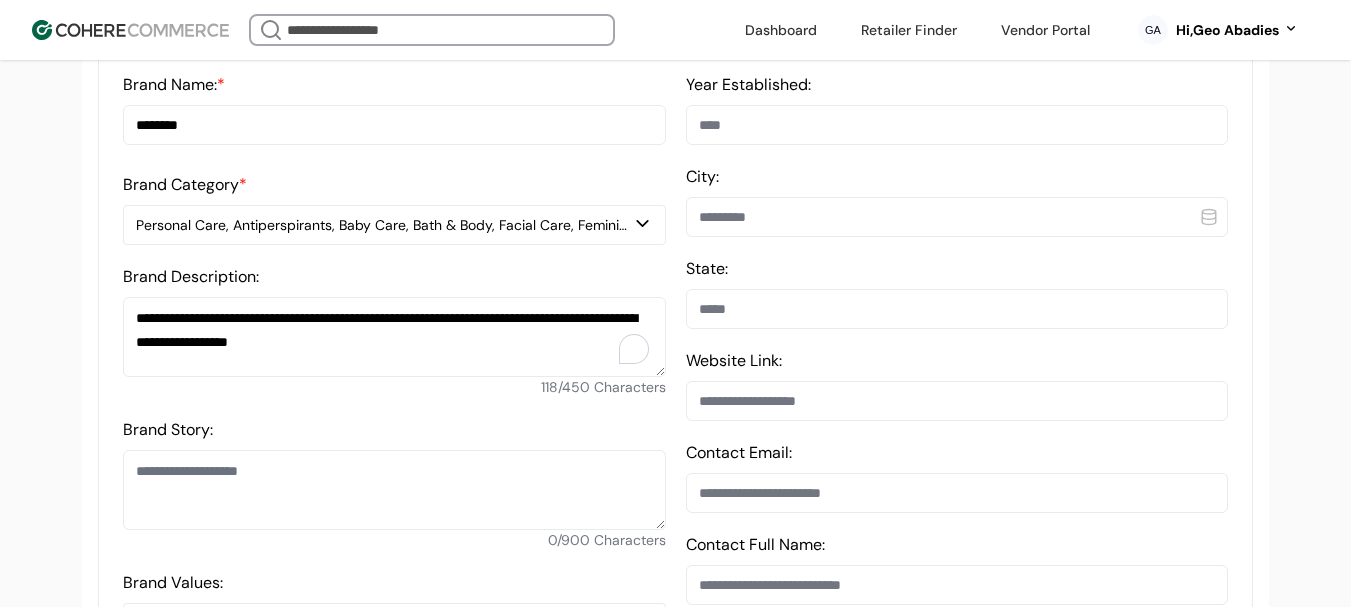 scroll, scrollTop: 700, scrollLeft: 0, axis: vertical 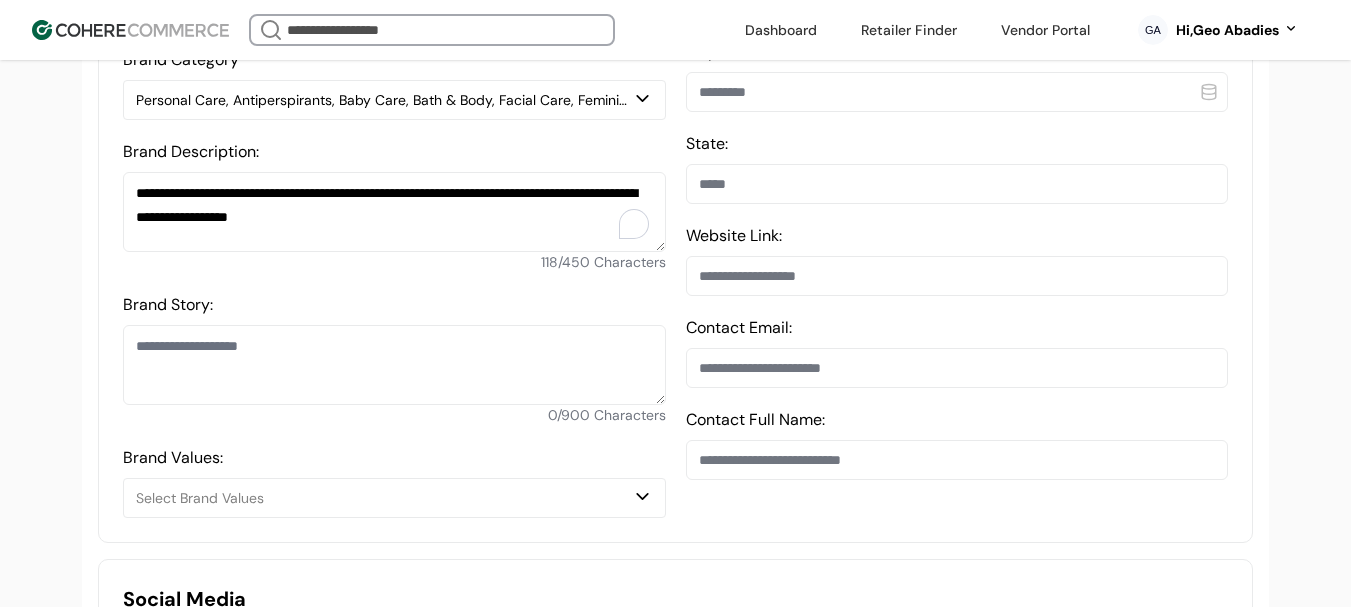 type on "**********" 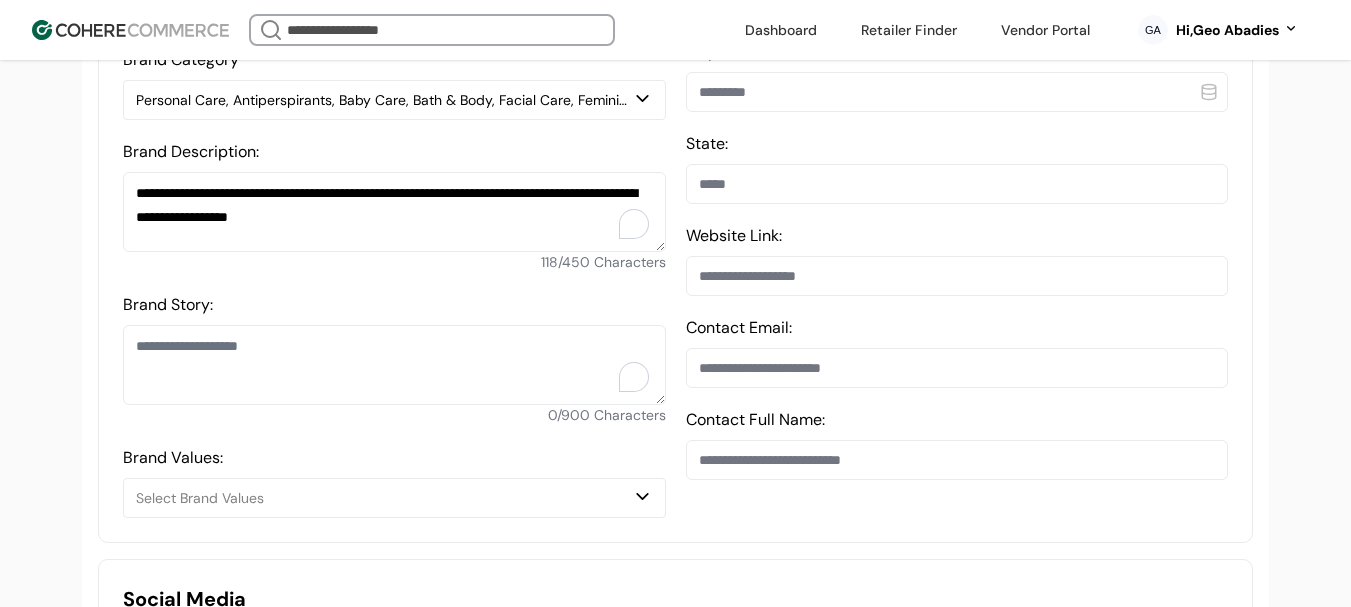 click on "Brand Story:" at bounding box center [394, 365] 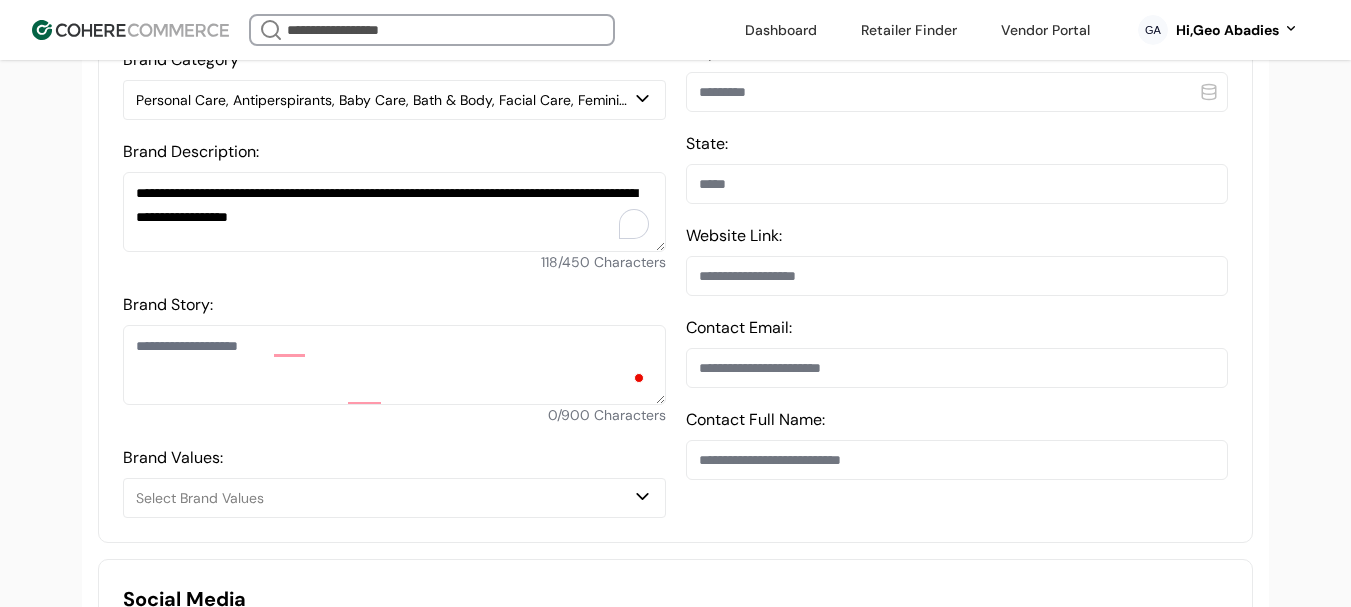 click on "Brand Story:" at bounding box center [394, 365] 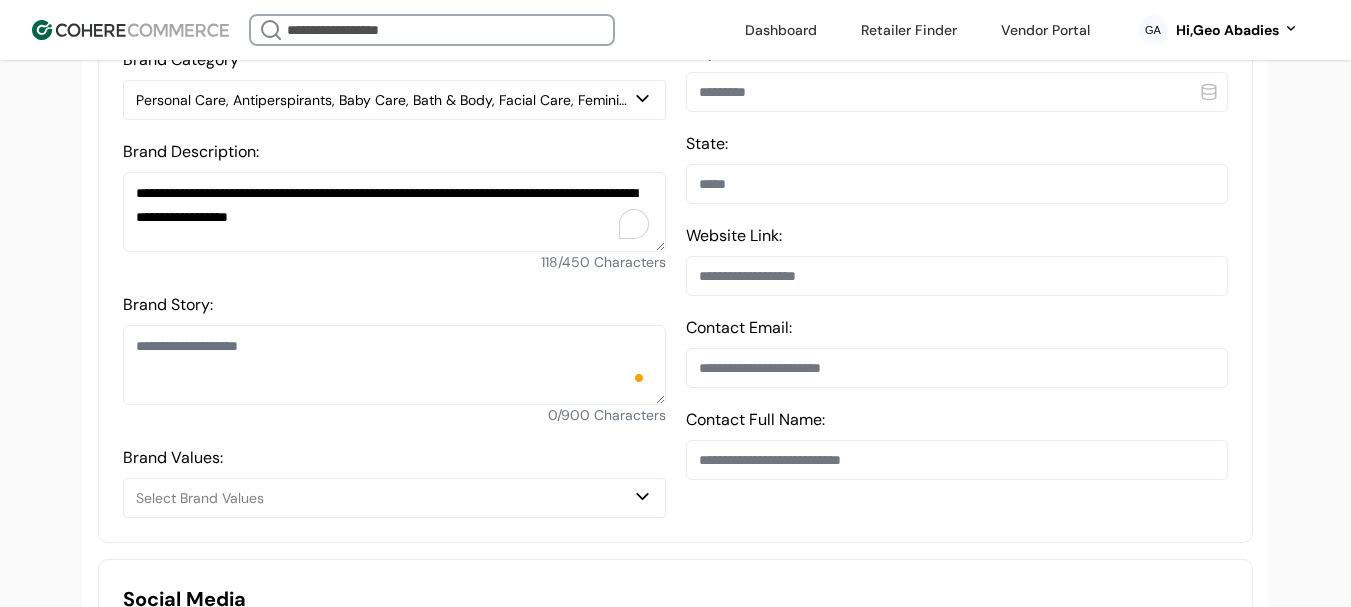 click on "Brand Story:" at bounding box center [394, 365] 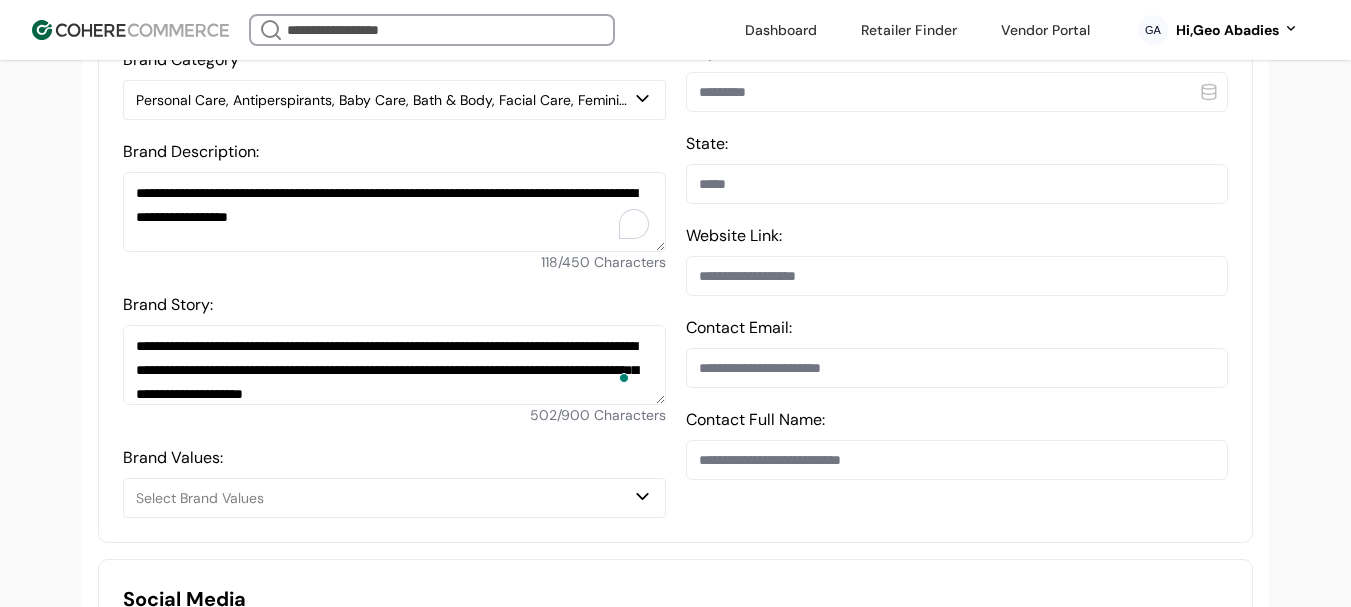 scroll, scrollTop: 119, scrollLeft: 0, axis: vertical 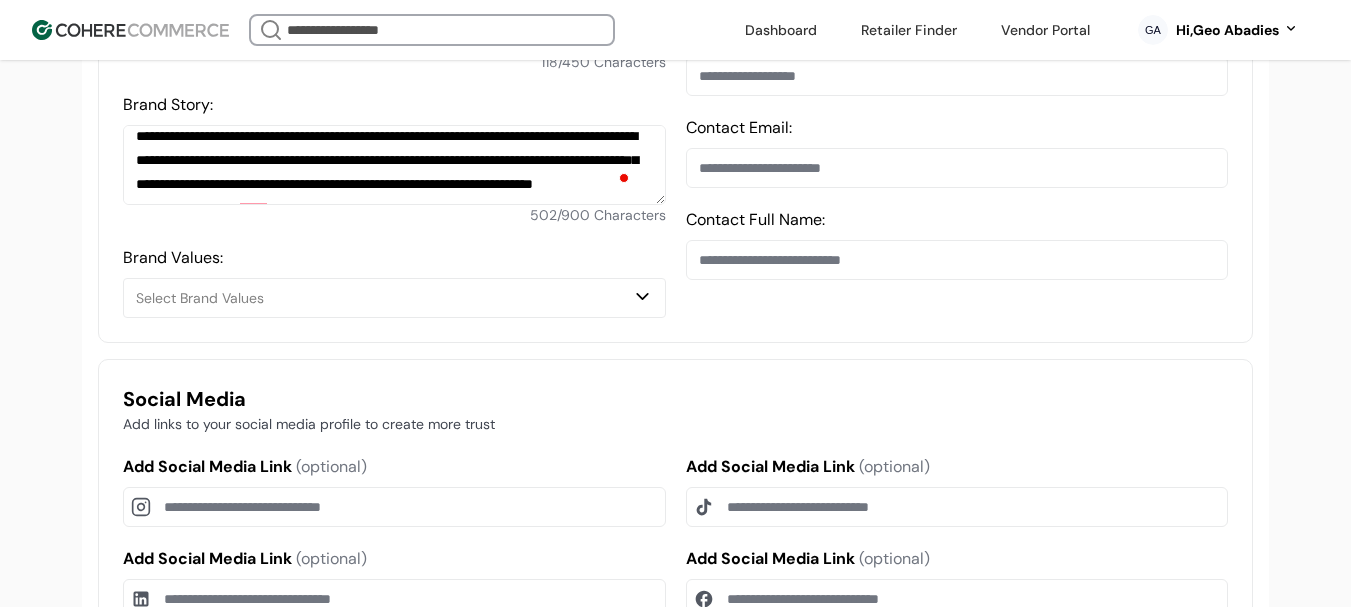 type on "**********" 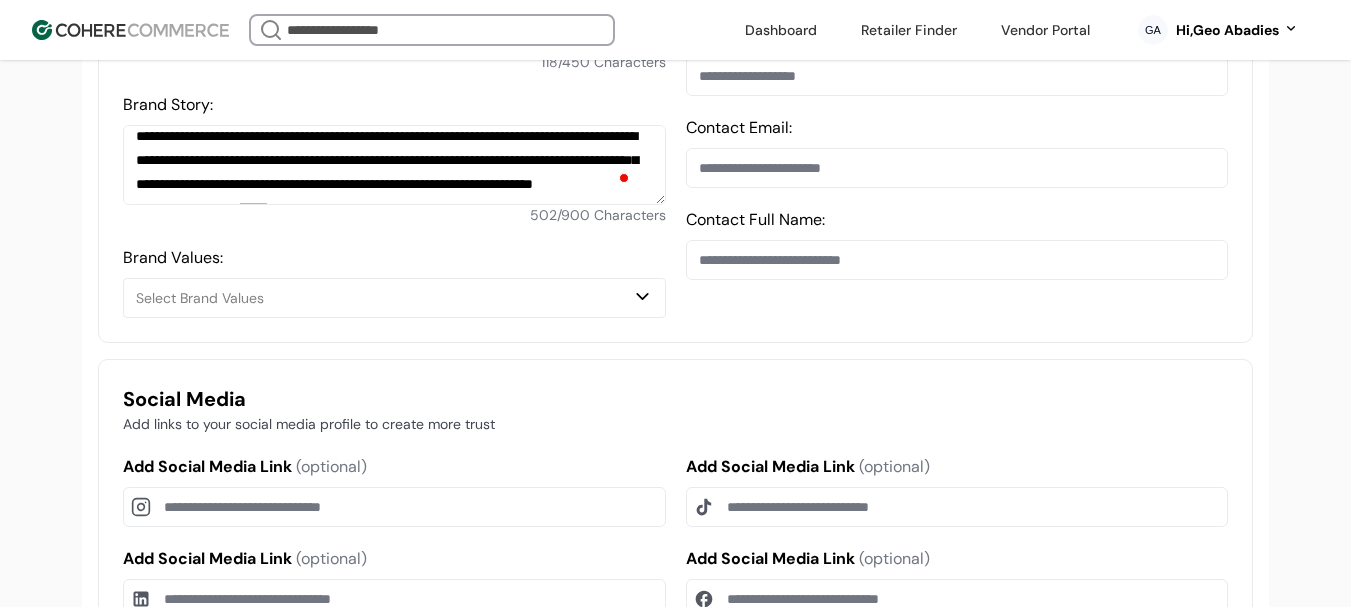 click on "Select Brand Values" at bounding box center (384, 298) 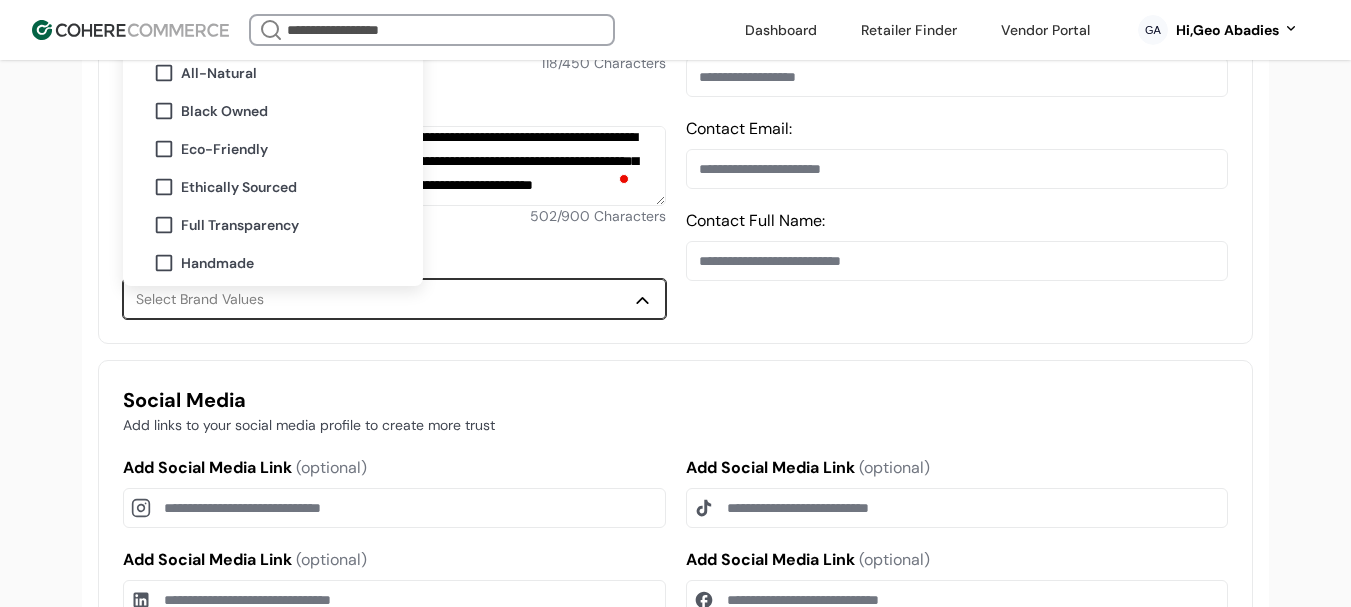 scroll, scrollTop: 800, scrollLeft: 0, axis: vertical 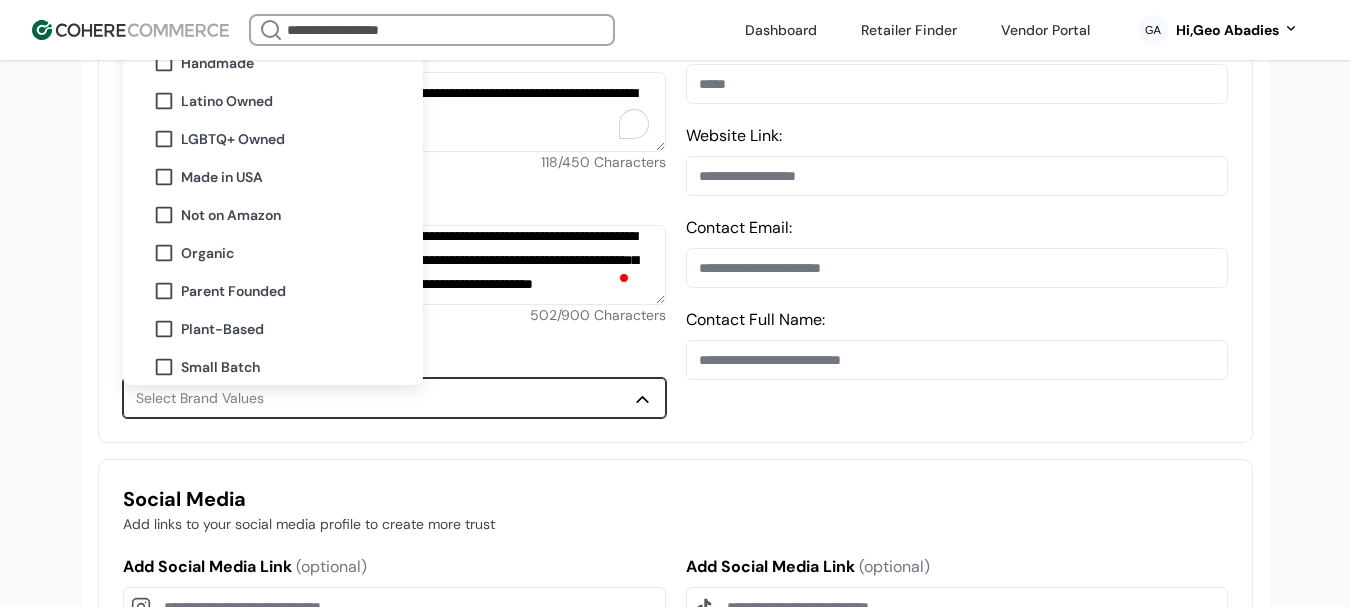 click on "Made in USA" at bounding box center (285, 177) 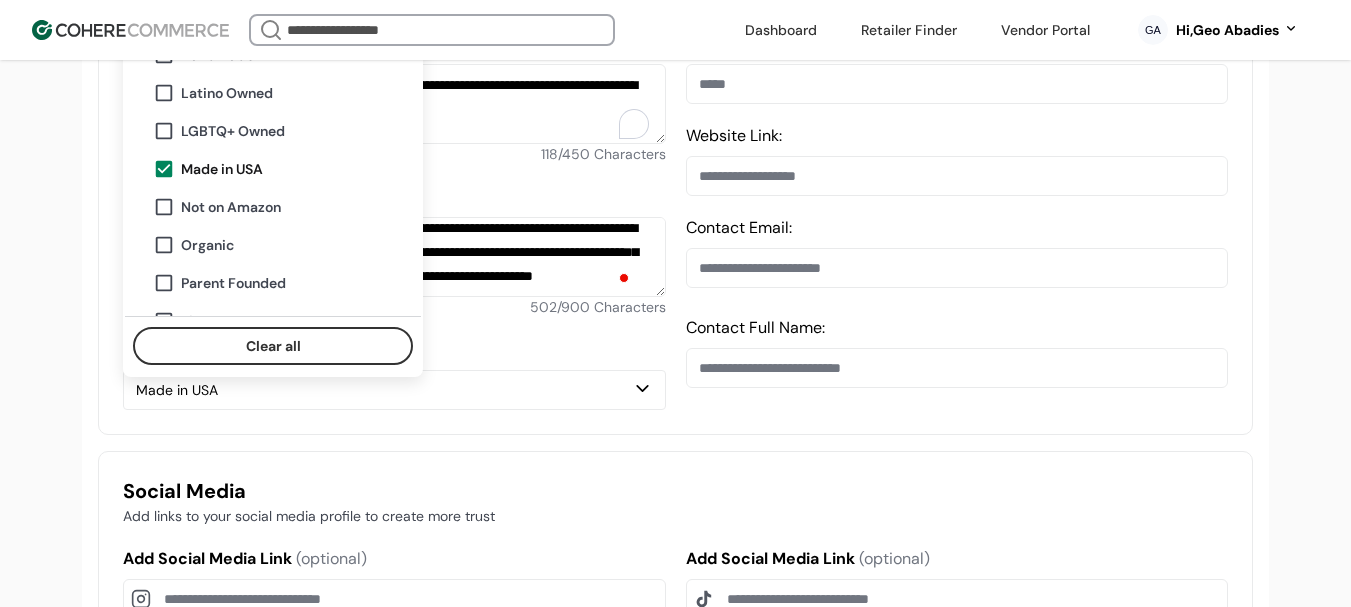 click on "Contact Email:" at bounding box center [957, 256] 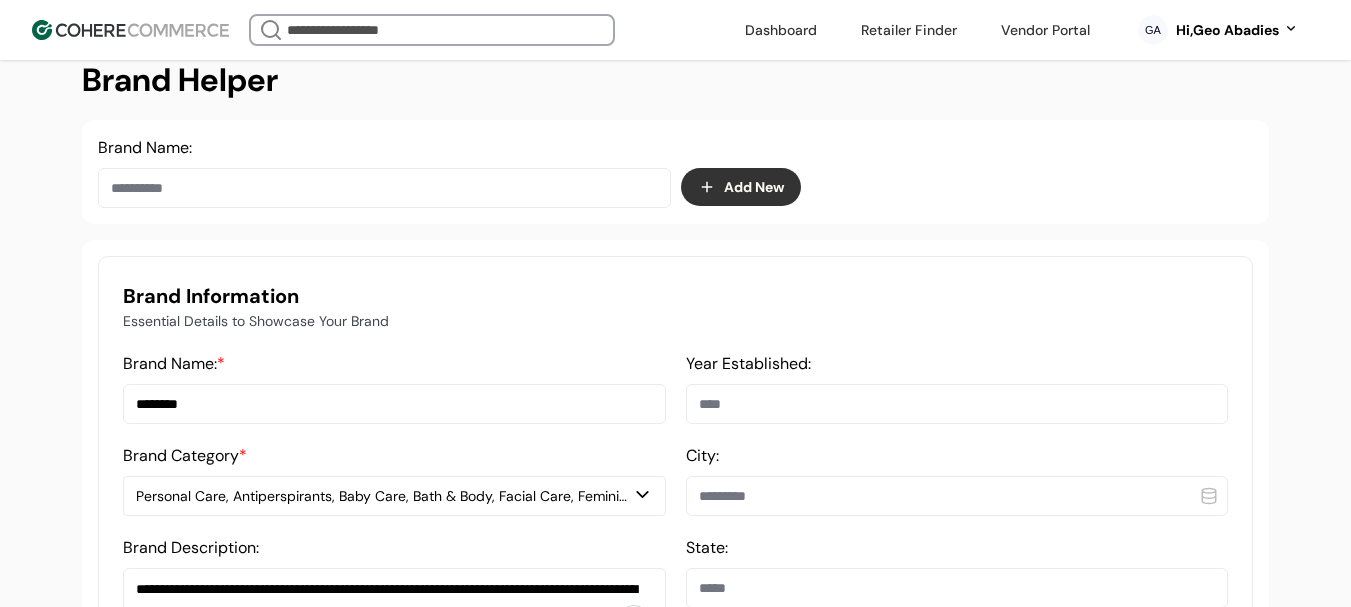 scroll, scrollTop: 292, scrollLeft: 0, axis: vertical 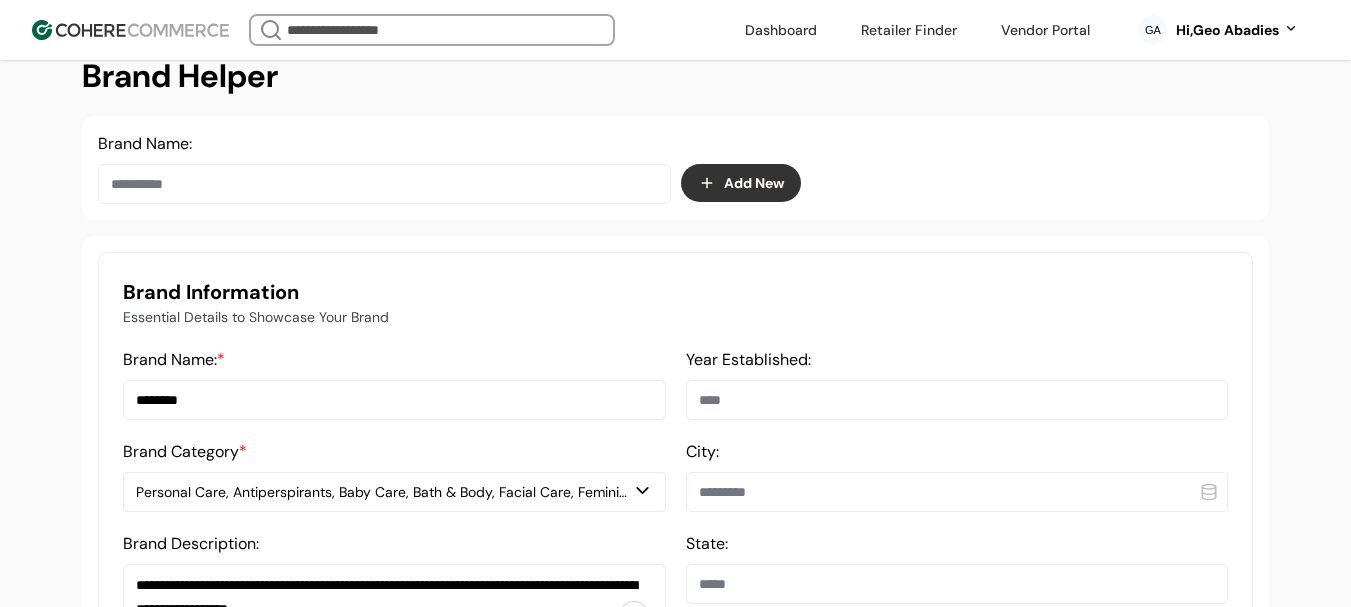 drag, startPoint x: 771, startPoint y: 411, endPoint x: 762, endPoint y: 383, distance: 29.410883 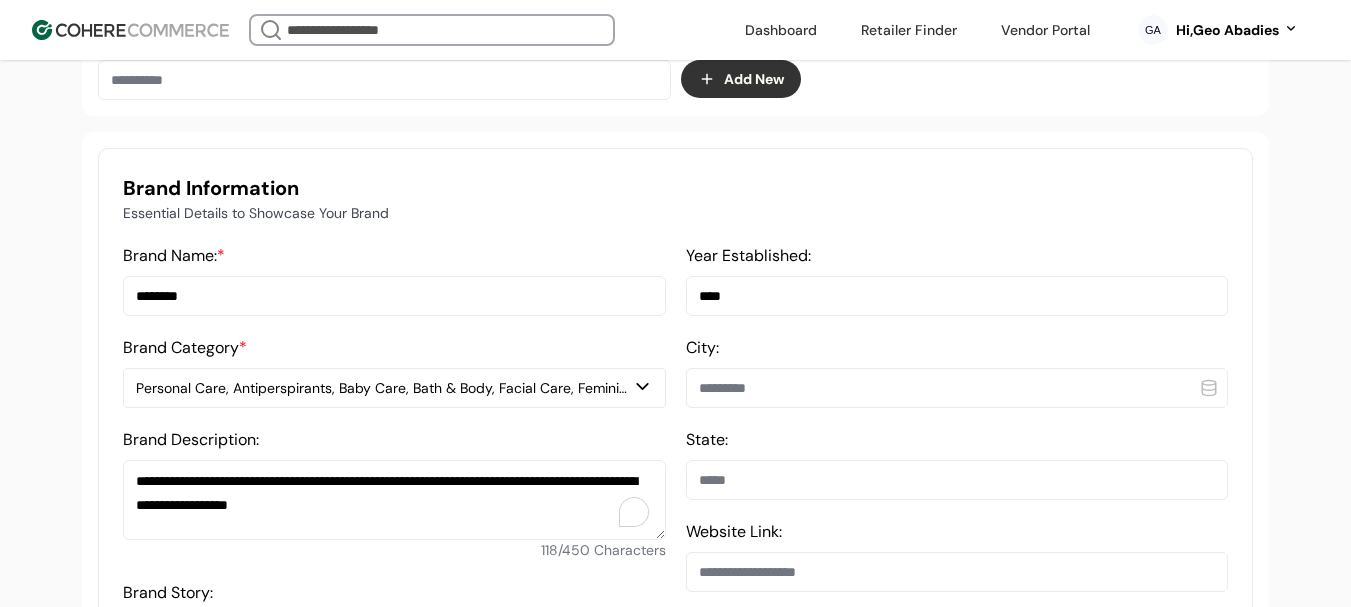 scroll, scrollTop: 500, scrollLeft: 0, axis: vertical 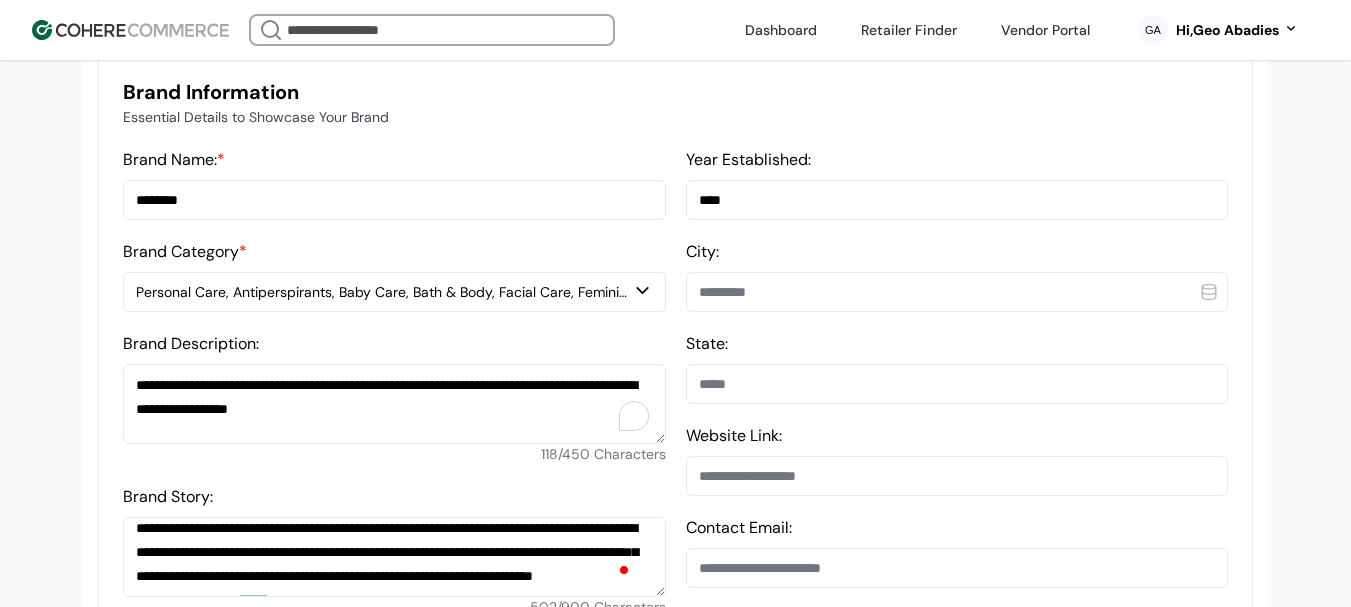 type on "****" 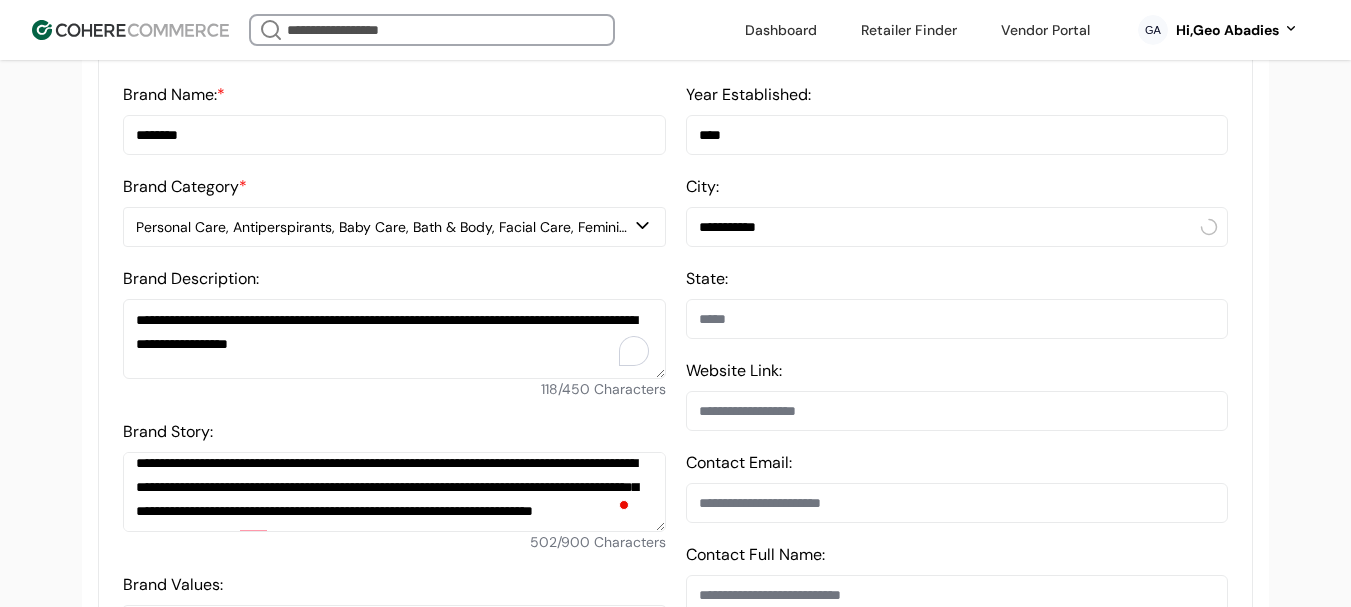 scroll, scrollTop: 600, scrollLeft: 0, axis: vertical 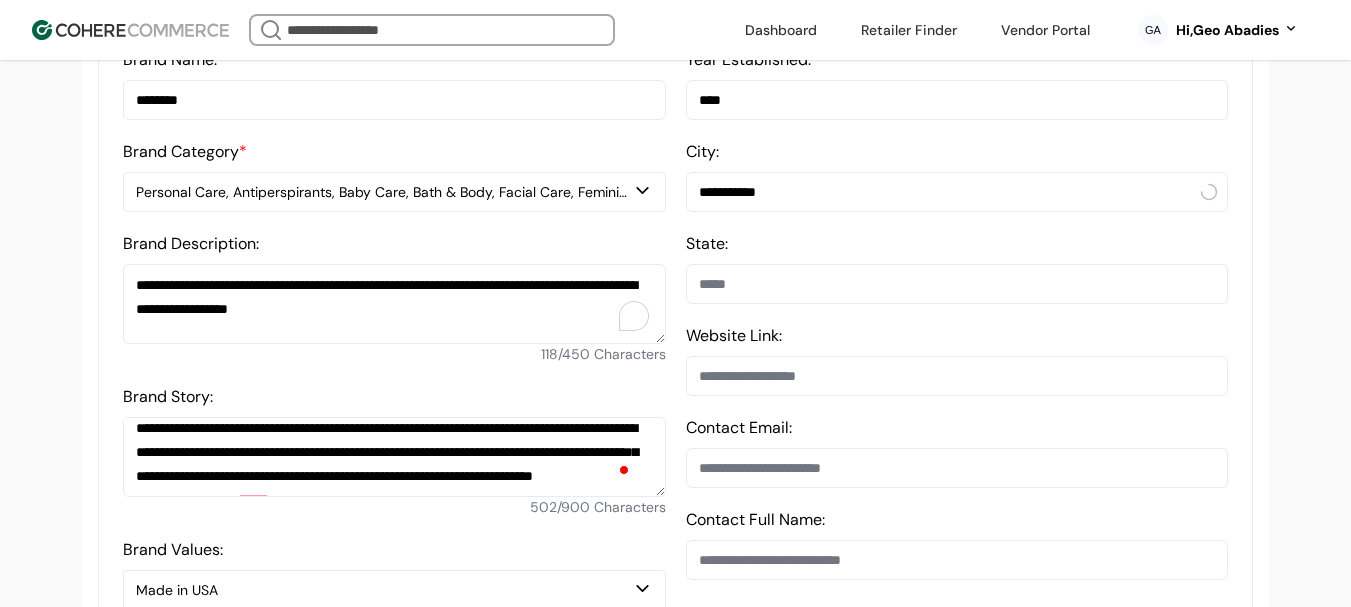 click on "**********" at bounding box center [957, 192] 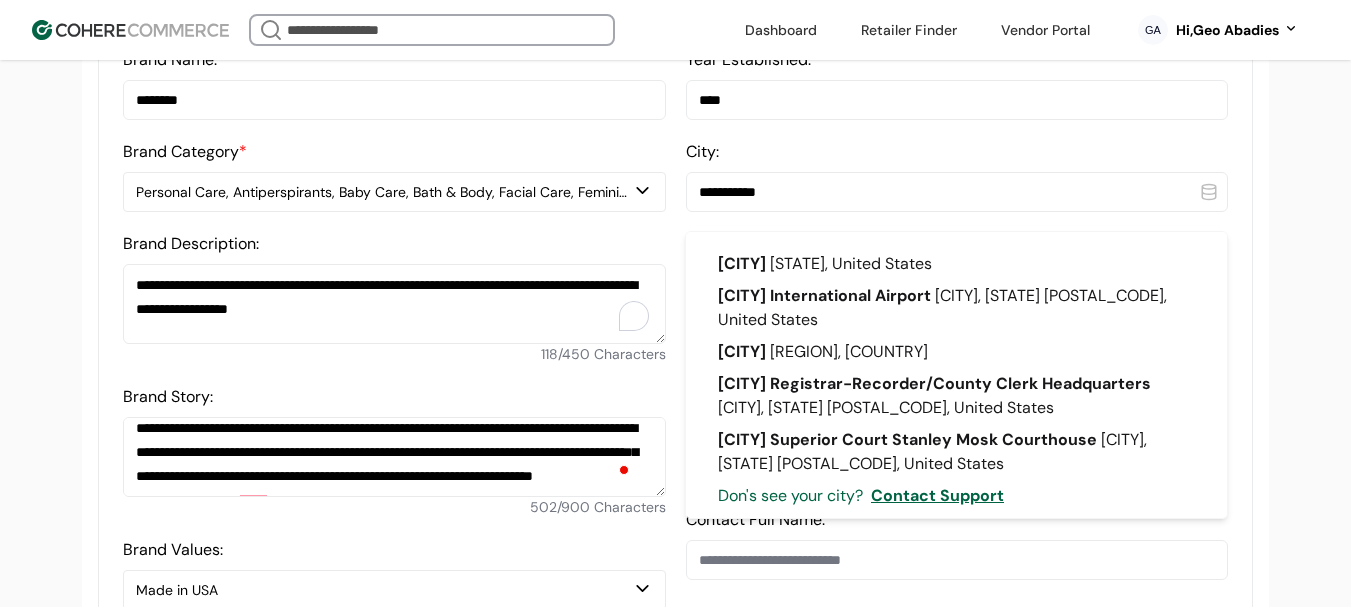 type on "**********" 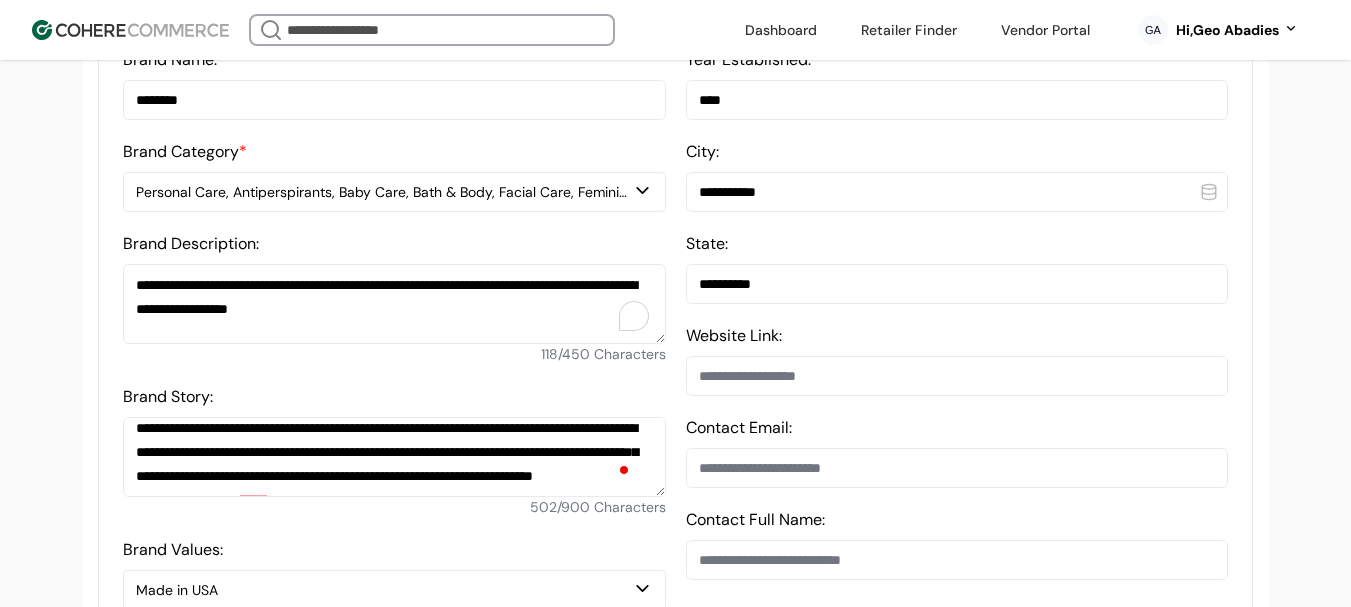 click on "Website Link:" at bounding box center (957, 376) 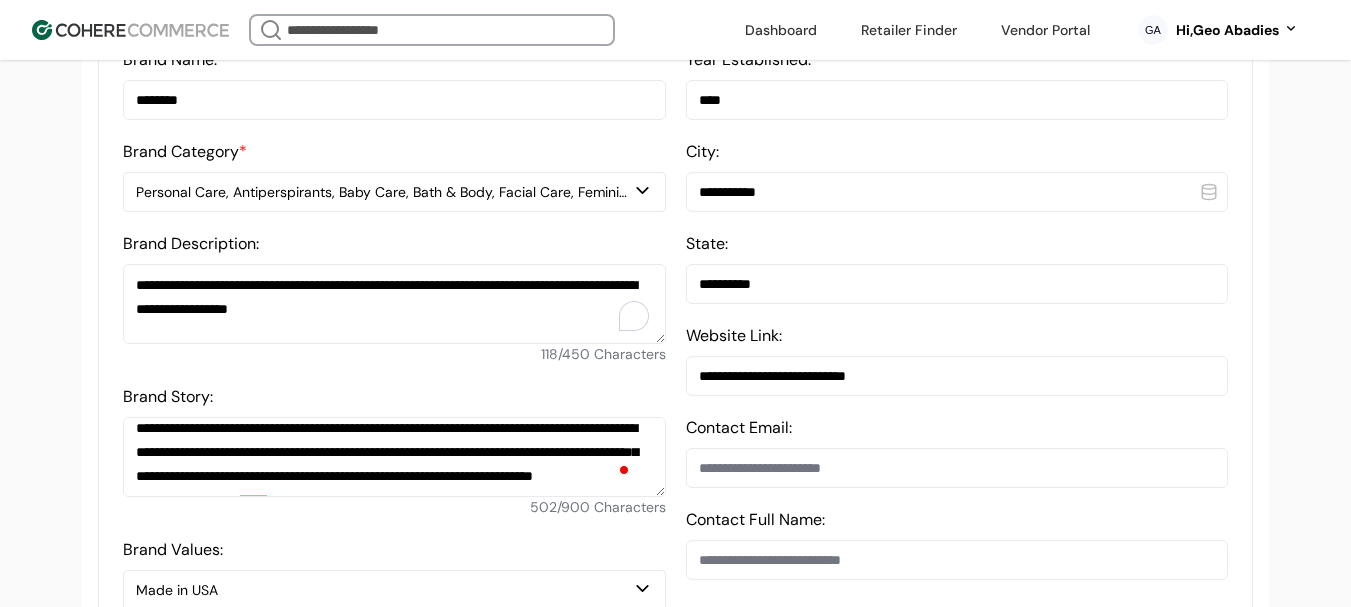 type on "**********" 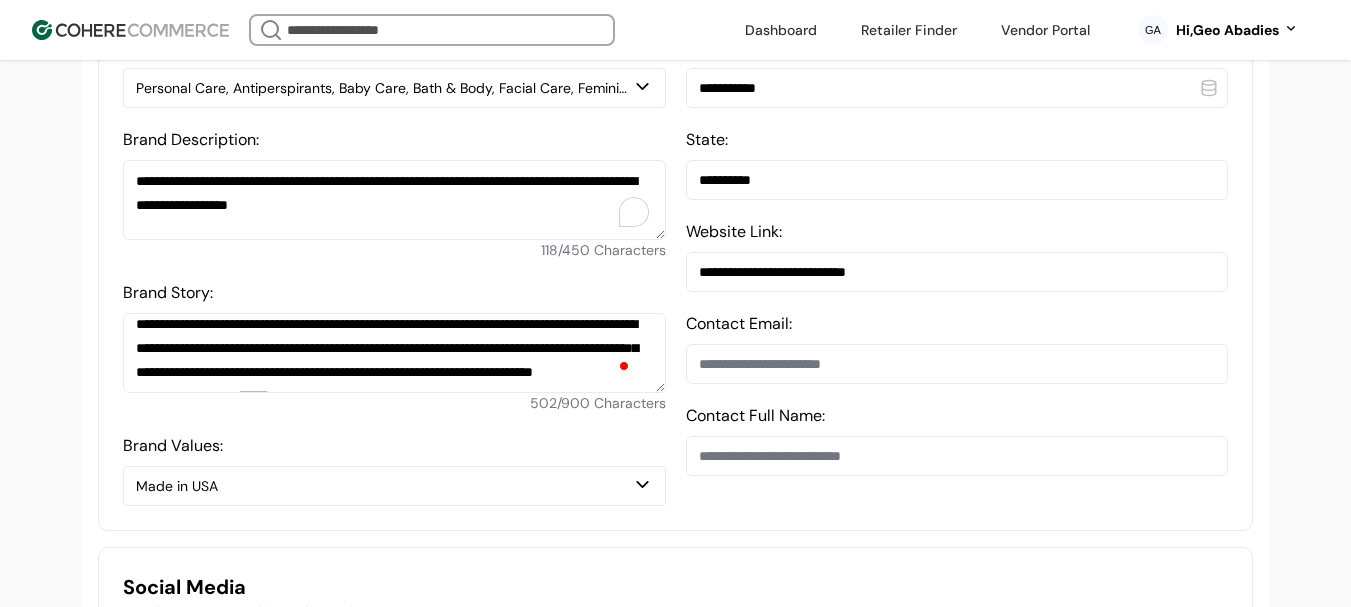 scroll, scrollTop: 900, scrollLeft: 0, axis: vertical 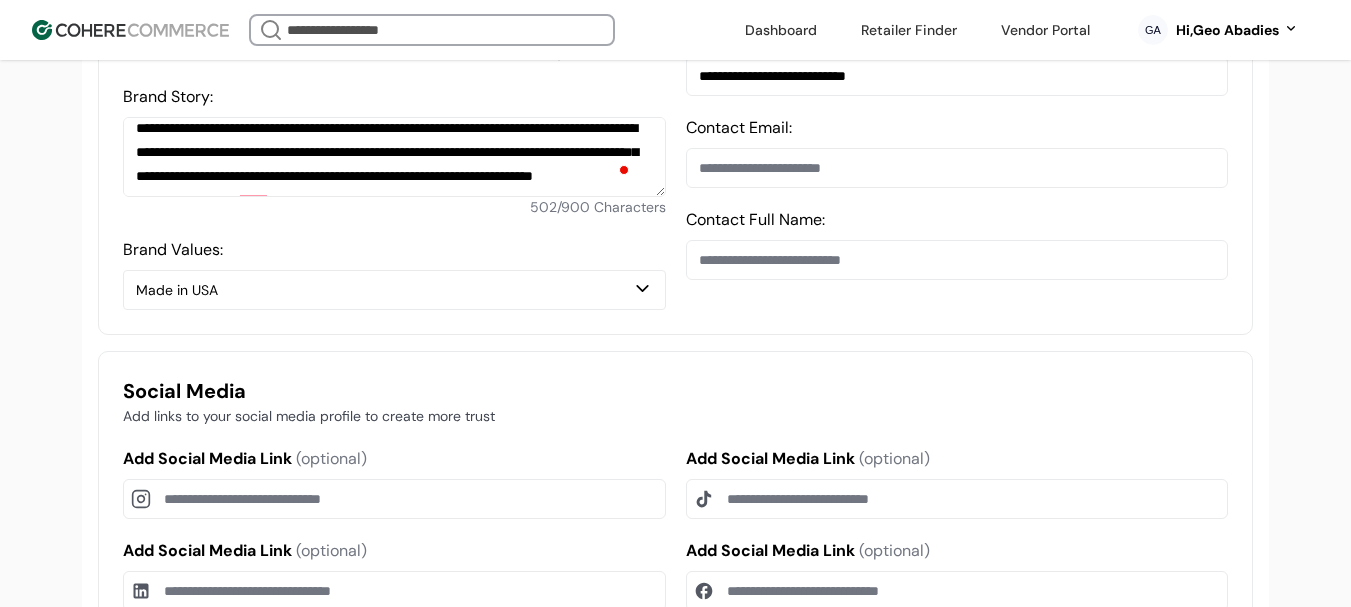 click on "Contact Full Name:" at bounding box center (957, 260) 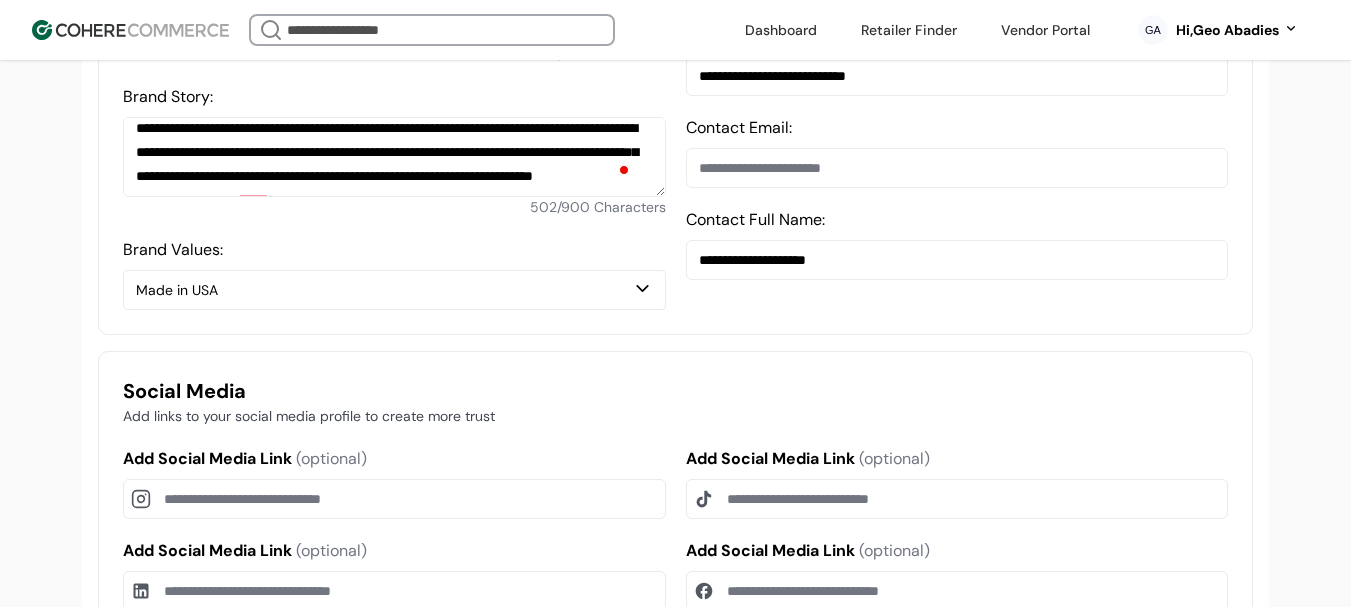 click on "**********" at bounding box center [957, 260] 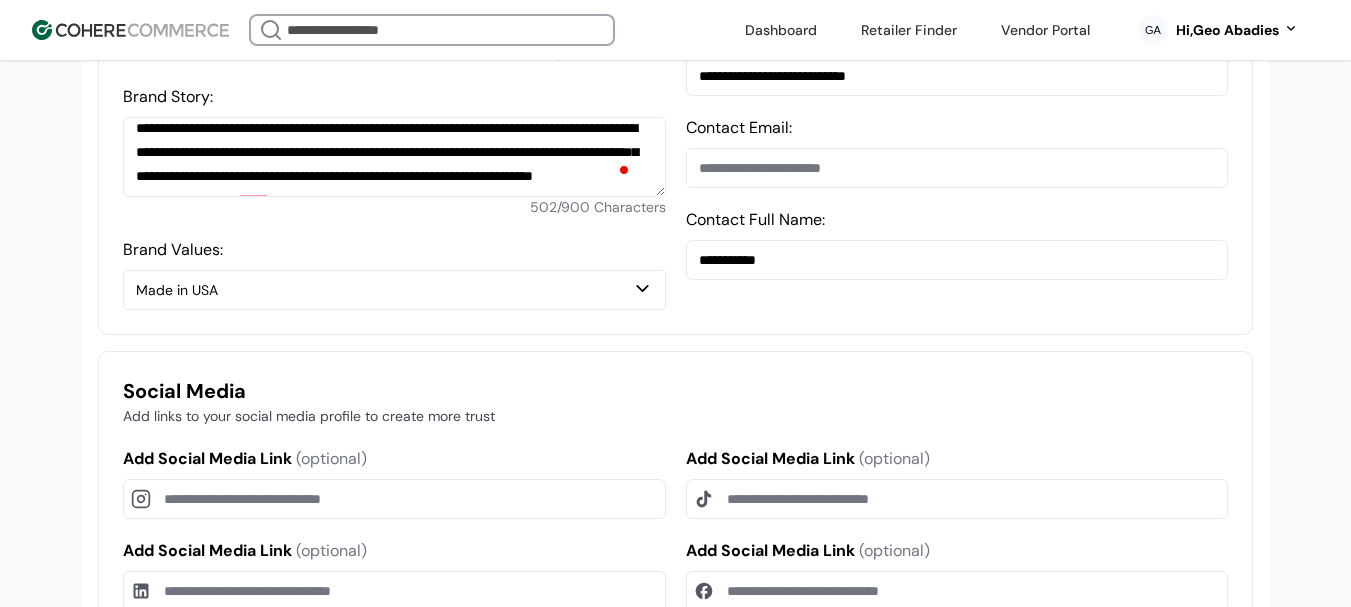 type on "**********" 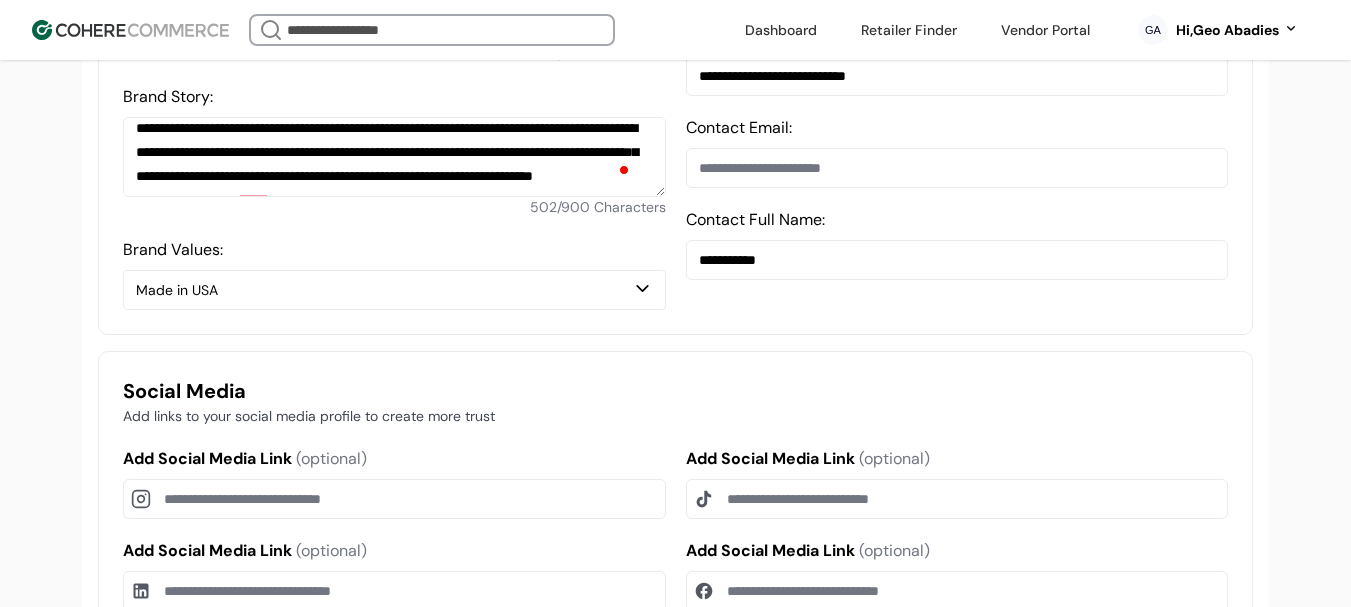 click on "Contact Email:" at bounding box center (957, 168) 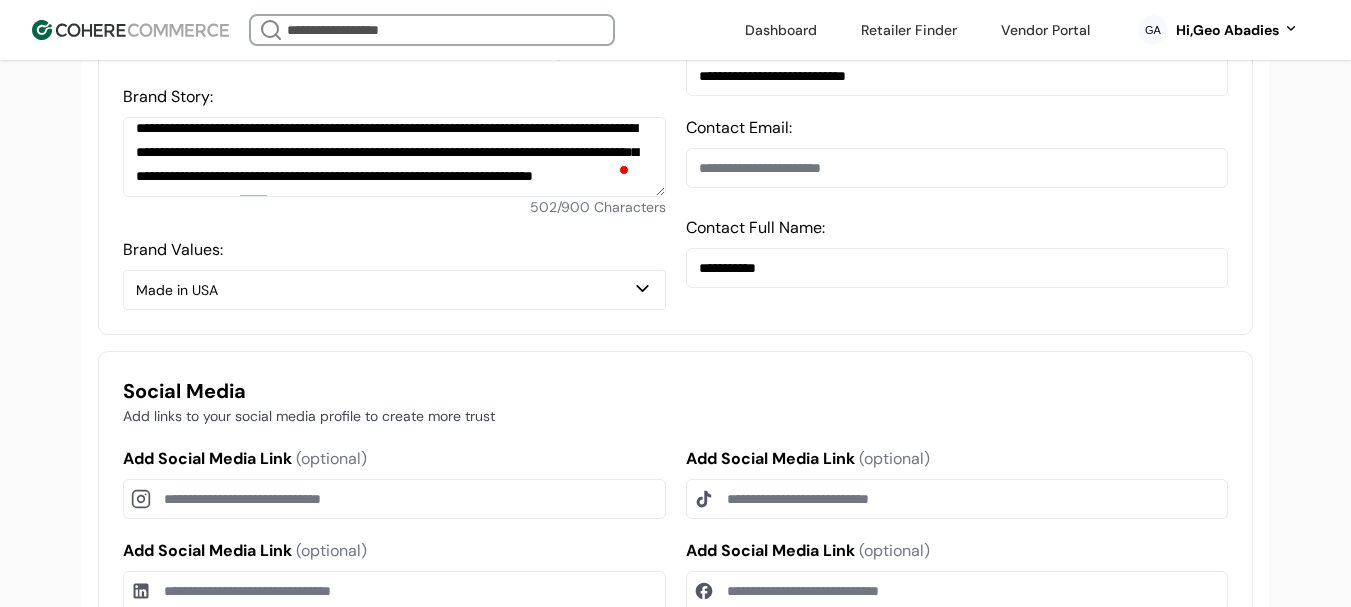 paste on "**********" 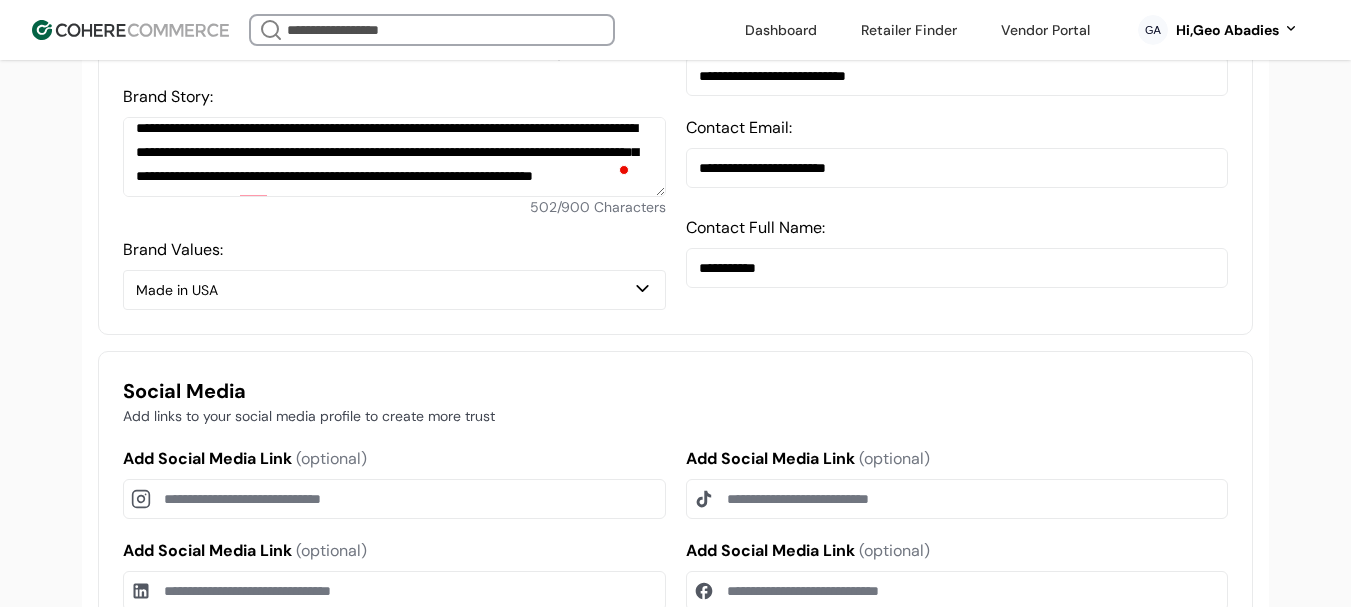 type on "**********" 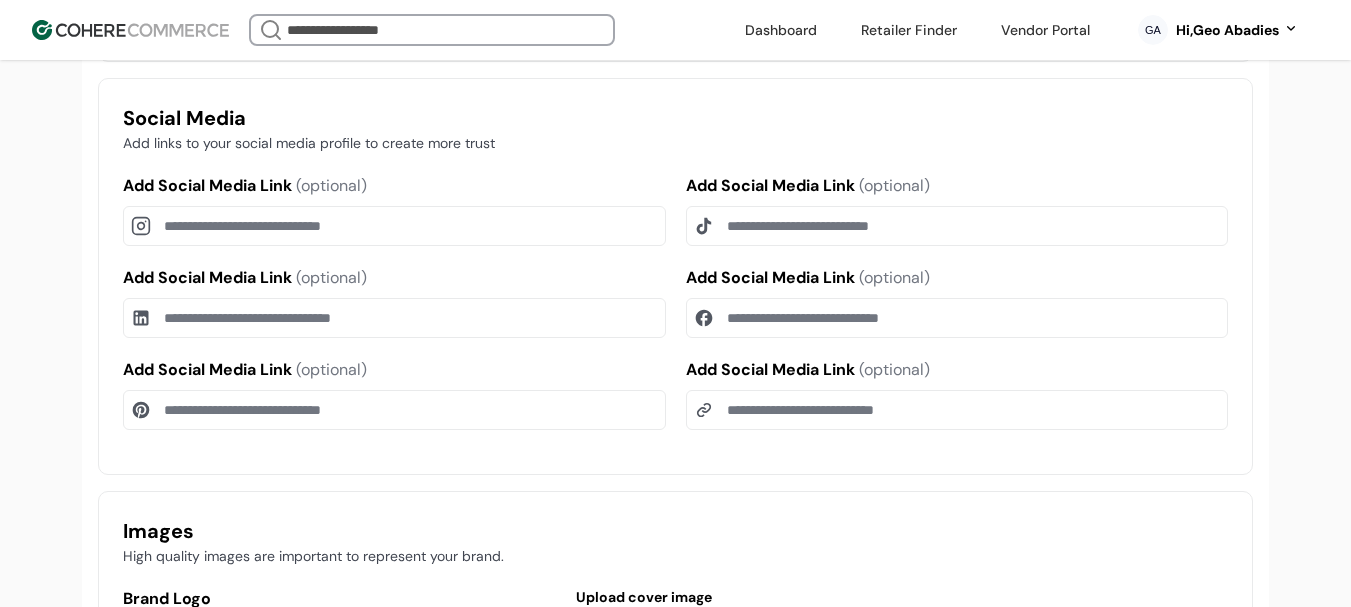 scroll, scrollTop: 1200, scrollLeft: 0, axis: vertical 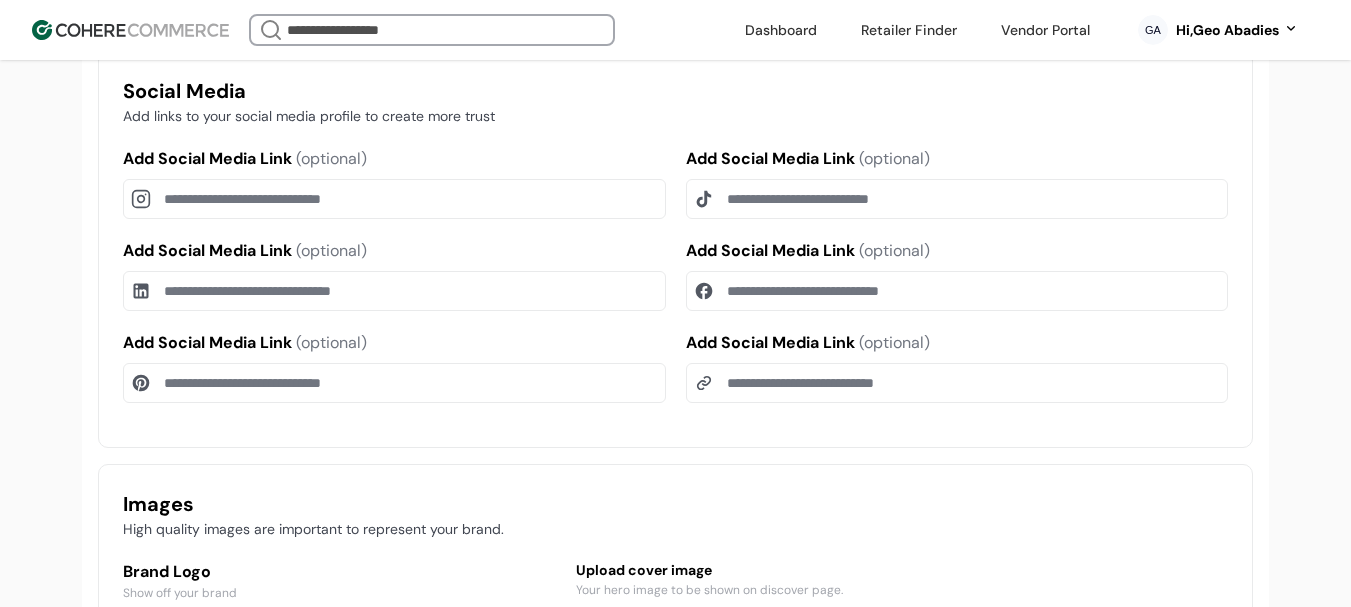 drag, startPoint x: 795, startPoint y: 219, endPoint x: 772, endPoint y: 147, distance: 75.58439 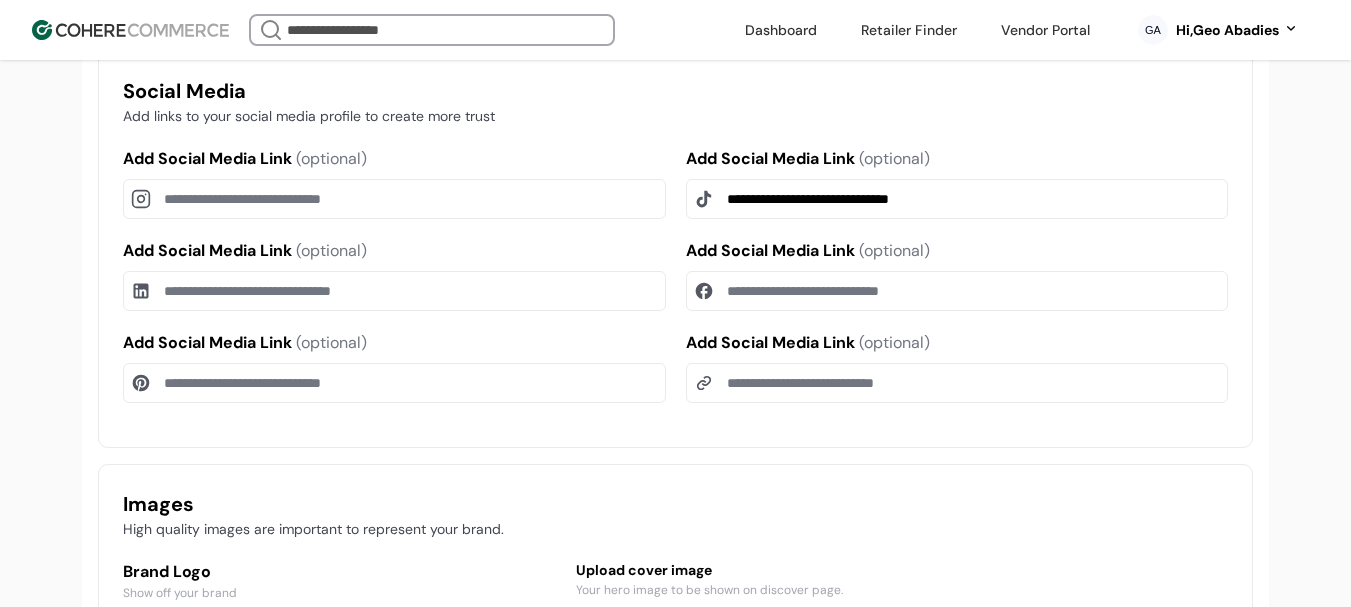 type on "**********" 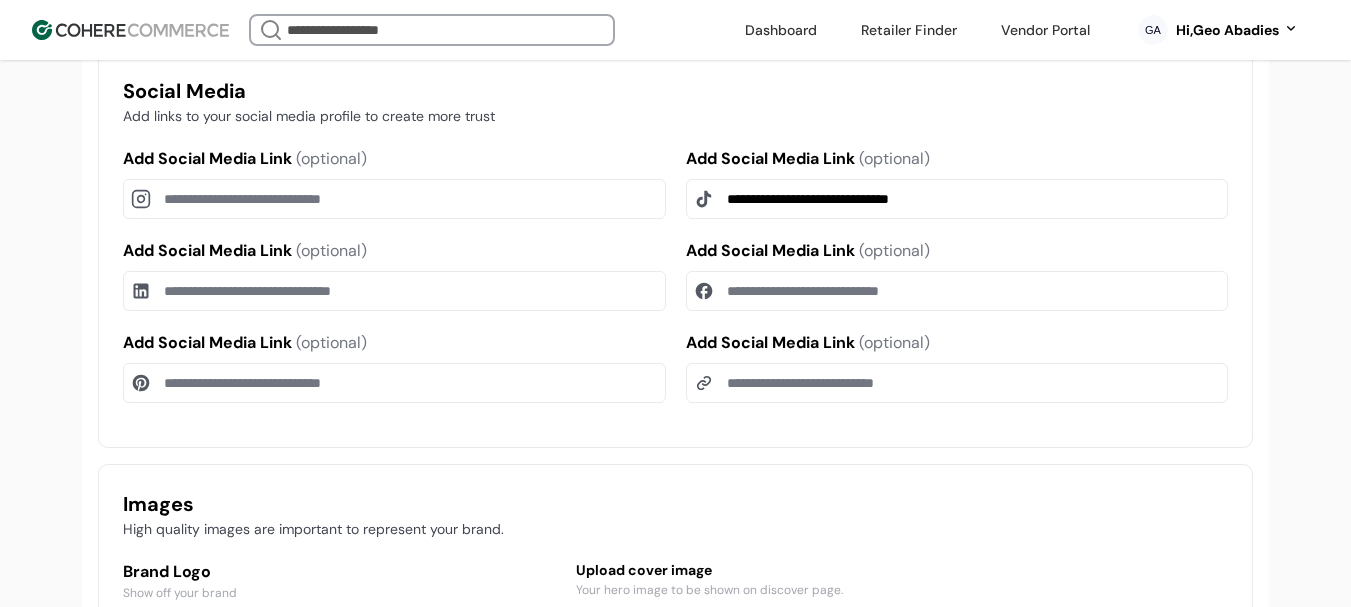 click on "Add Social Media Link (optional)" at bounding box center [394, 199] 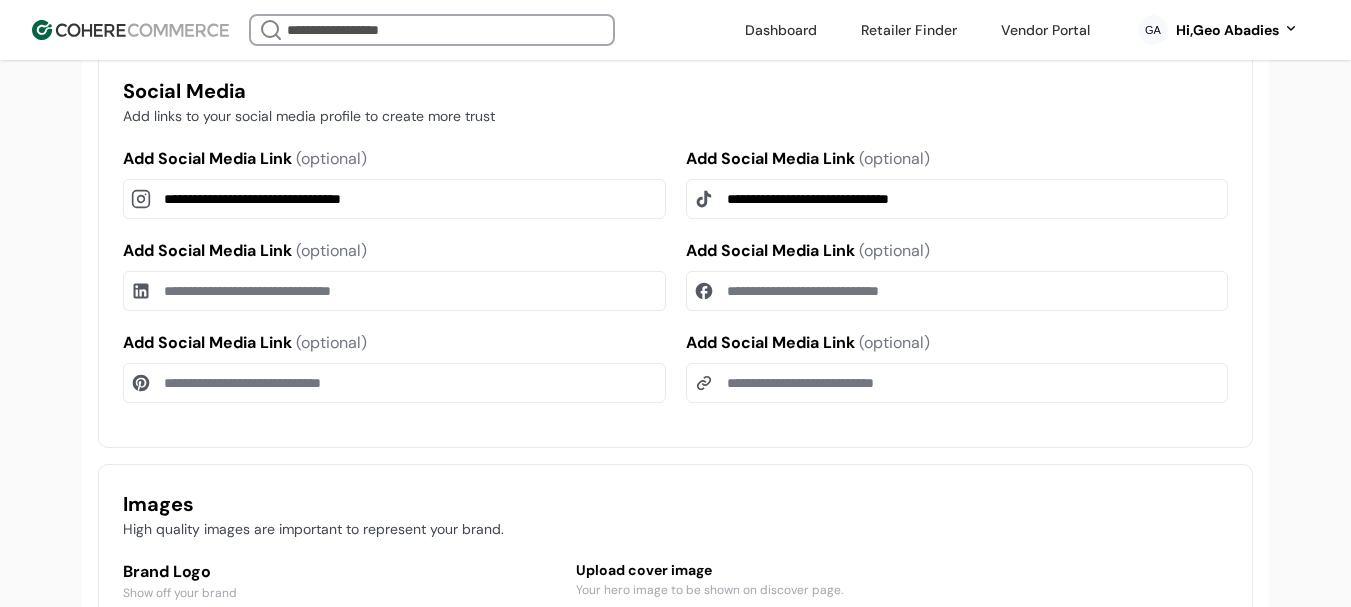 type on "**********" 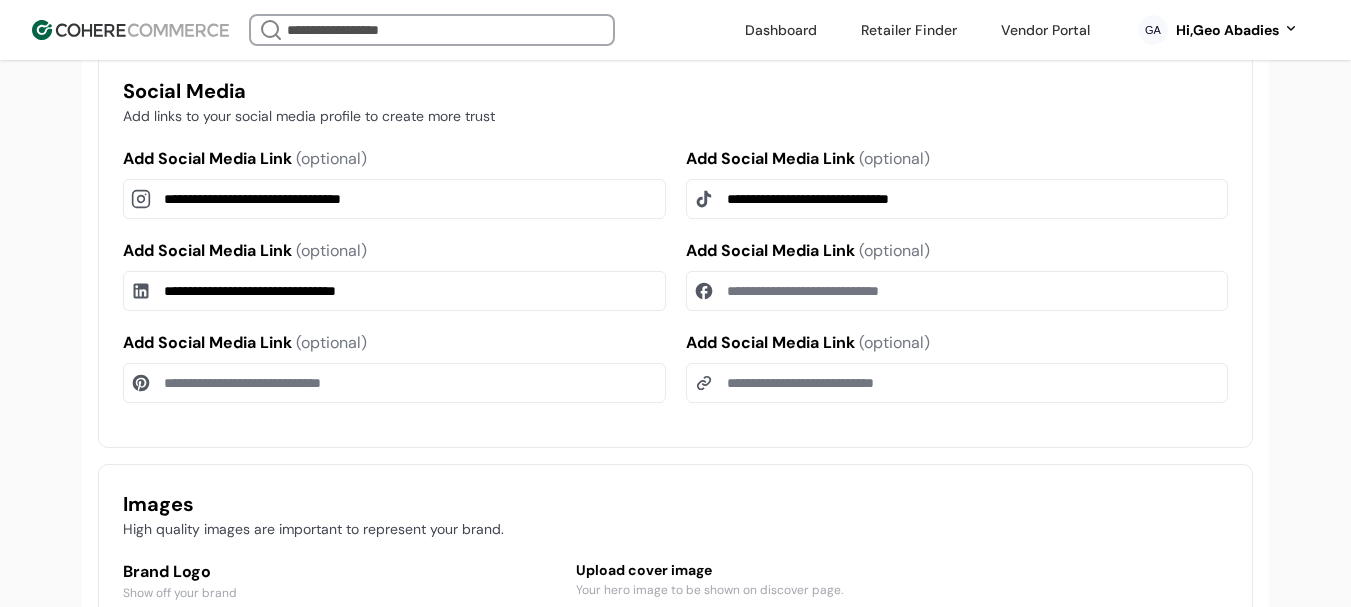 type 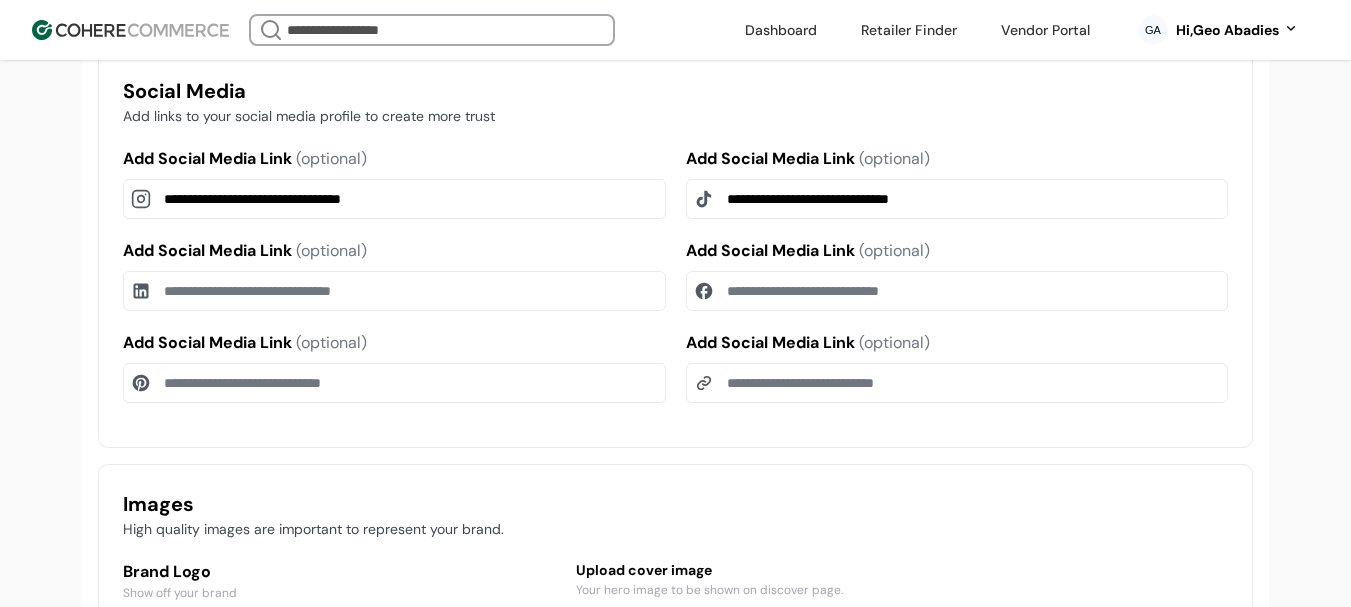 click on "Add Social Media Link (optional)" at bounding box center (957, 291) 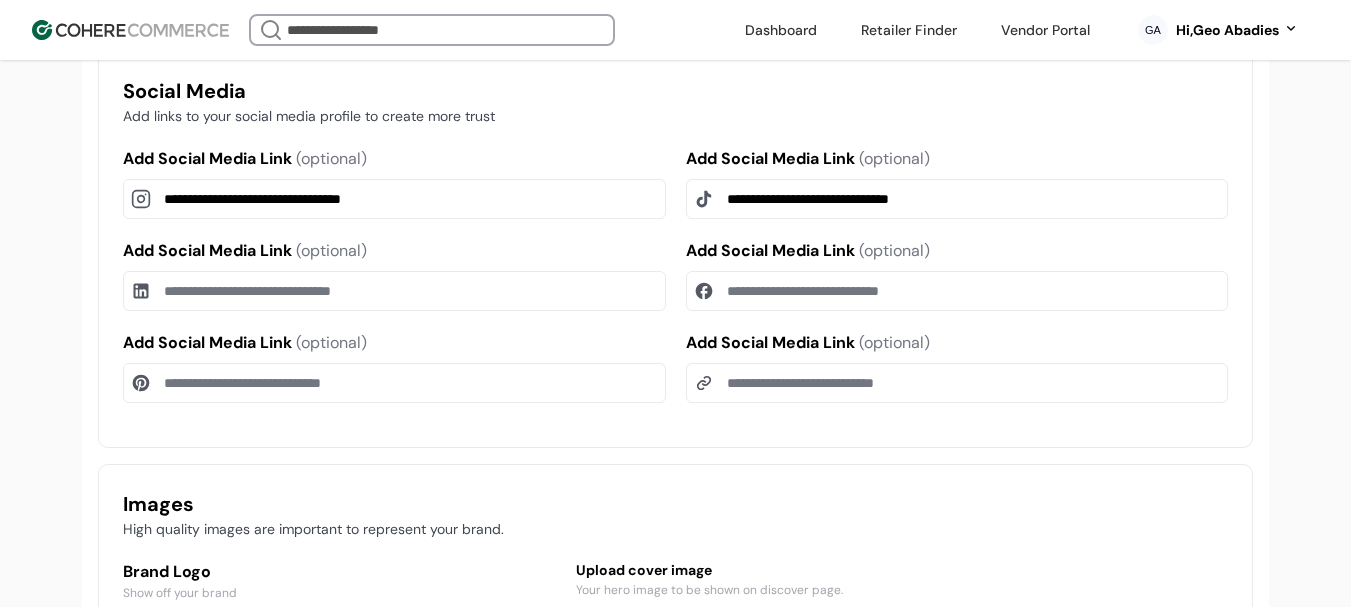 paste on "**********" 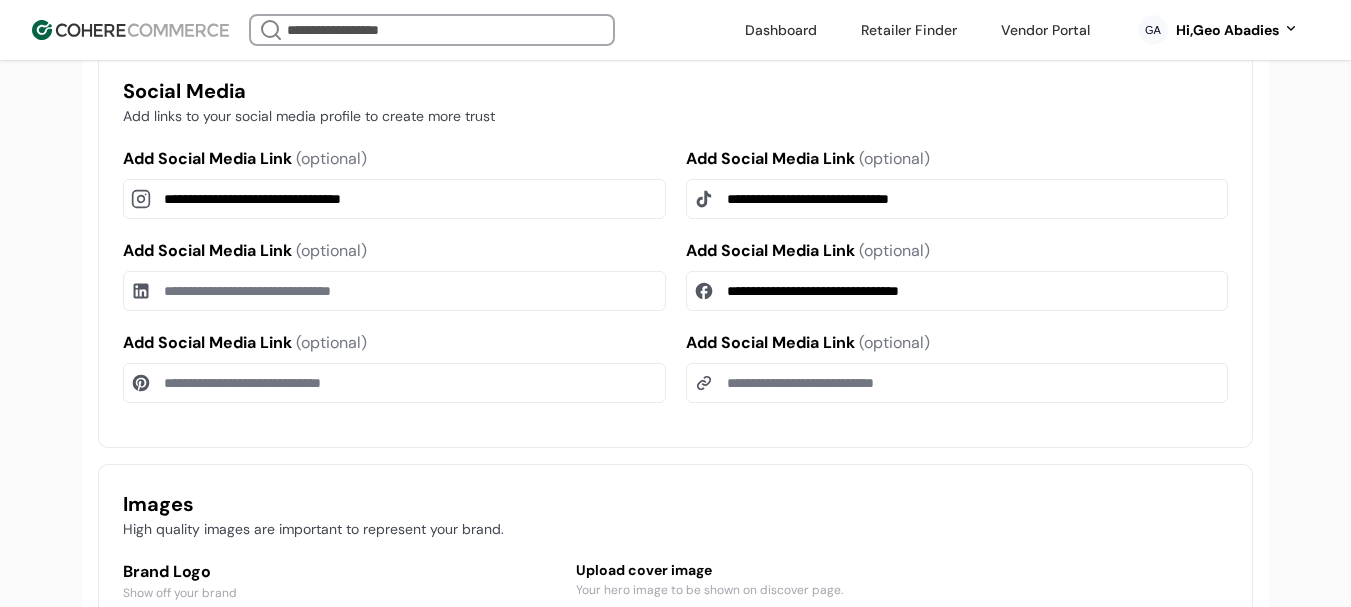 type on "**********" 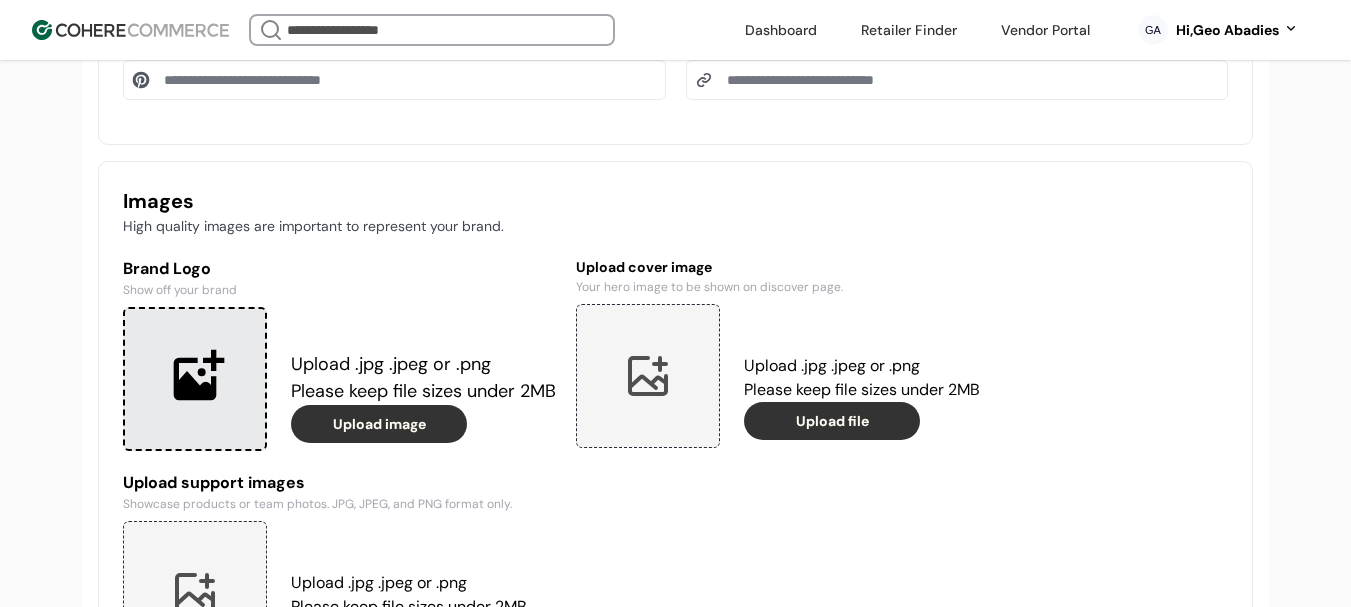 scroll, scrollTop: 1600, scrollLeft: 0, axis: vertical 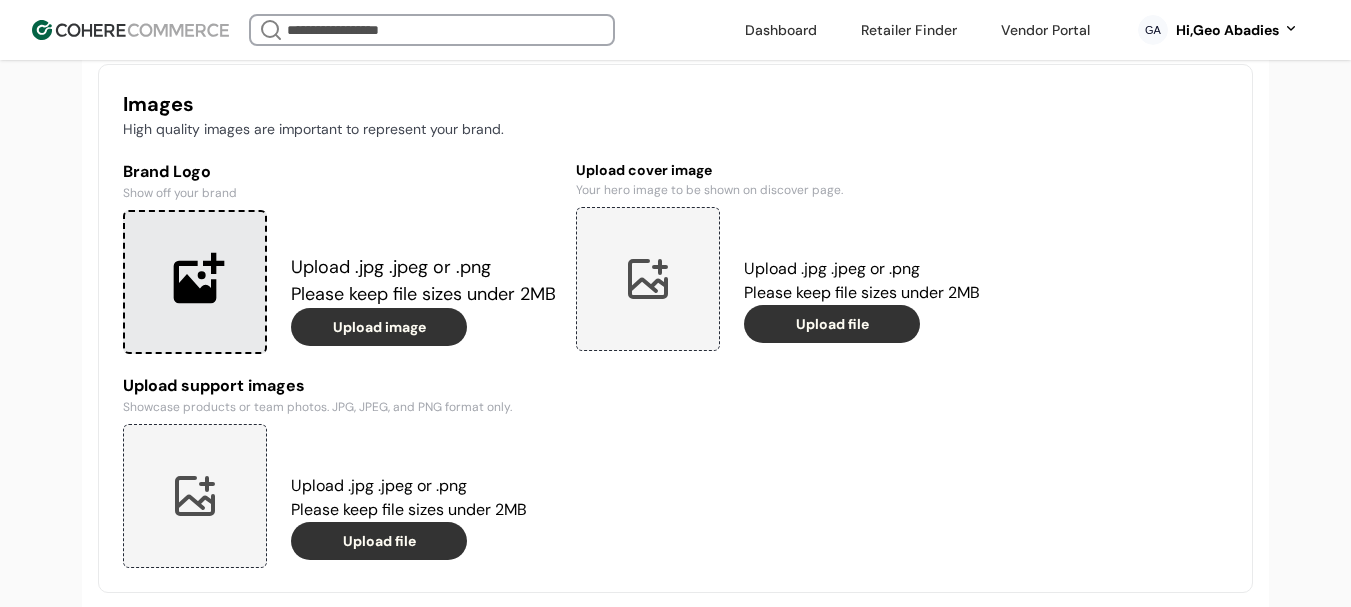 click at bounding box center [195, 282] 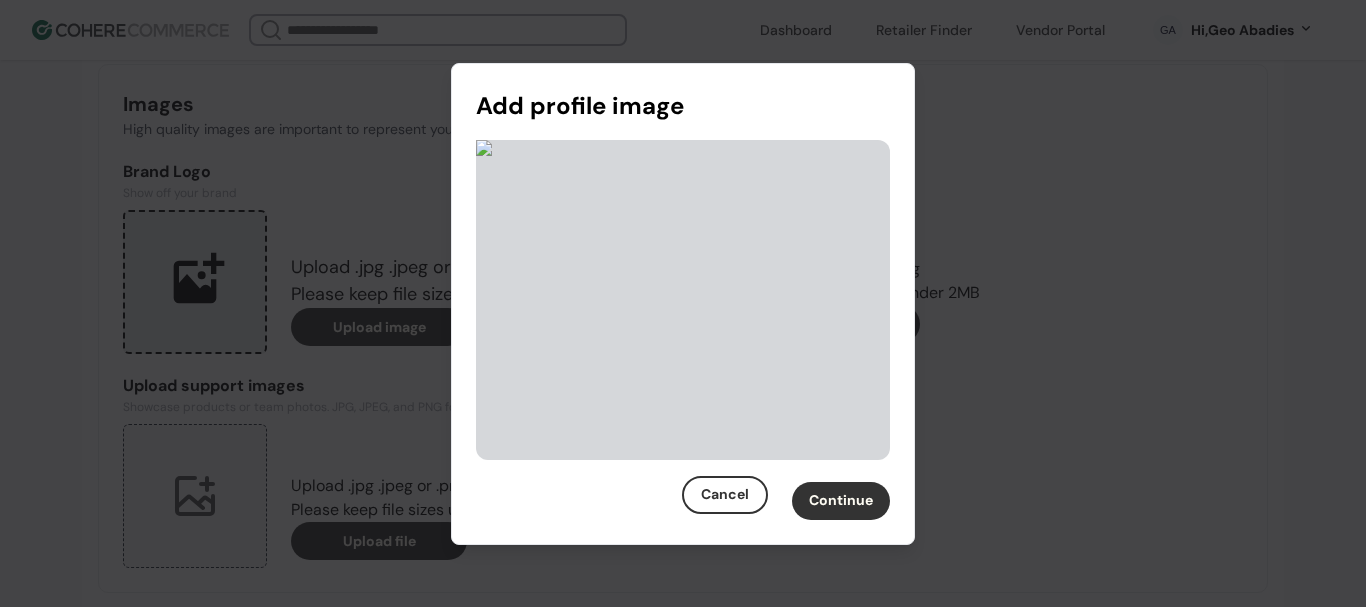 click on "Continue" at bounding box center [841, 501] 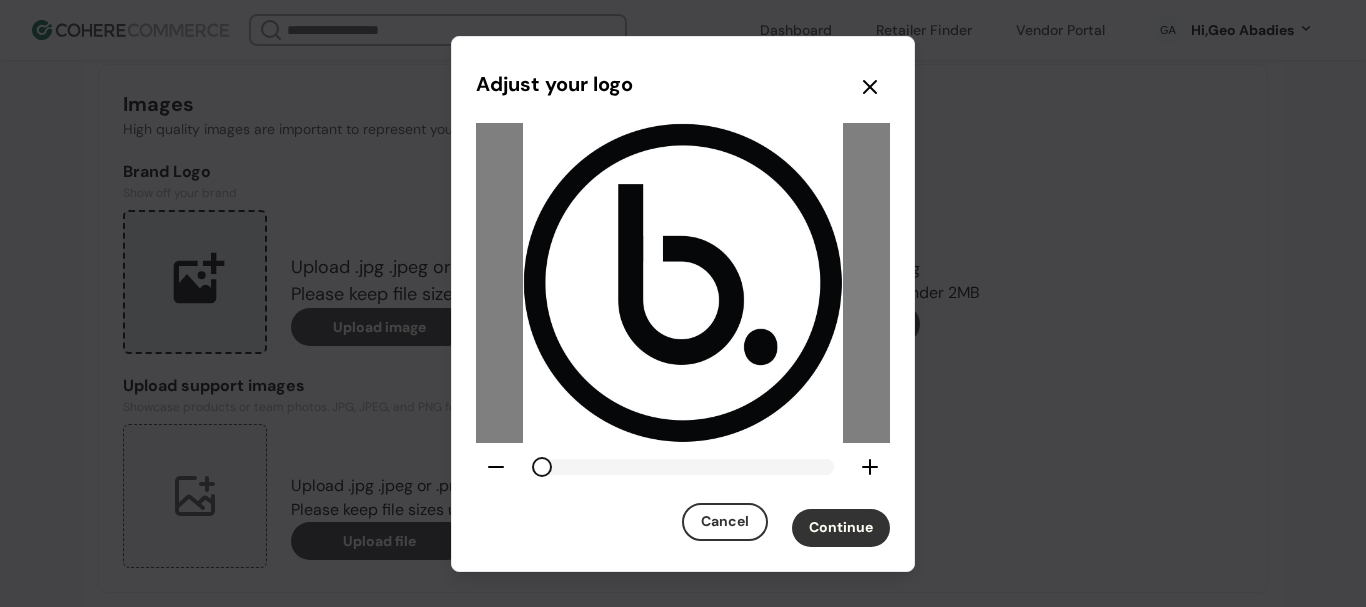 click on "Continue" at bounding box center [841, 528] 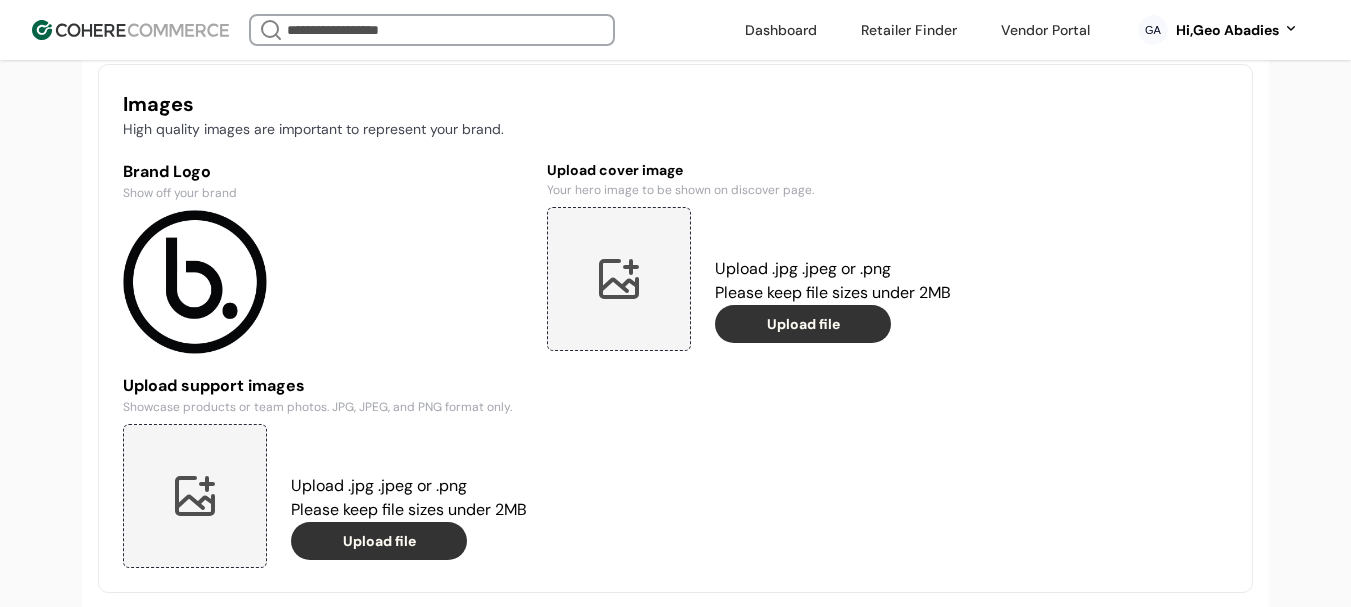 click at bounding box center [619, 279] 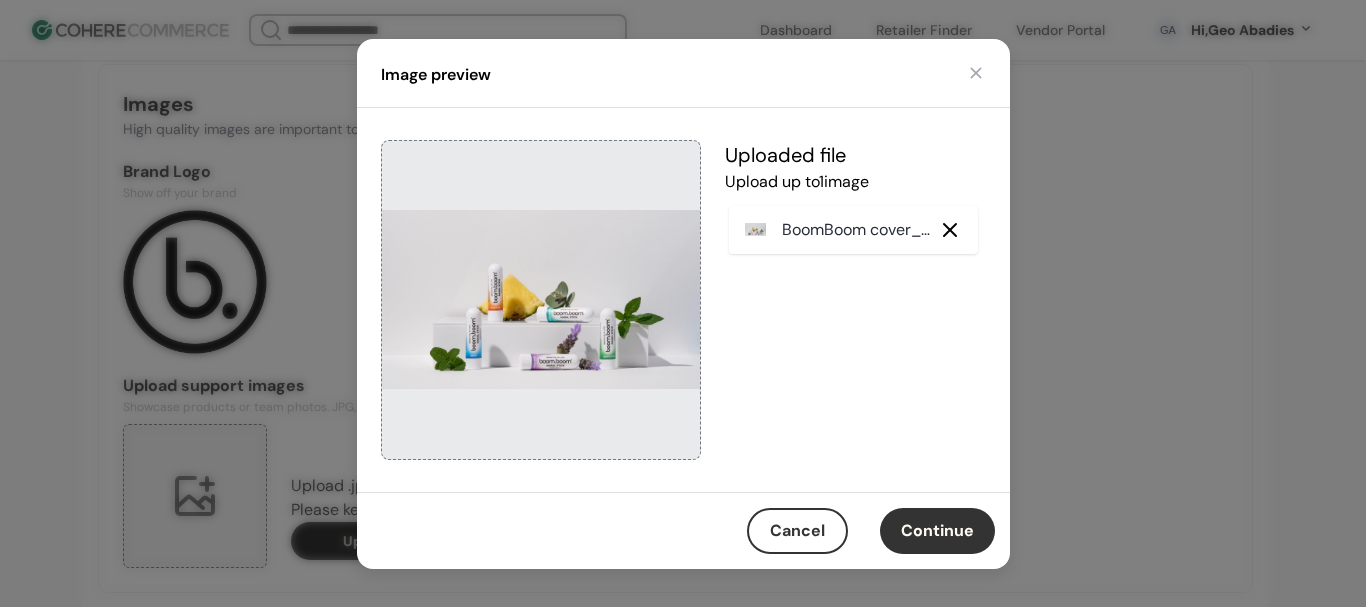 click on "Continue" at bounding box center [937, 531] 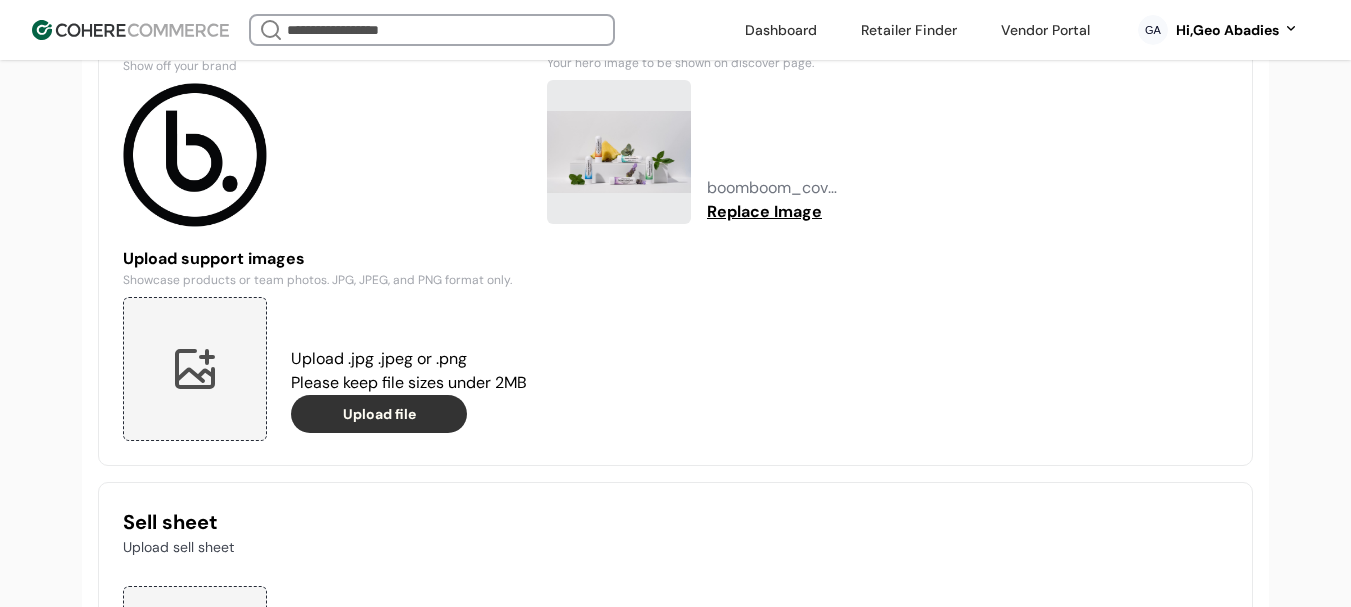 scroll, scrollTop: 1800, scrollLeft: 0, axis: vertical 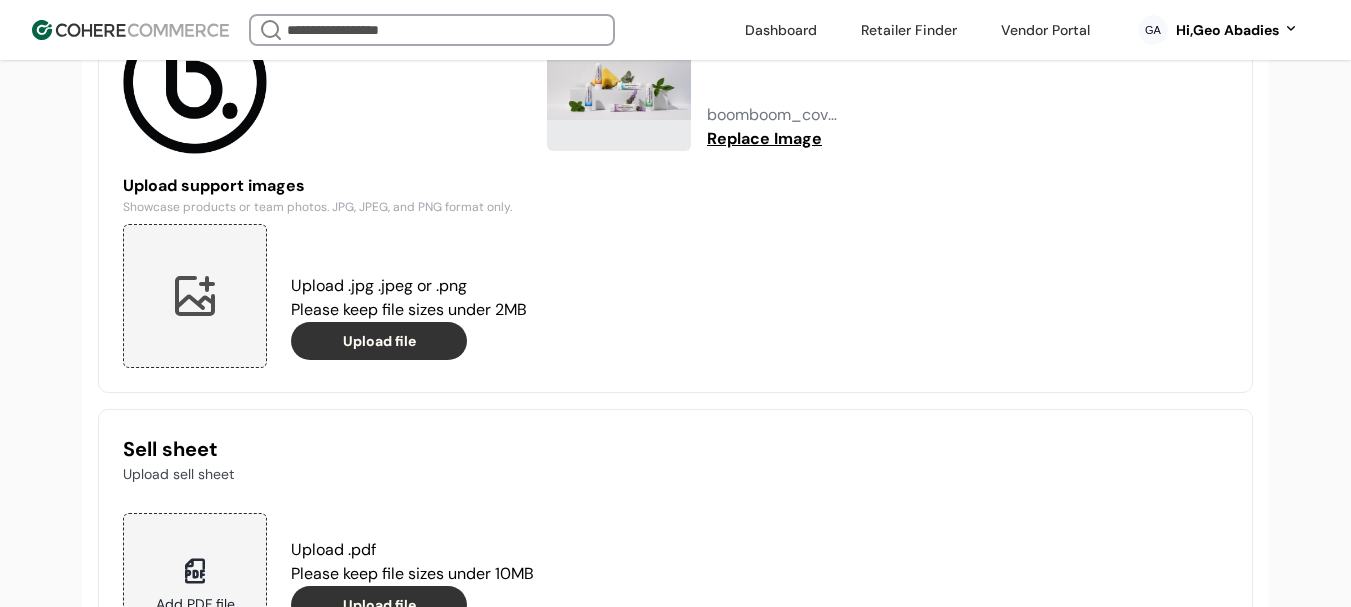 click at bounding box center (195, 296) 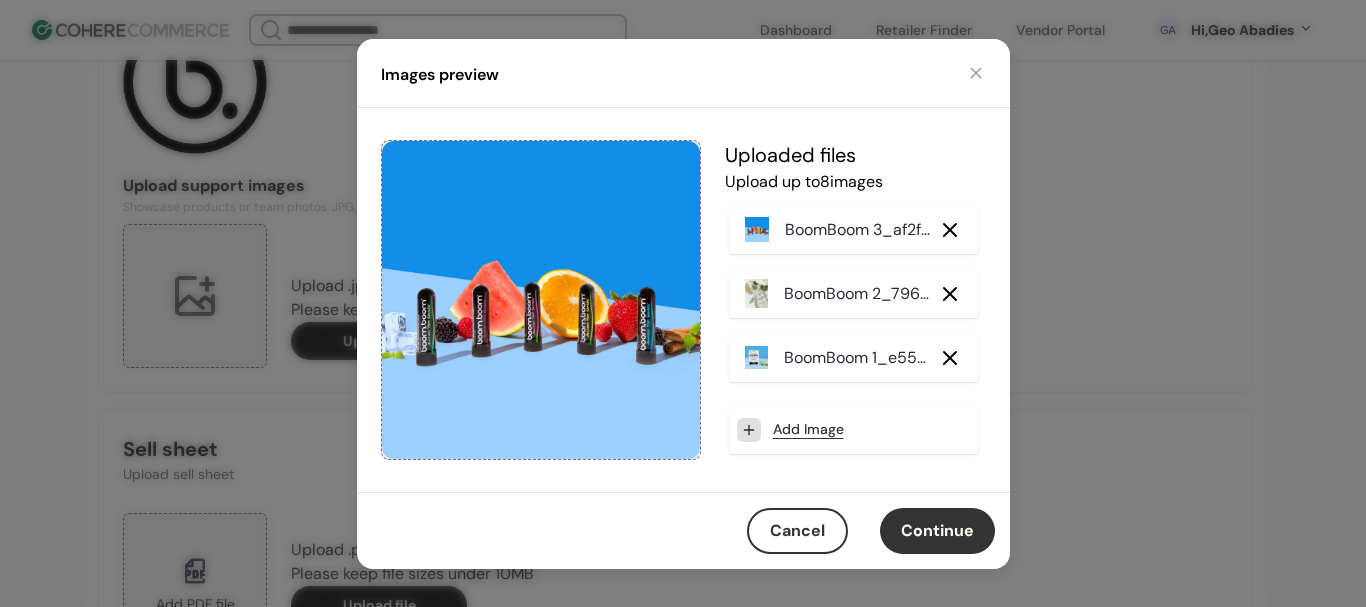 click on "Continue" at bounding box center [937, 531] 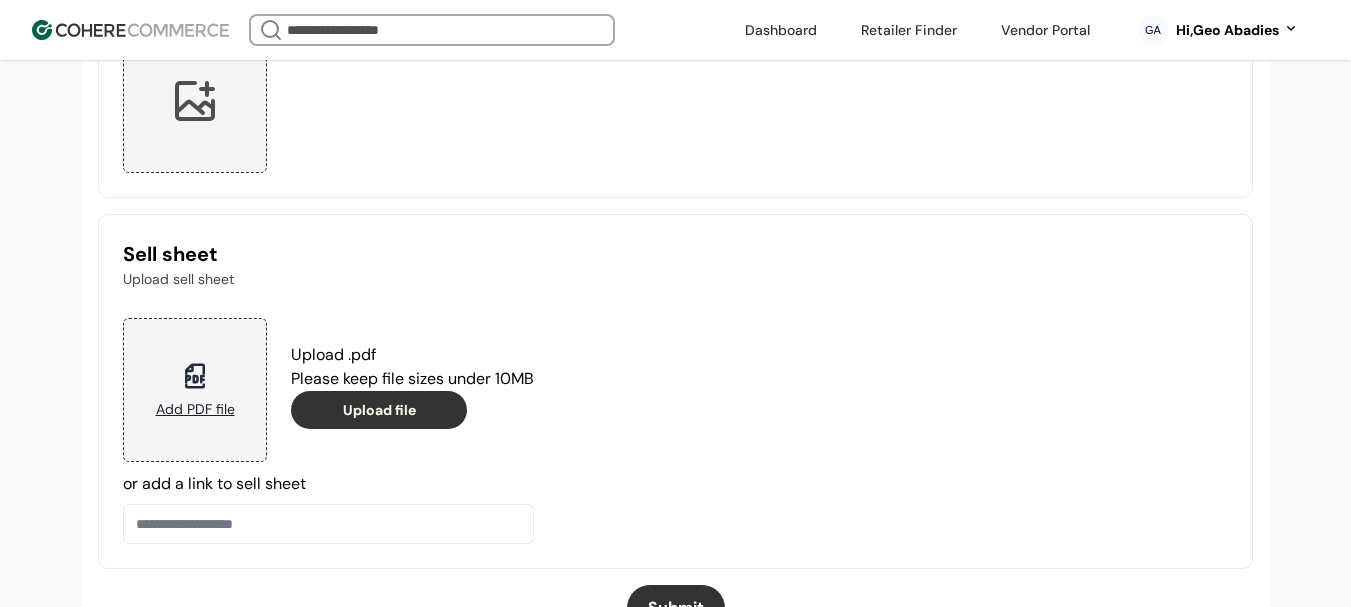 scroll, scrollTop: 2296, scrollLeft: 0, axis: vertical 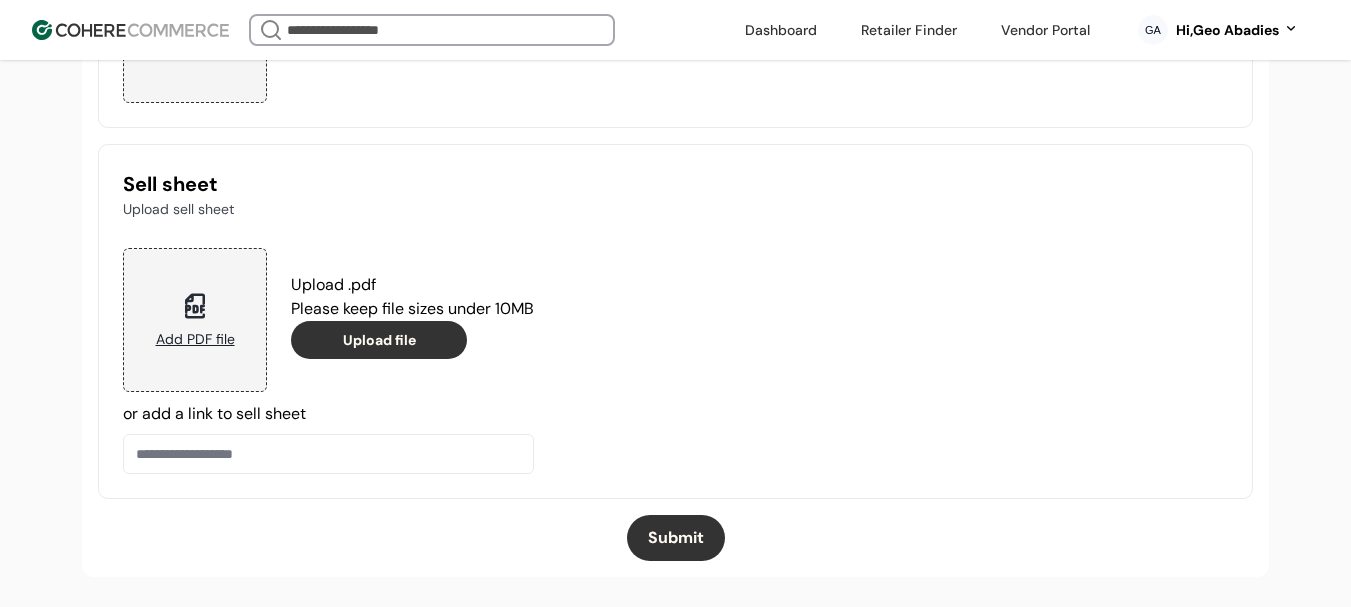 click on "Submit" at bounding box center (676, 538) 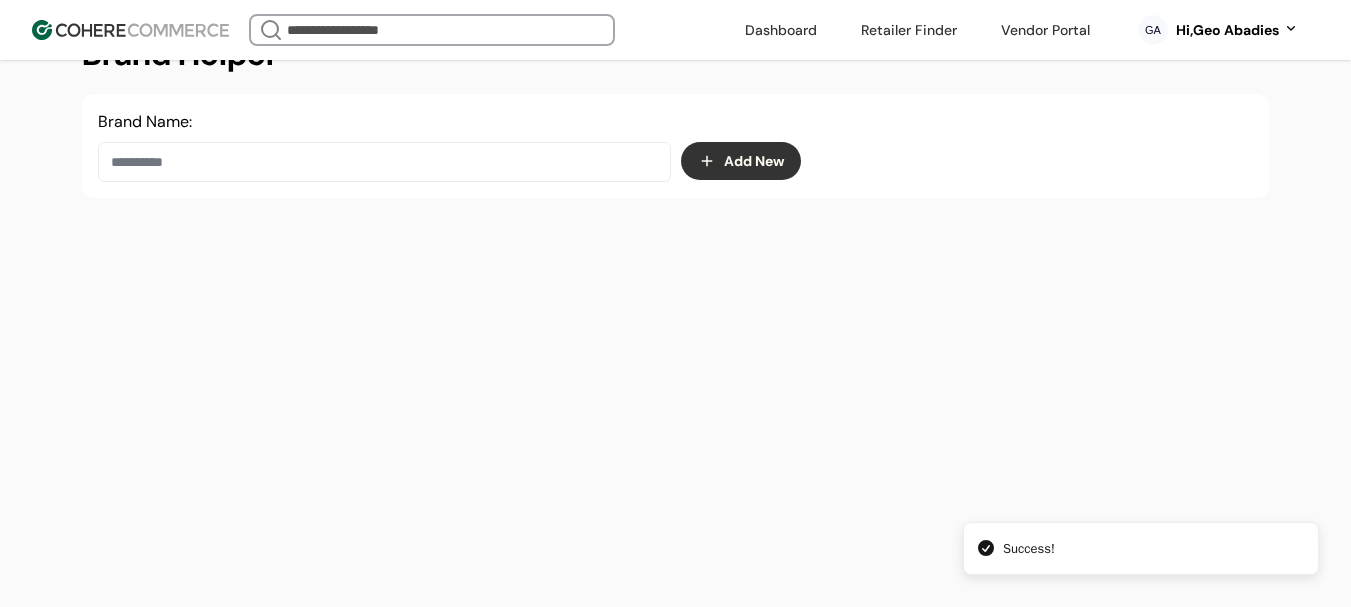 scroll, scrollTop: 337, scrollLeft: 0, axis: vertical 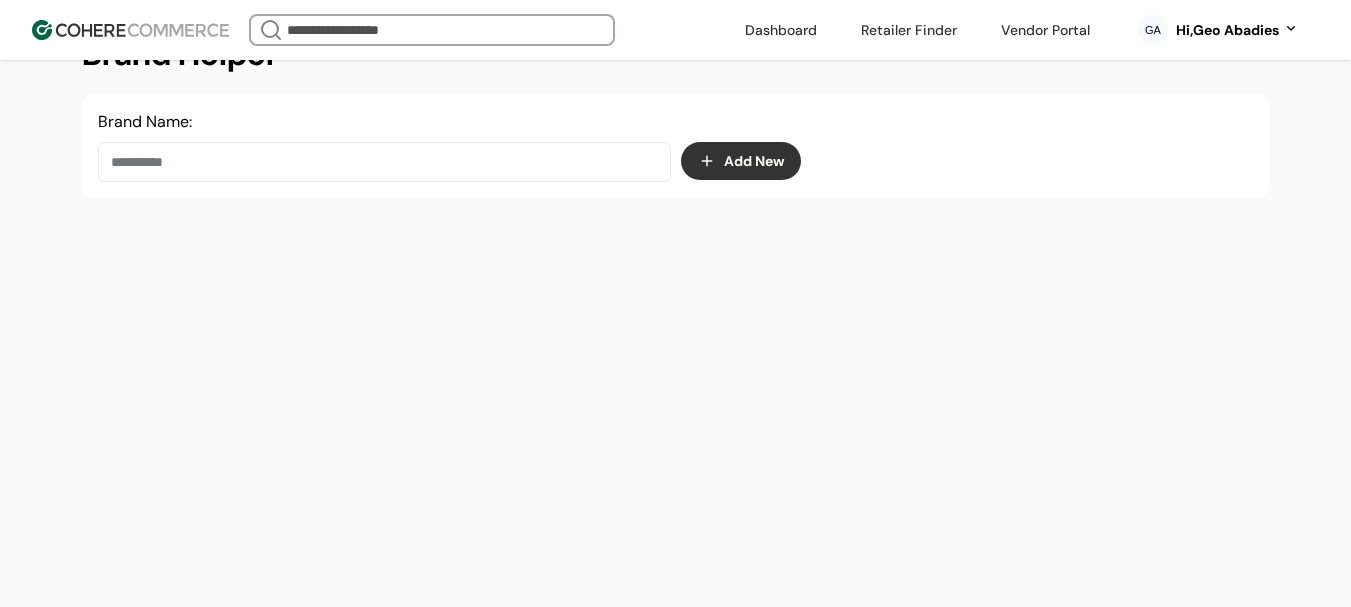 click on "Add New" at bounding box center (741, 161) 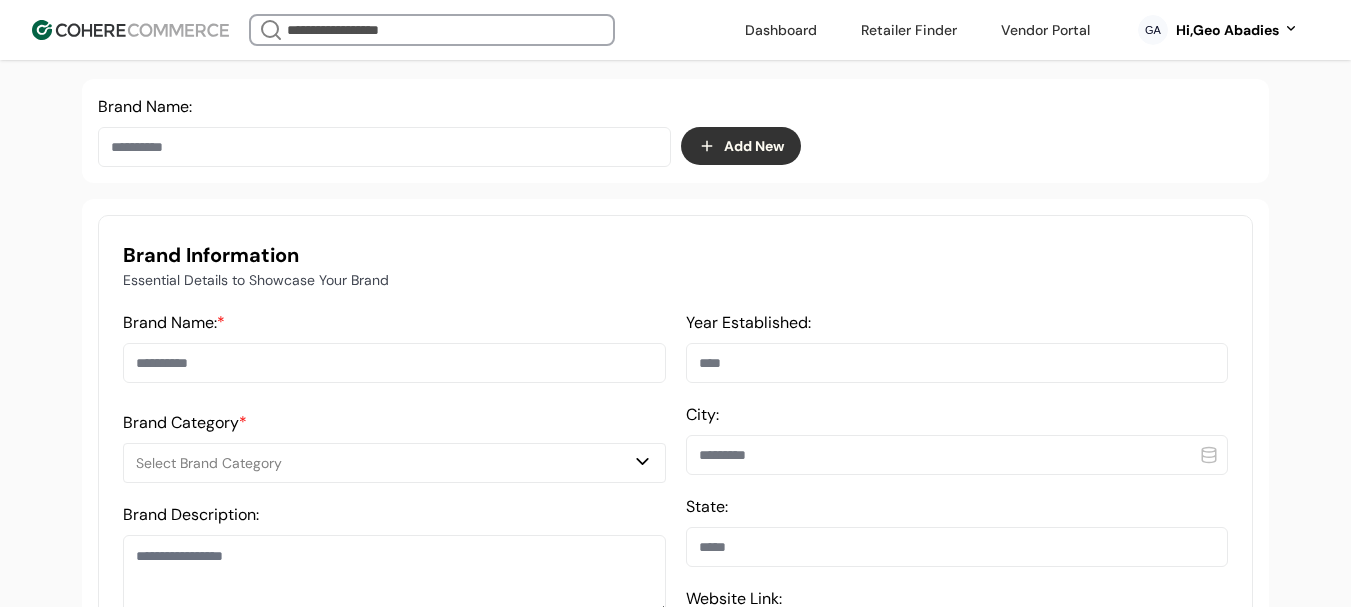 click on "Brand Name:  * Brand Category  * Select Brand Category Brand Description: 0 / 450   Characters Brand Story: 0 / 900   Characters Brand Values: Select Brand Values" at bounding box center (394, 596) 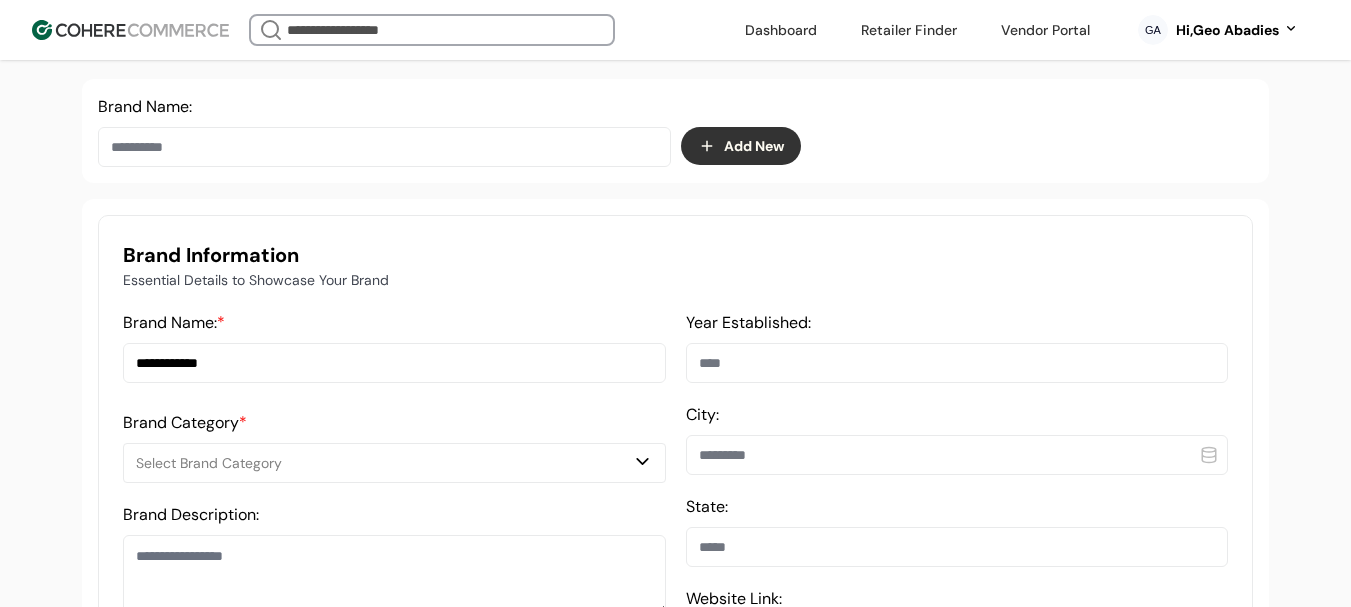 type on "**********" 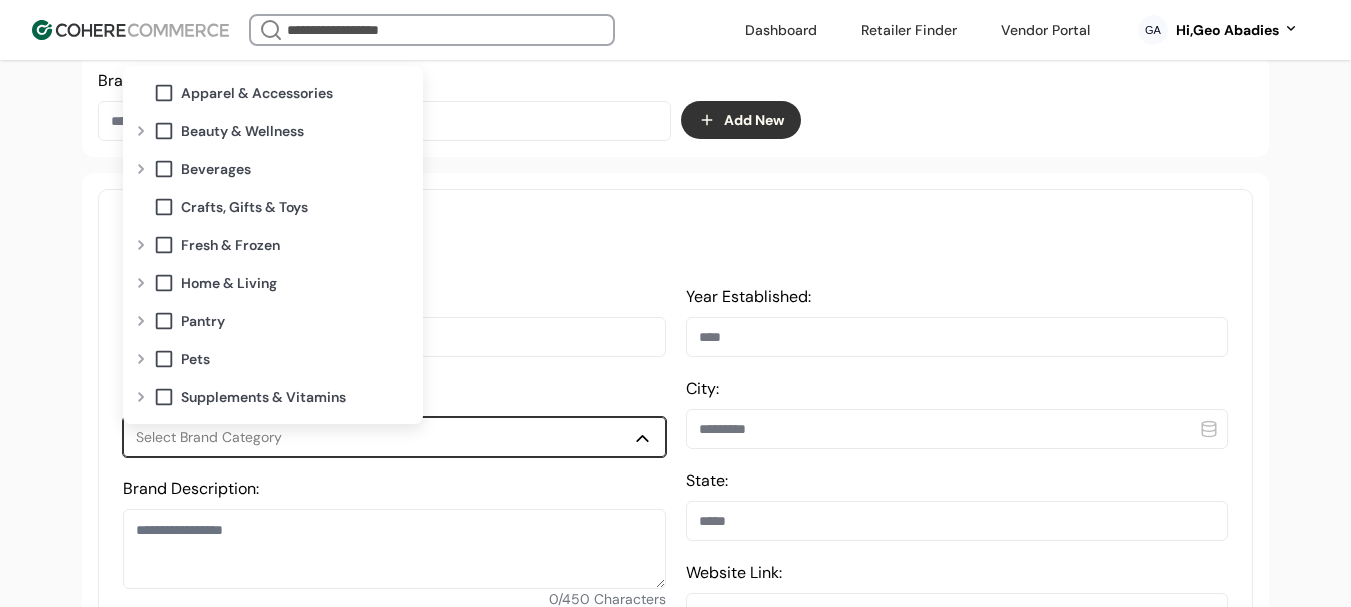 scroll, scrollTop: 337, scrollLeft: 0, axis: vertical 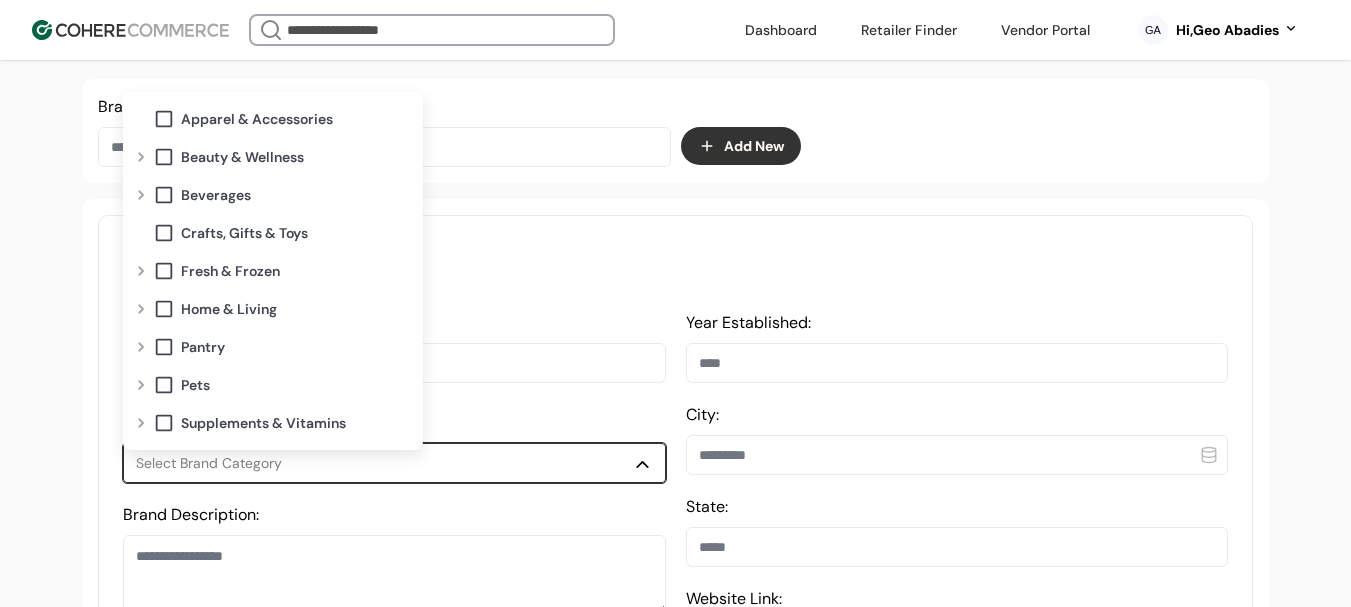 click at bounding box center [141, 347] 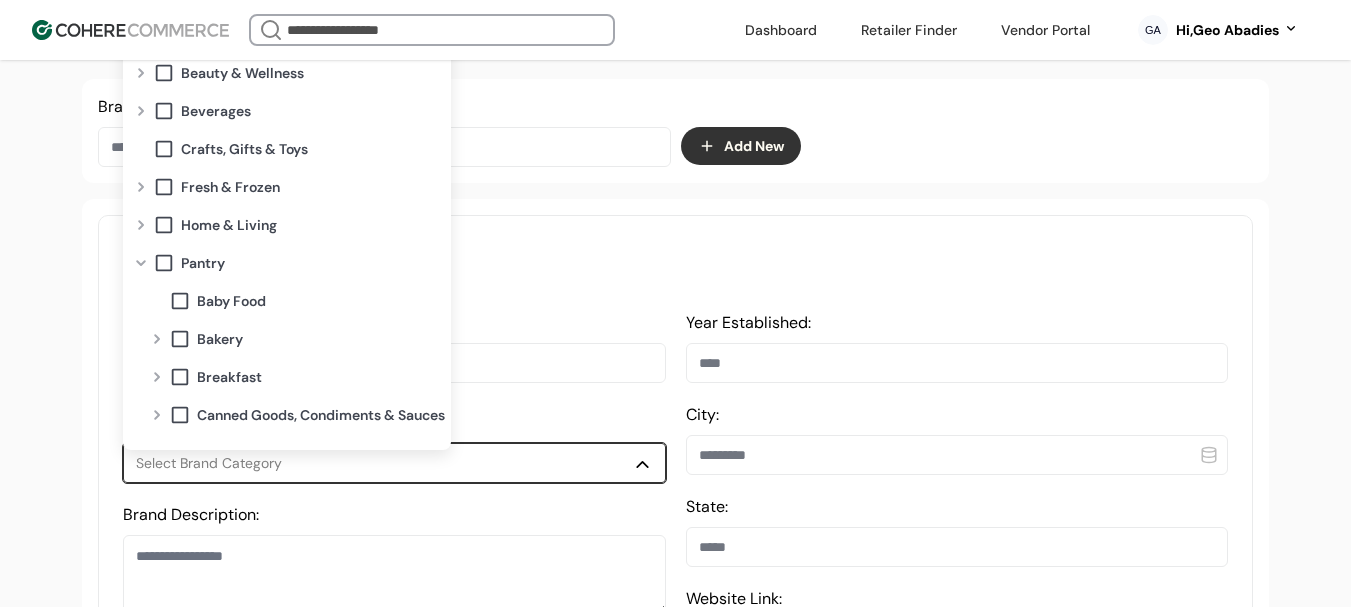 scroll, scrollTop: 100, scrollLeft: 0, axis: vertical 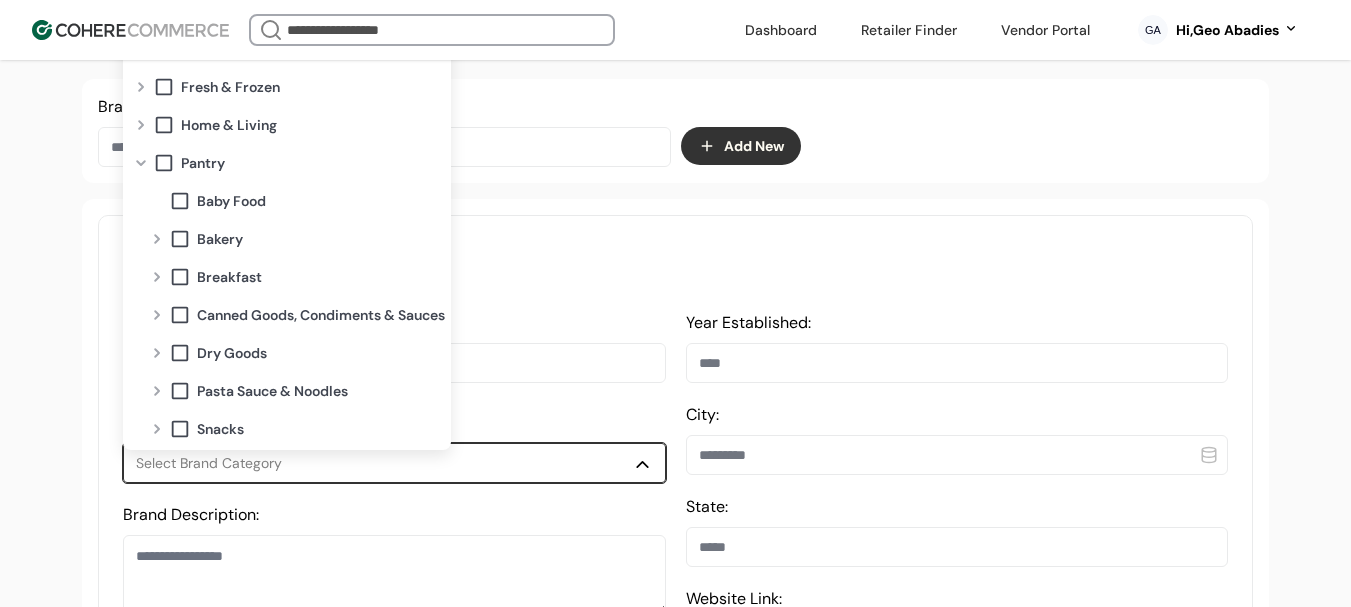 click at bounding box center [157, 429] 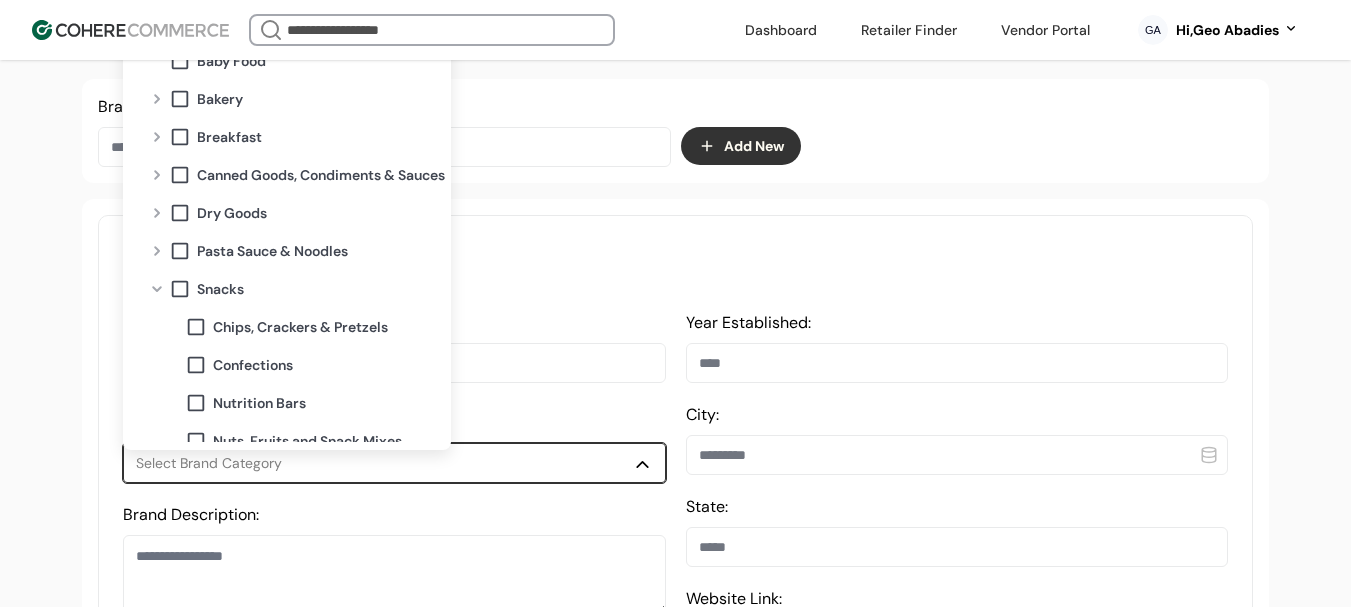 scroll, scrollTop: 300, scrollLeft: 0, axis: vertical 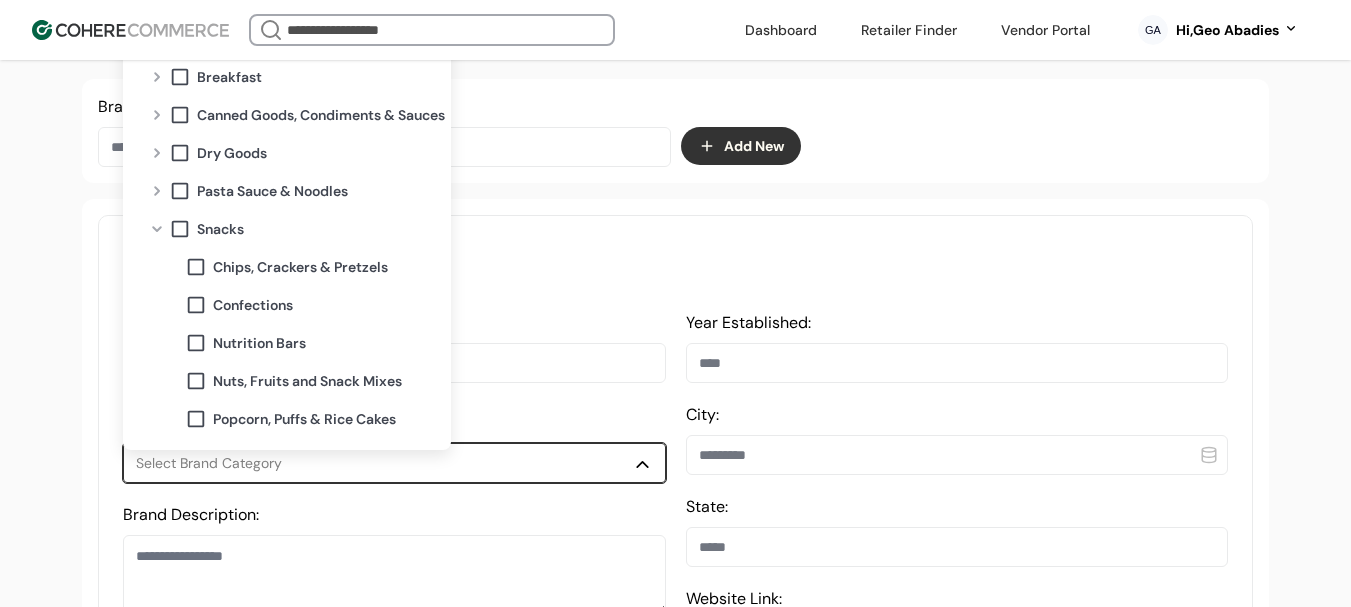 click on "Nuts, Fruits and Snack Mixes" at bounding box center [307, 381] 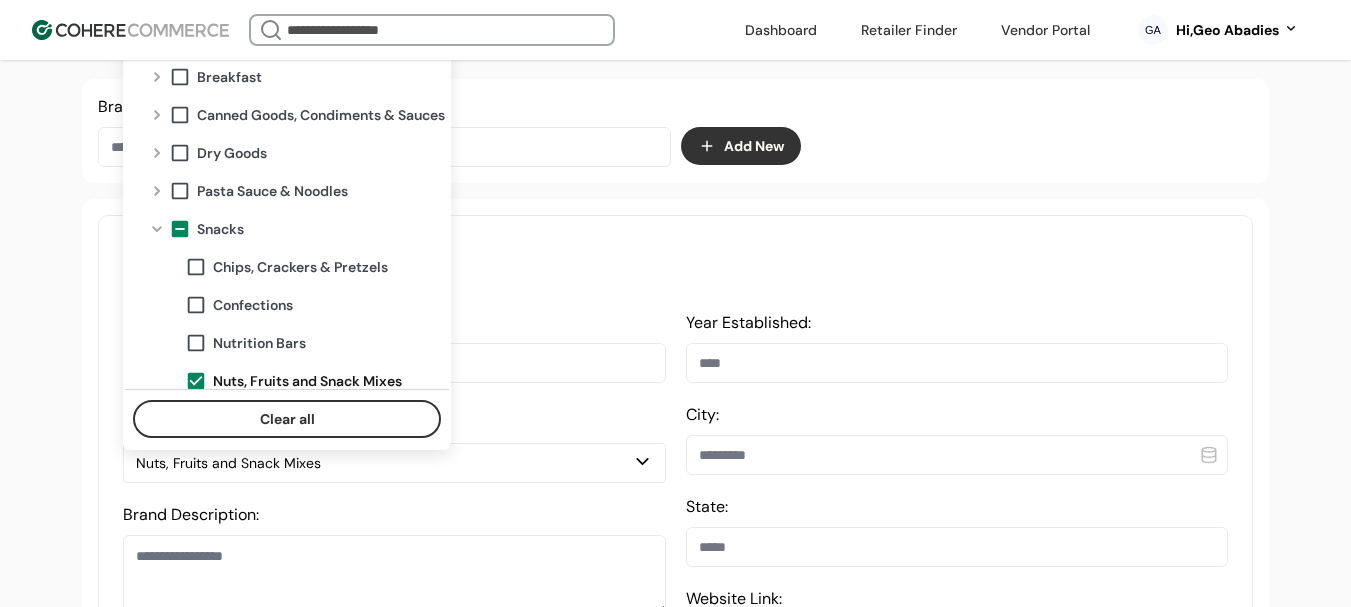 click on "**********" at bounding box center (675, 1164) 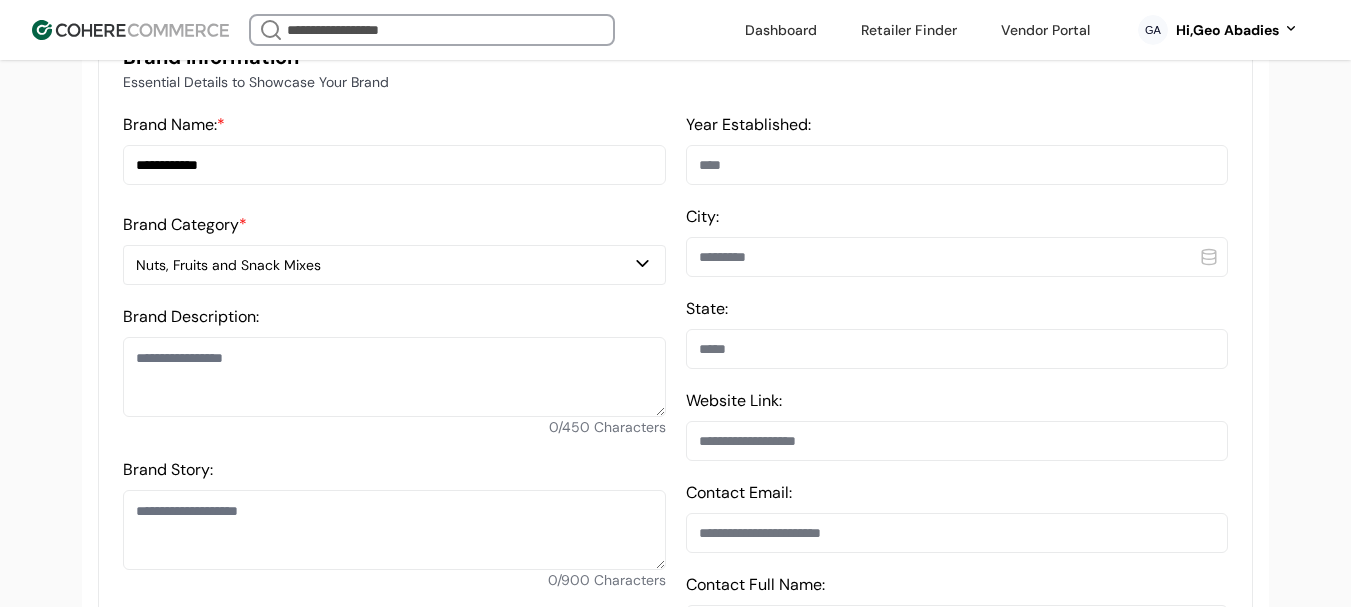 scroll, scrollTop: 537, scrollLeft: 0, axis: vertical 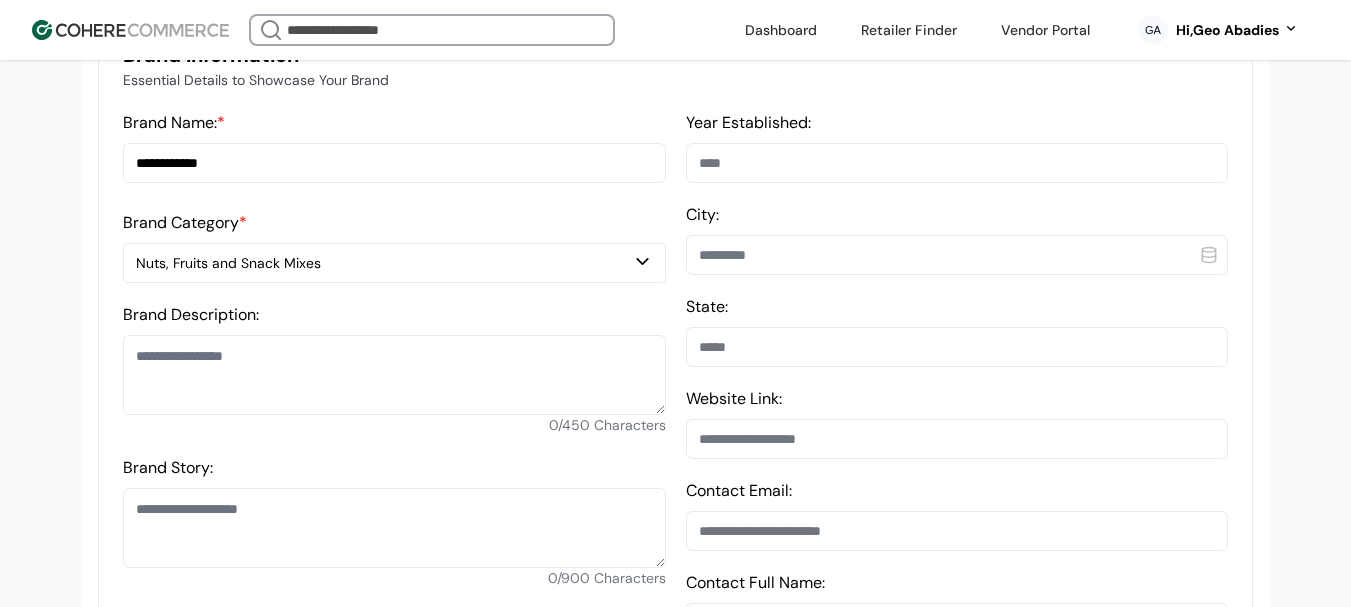 click at bounding box center (394, 375) 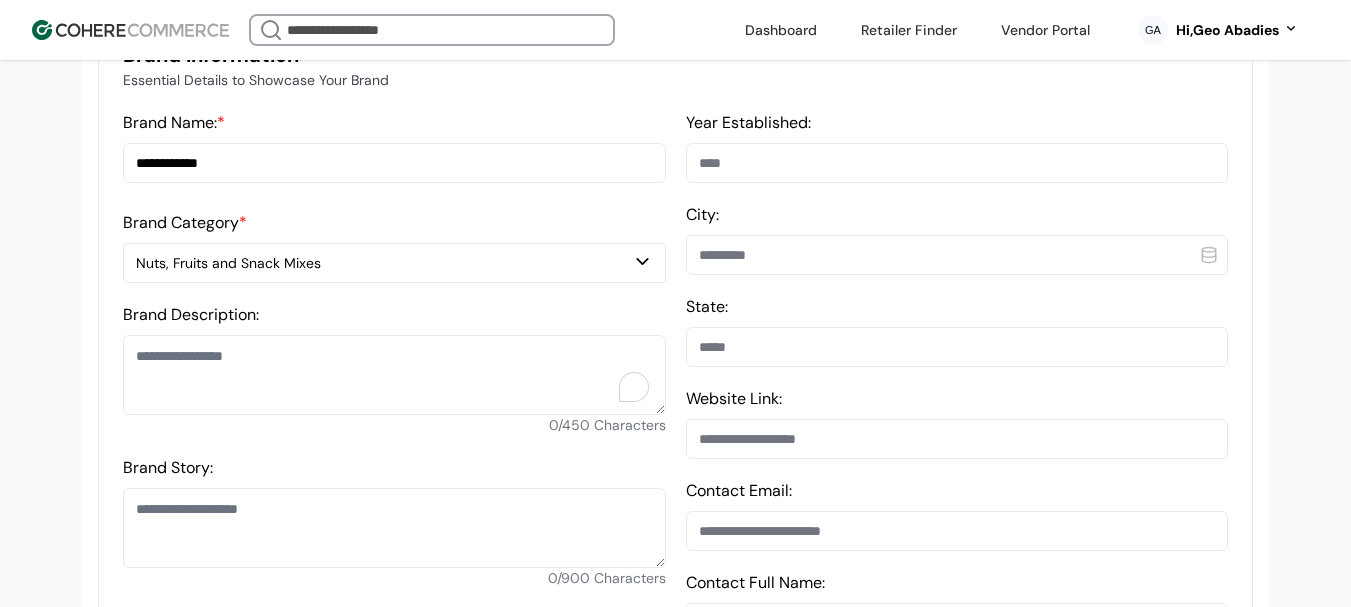paste on "**********" 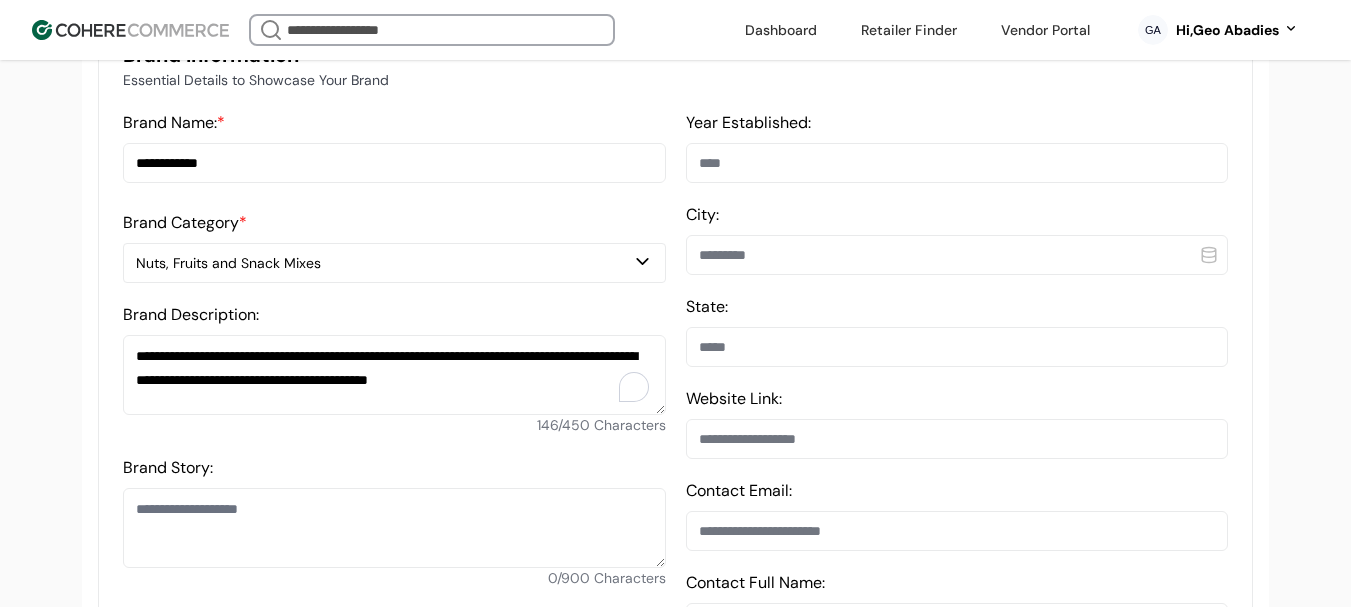 type on "**********" 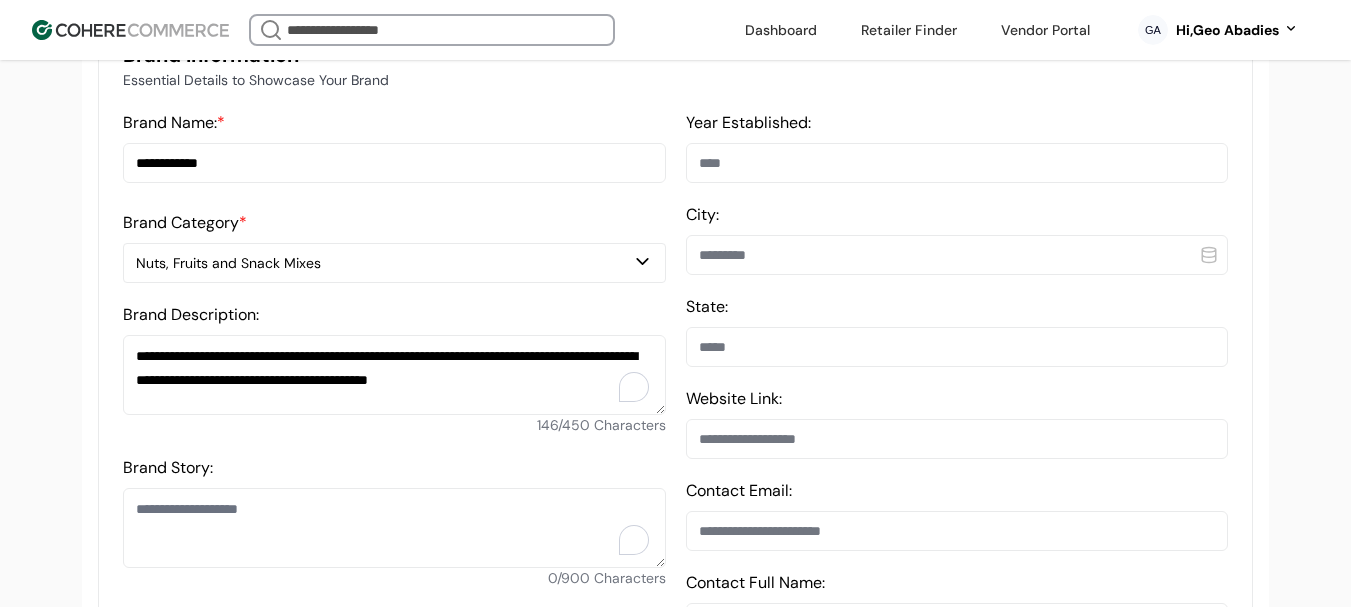 paste on "**********" 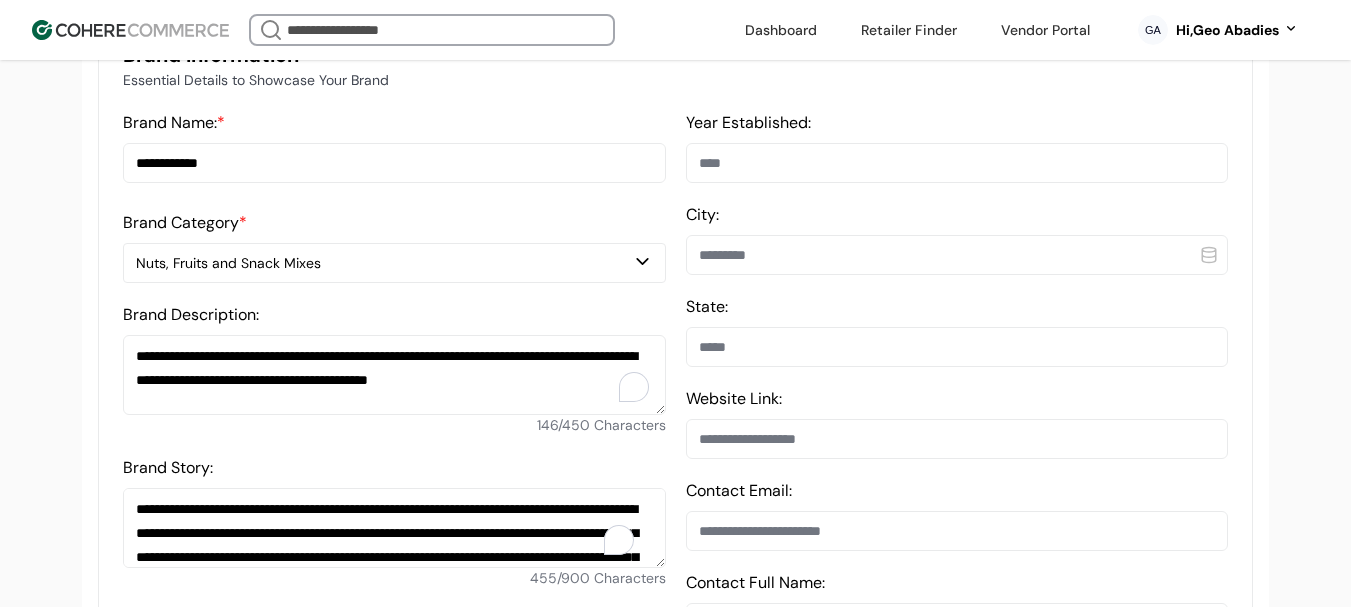 scroll, scrollTop: 95, scrollLeft: 0, axis: vertical 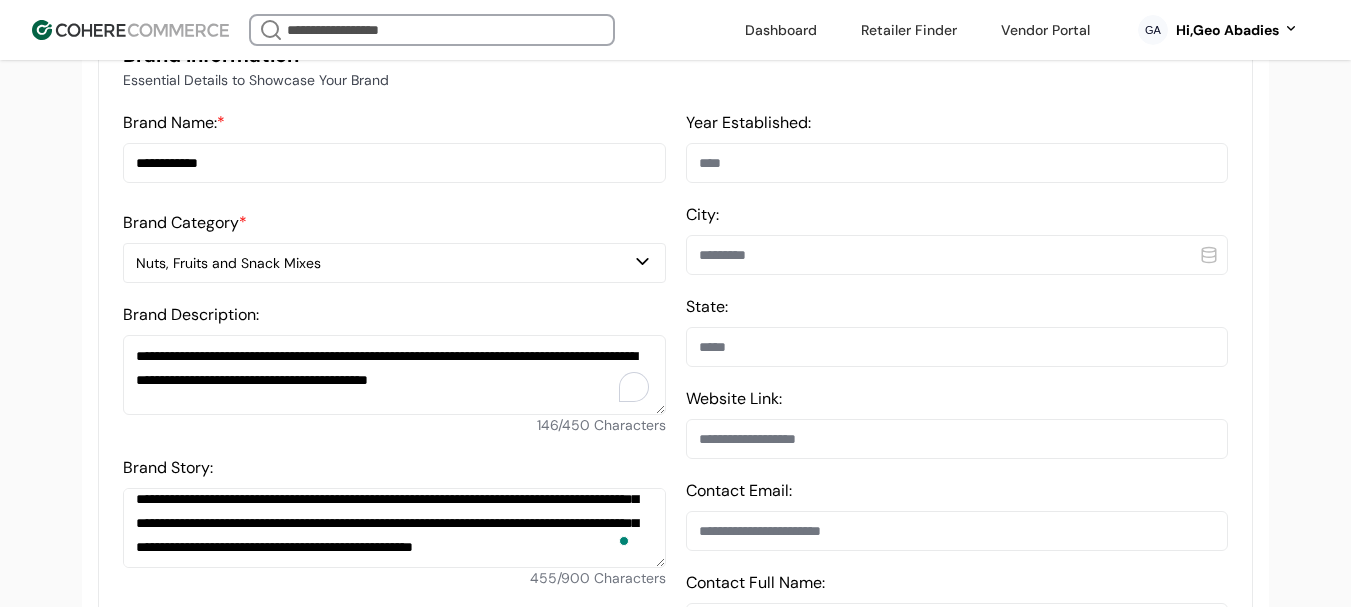 type on "**********" 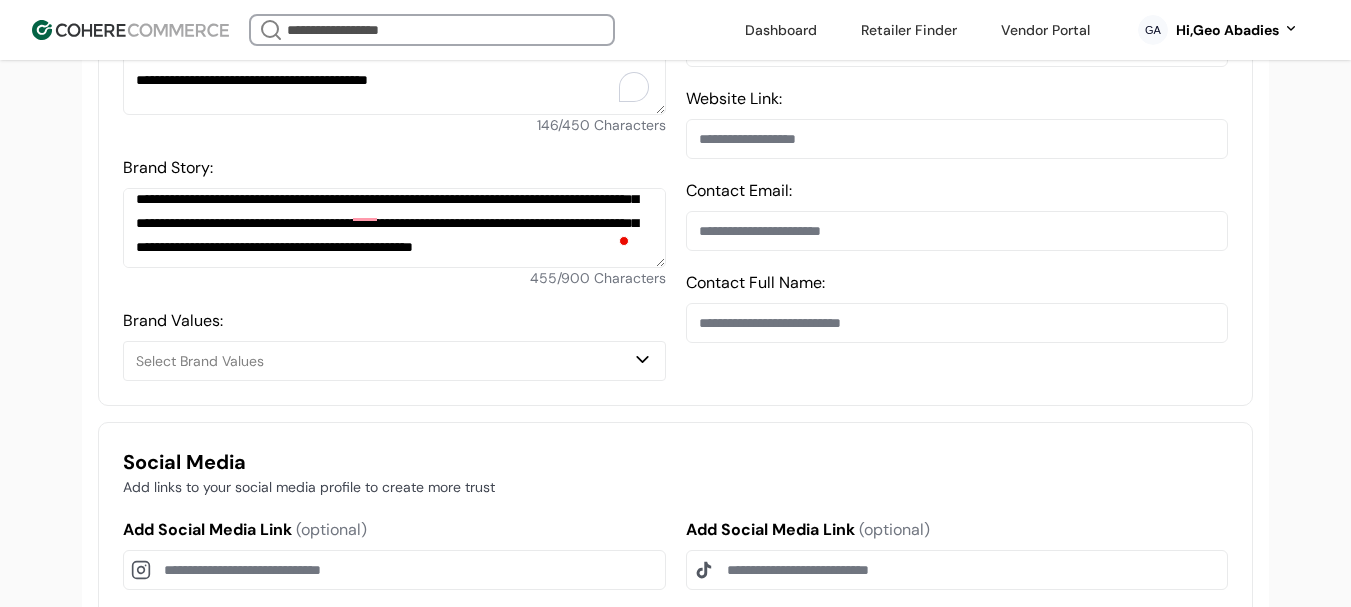 click on "**********" at bounding box center [675, 664] 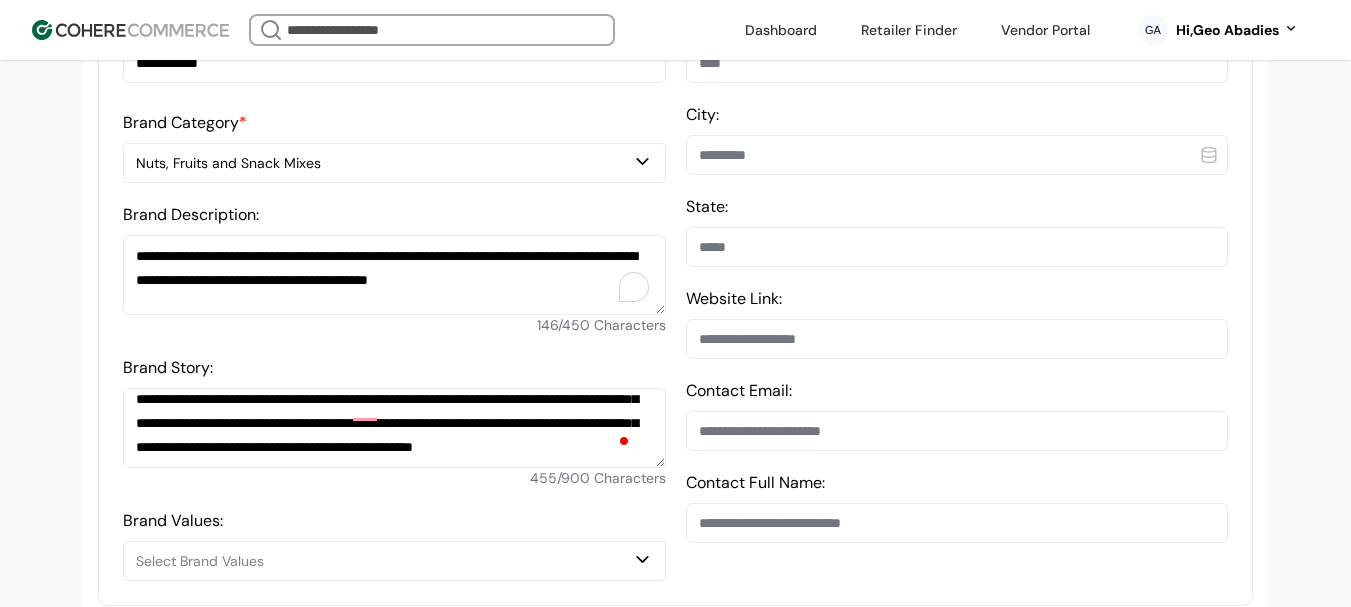 scroll, scrollTop: 337, scrollLeft: 0, axis: vertical 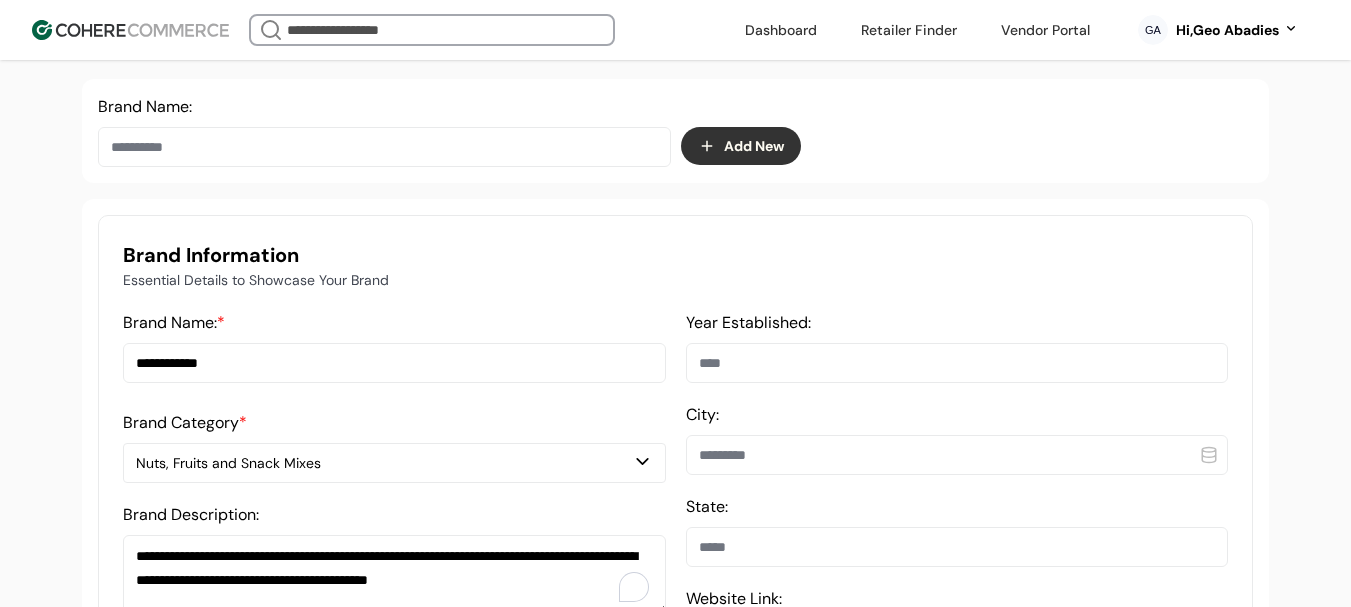 click on "Year Established:" at bounding box center (957, 363) 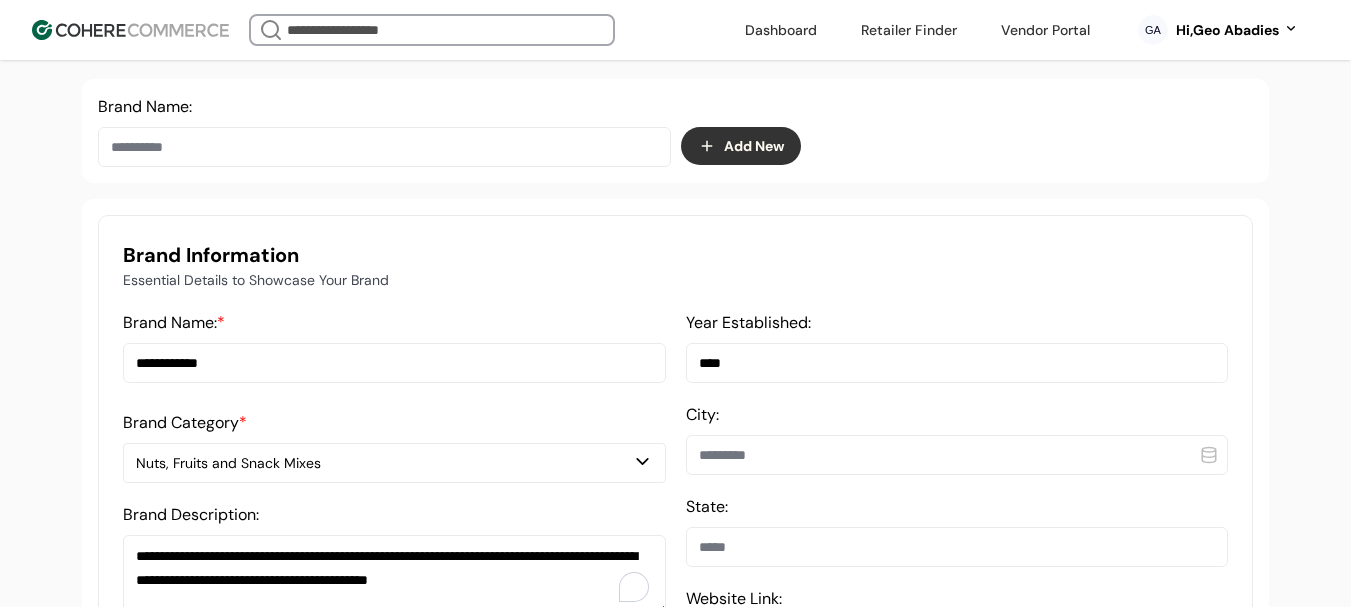 type on "****" 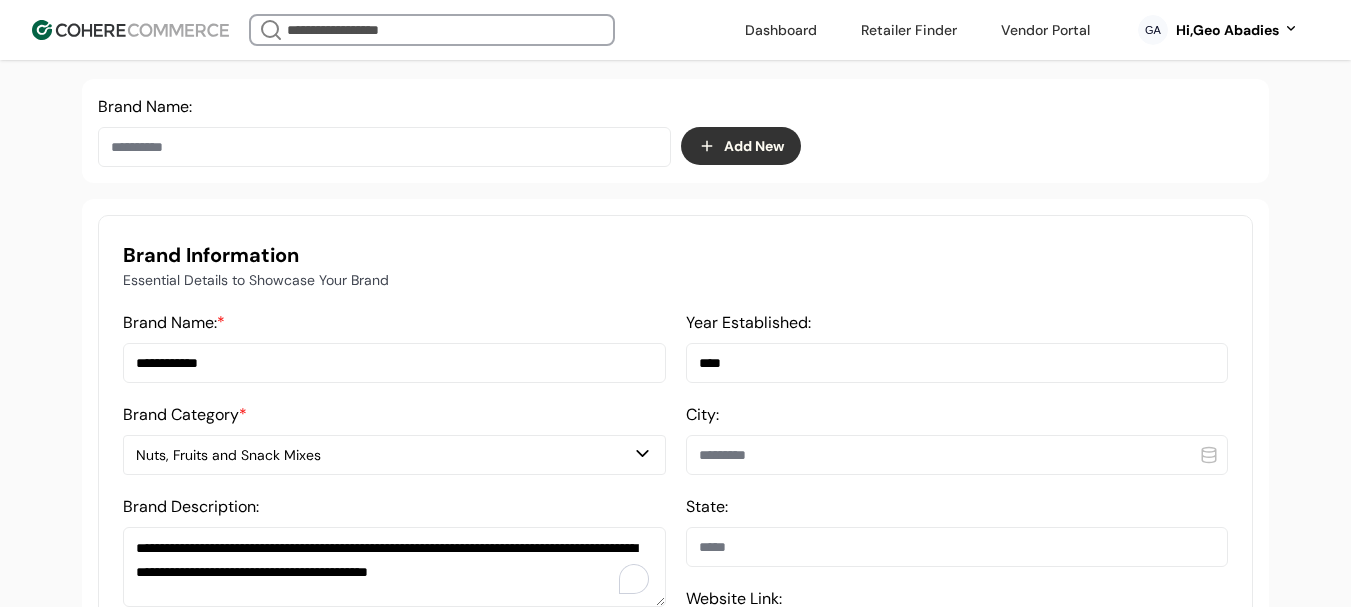 paste on "*******" 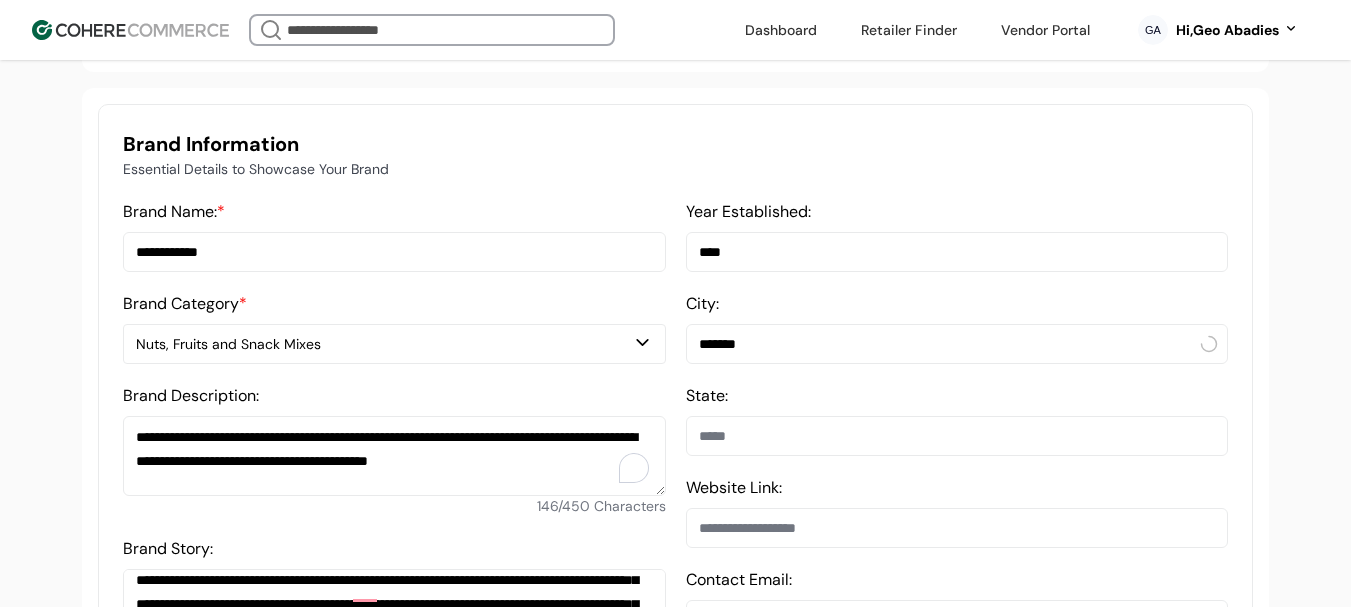 scroll, scrollTop: 537, scrollLeft: 0, axis: vertical 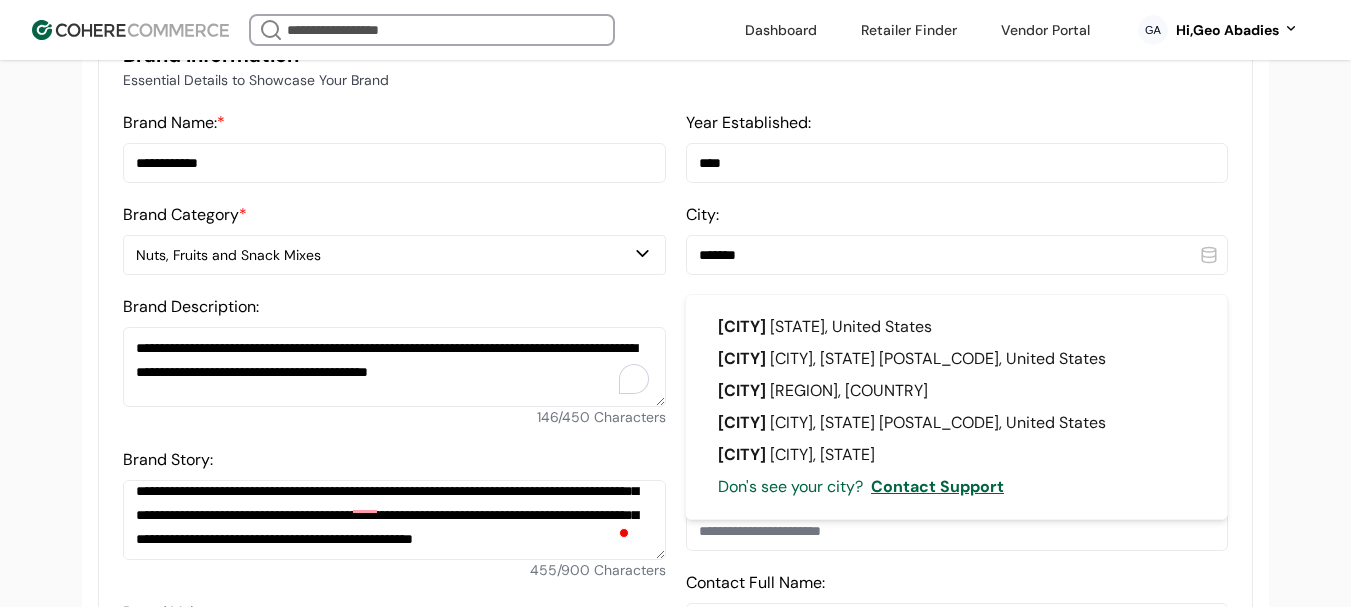 type on "*******" 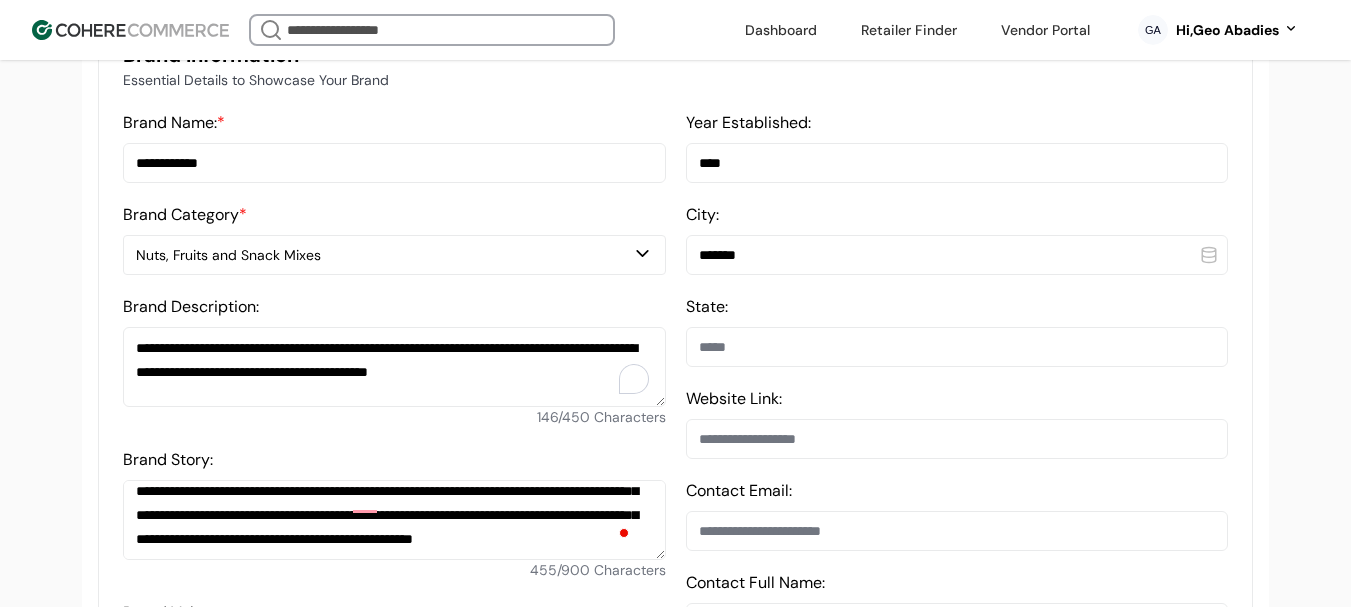 click on "*******" at bounding box center (957, 255) 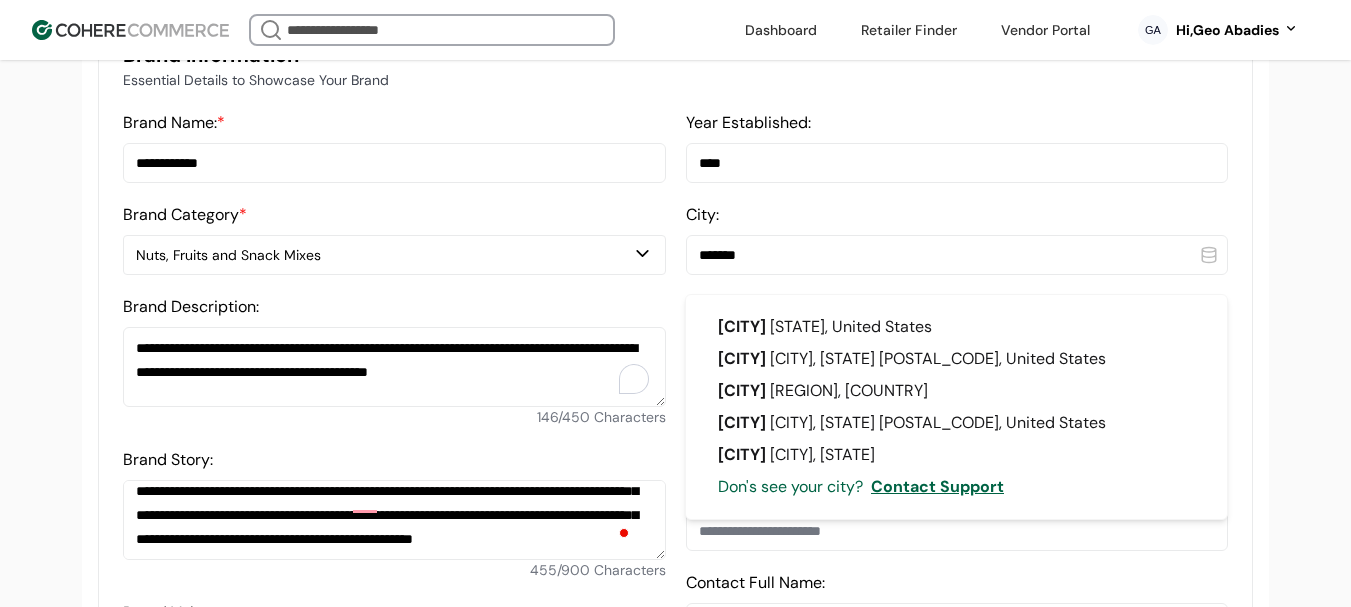 click on "*******" at bounding box center (957, 255) 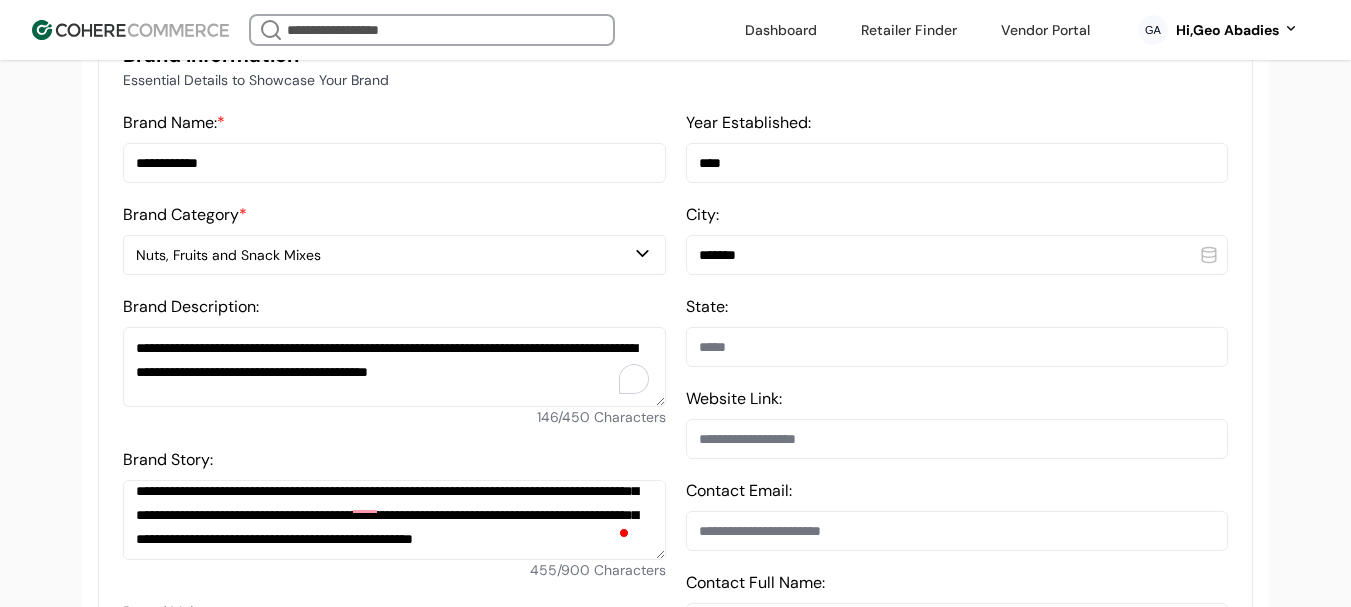 click on "Year Established: **** City: ******* State: Website Link: Contact Email: Contact Full Name:" at bounding box center (957, 392) 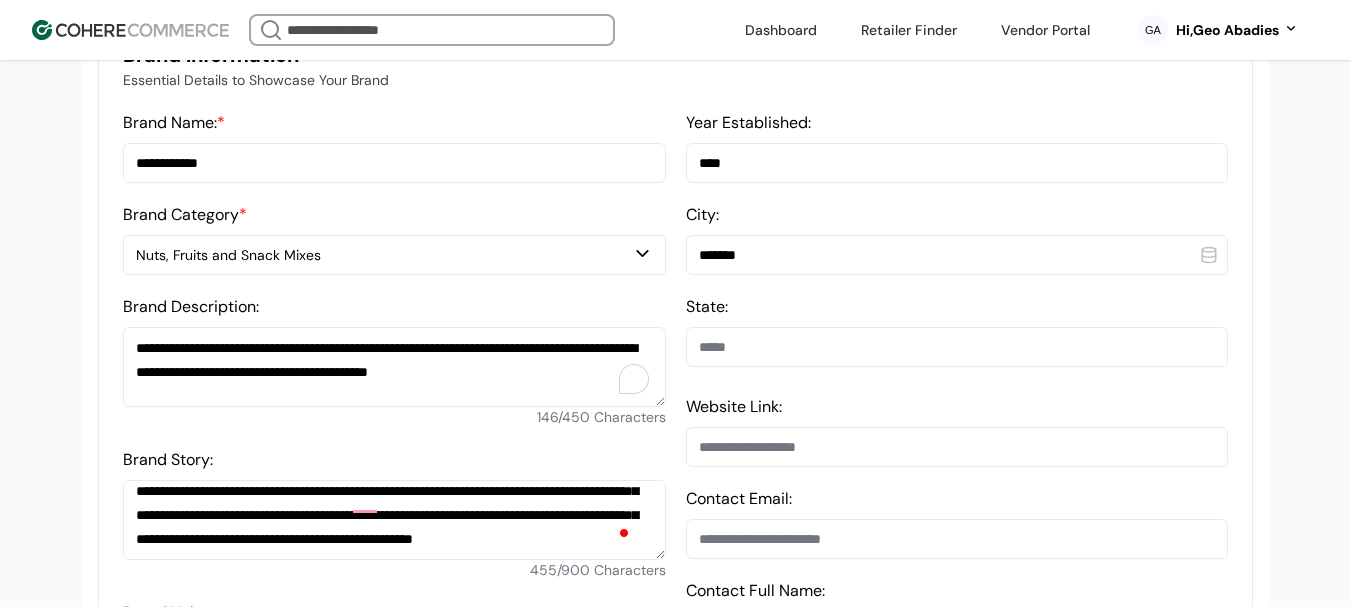 click on "State:" at bounding box center (957, 347) 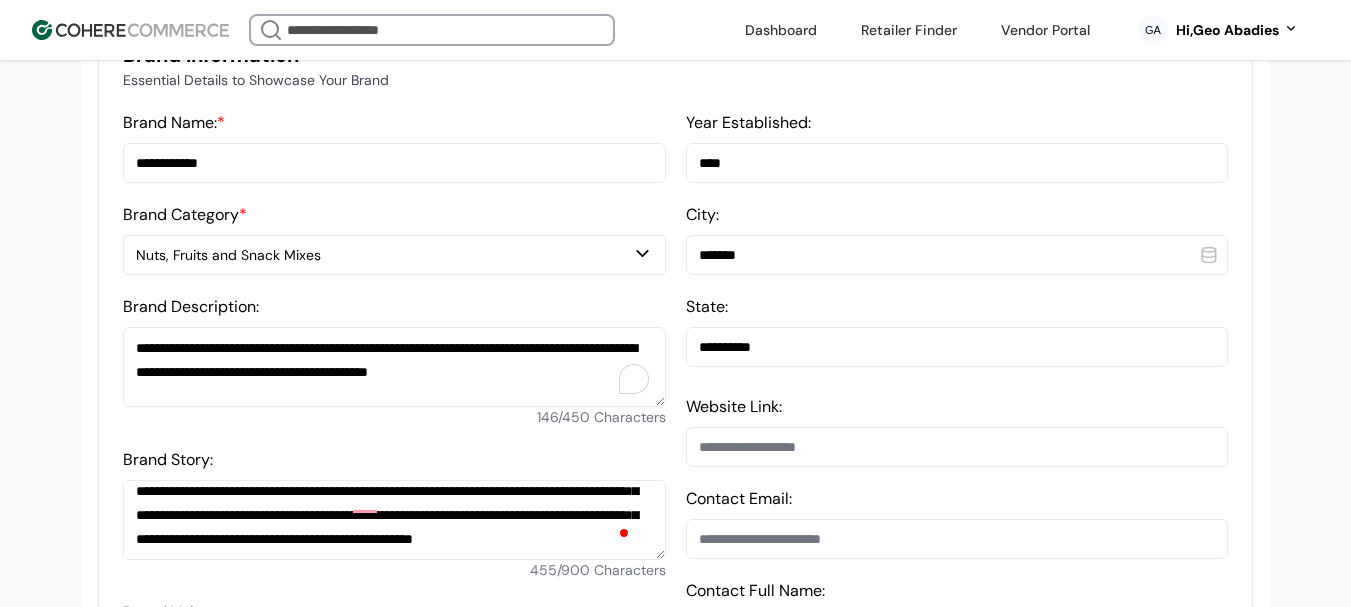 type on "**********" 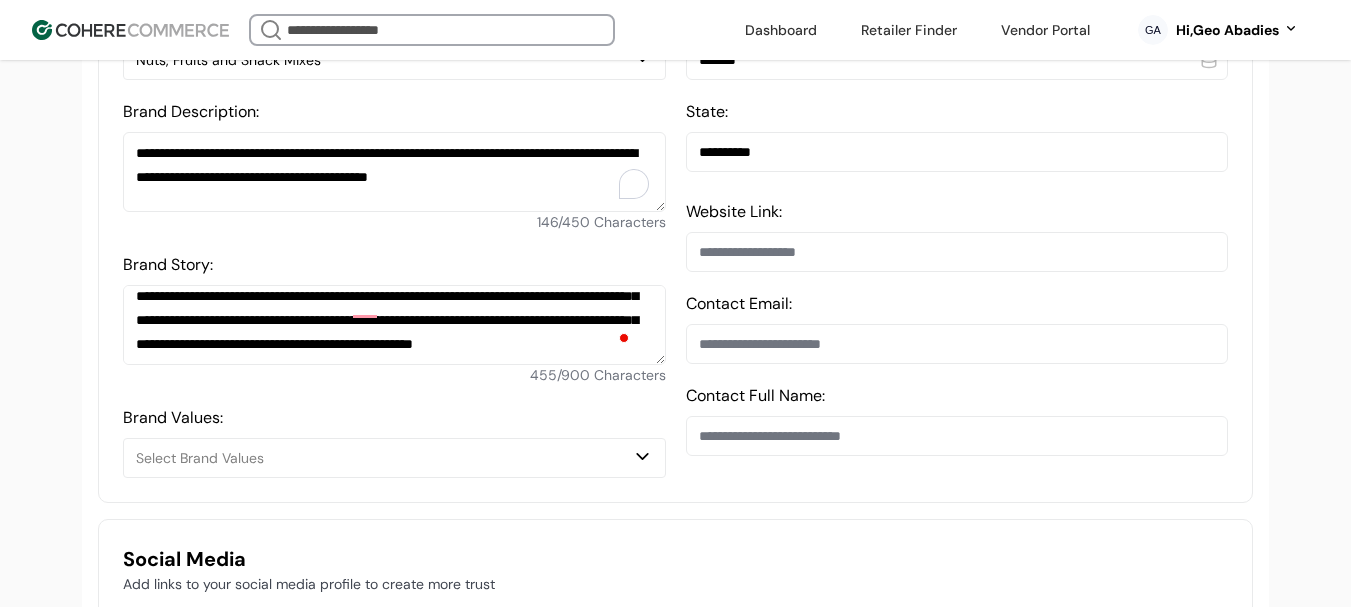 scroll, scrollTop: 737, scrollLeft: 0, axis: vertical 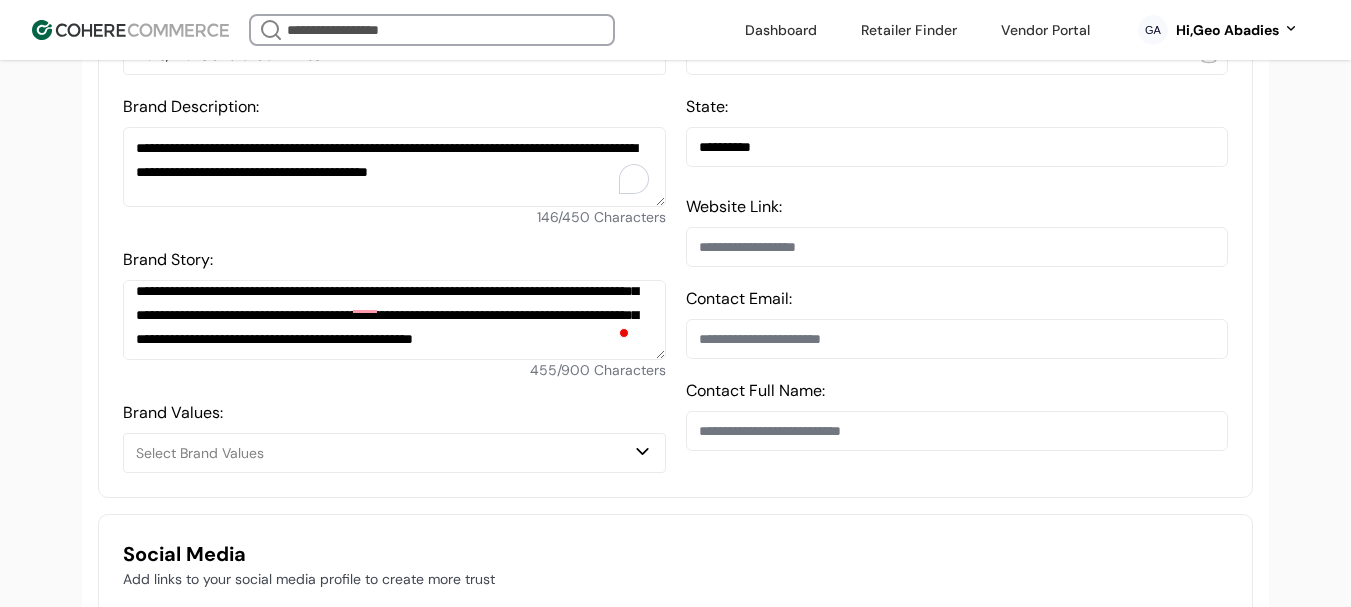 drag, startPoint x: 769, startPoint y: 268, endPoint x: 791, endPoint y: 275, distance: 23.086792 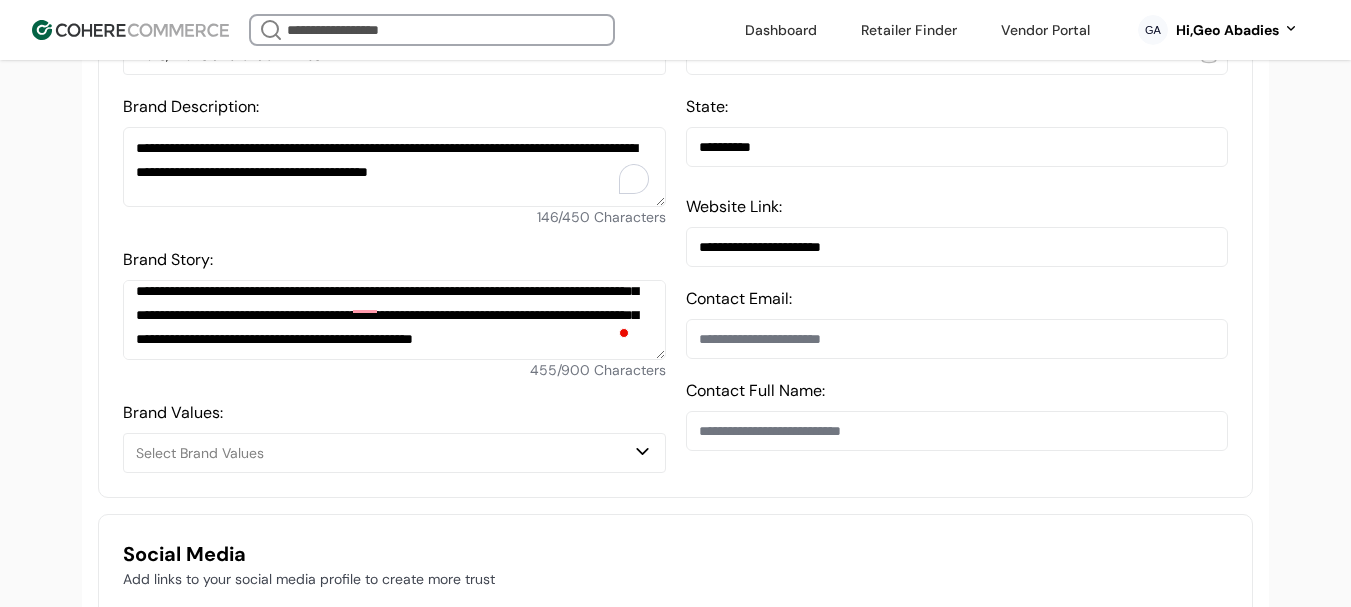 type on "**********" 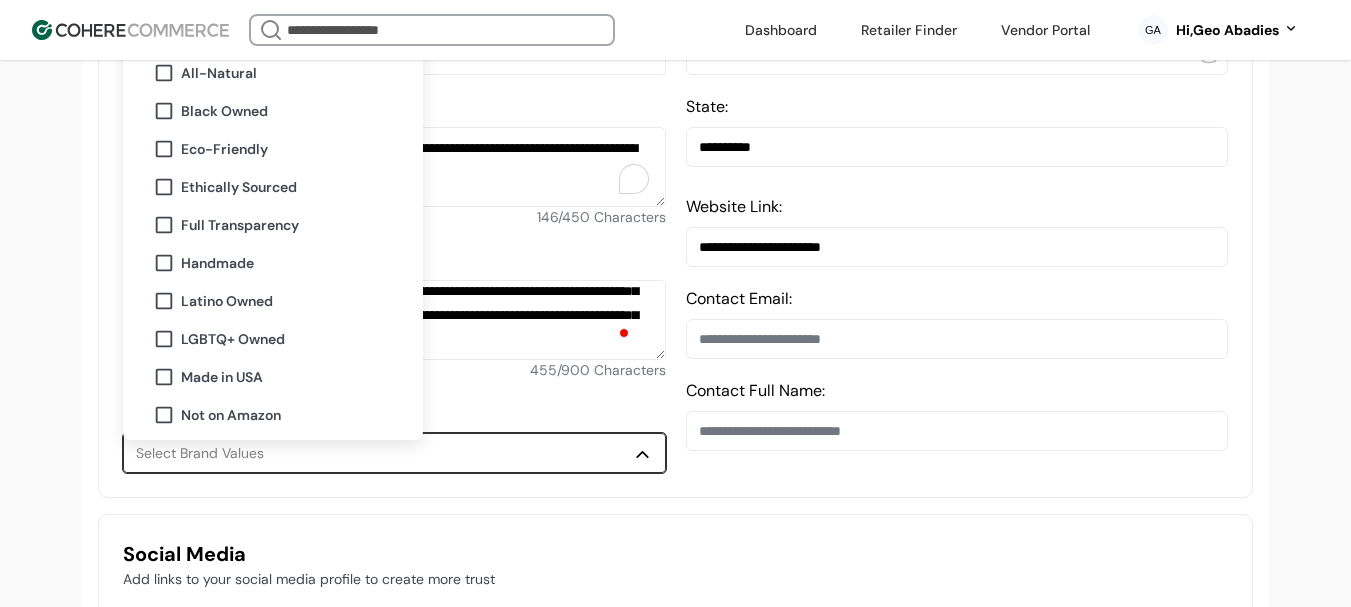 click on "Contact Full Name:" at bounding box center [957, 431] 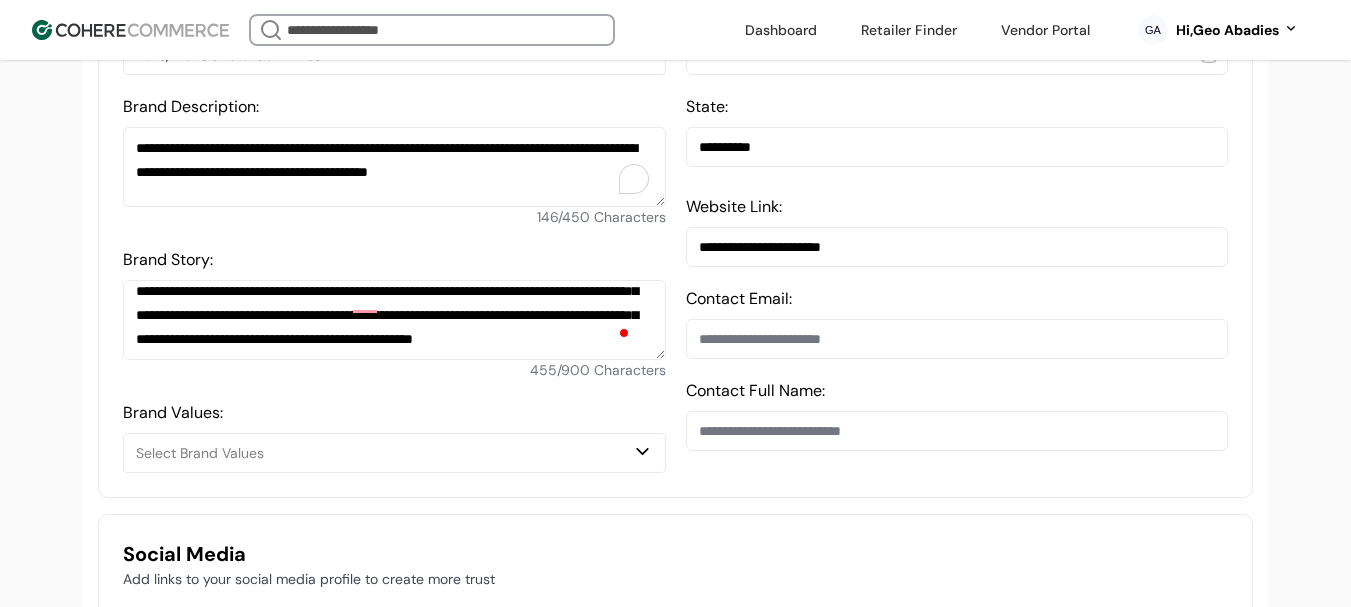 click on "Contact Email:" at bounding box center (957, 339) 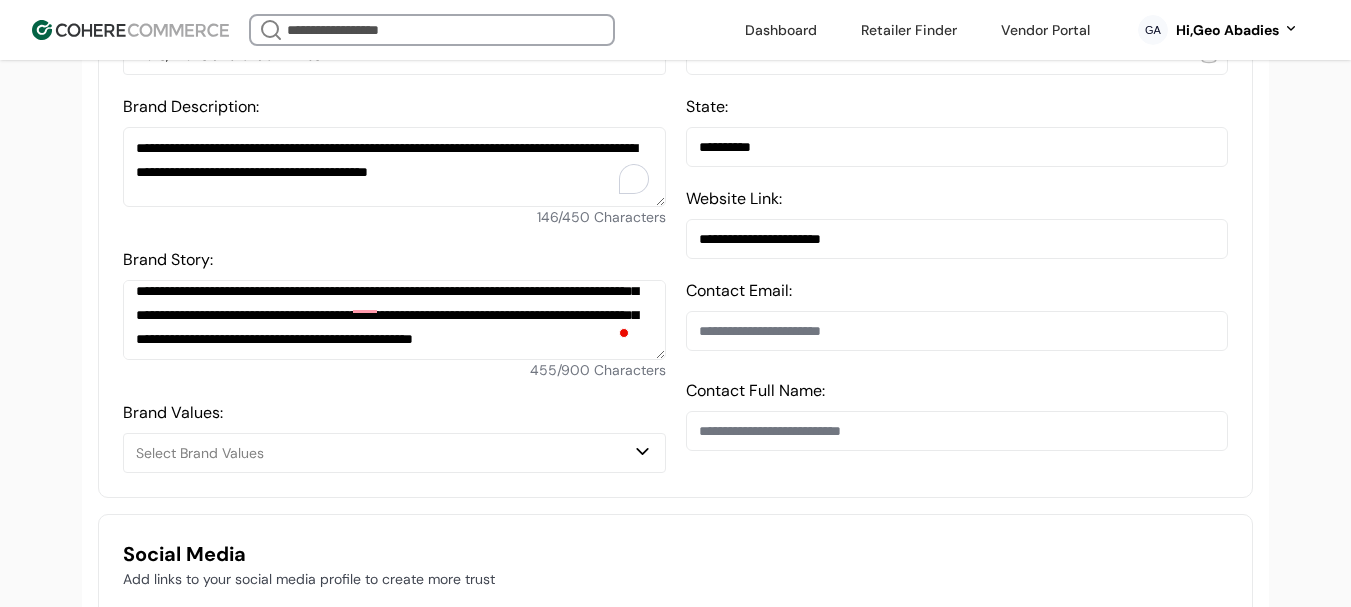 paste on "**********" 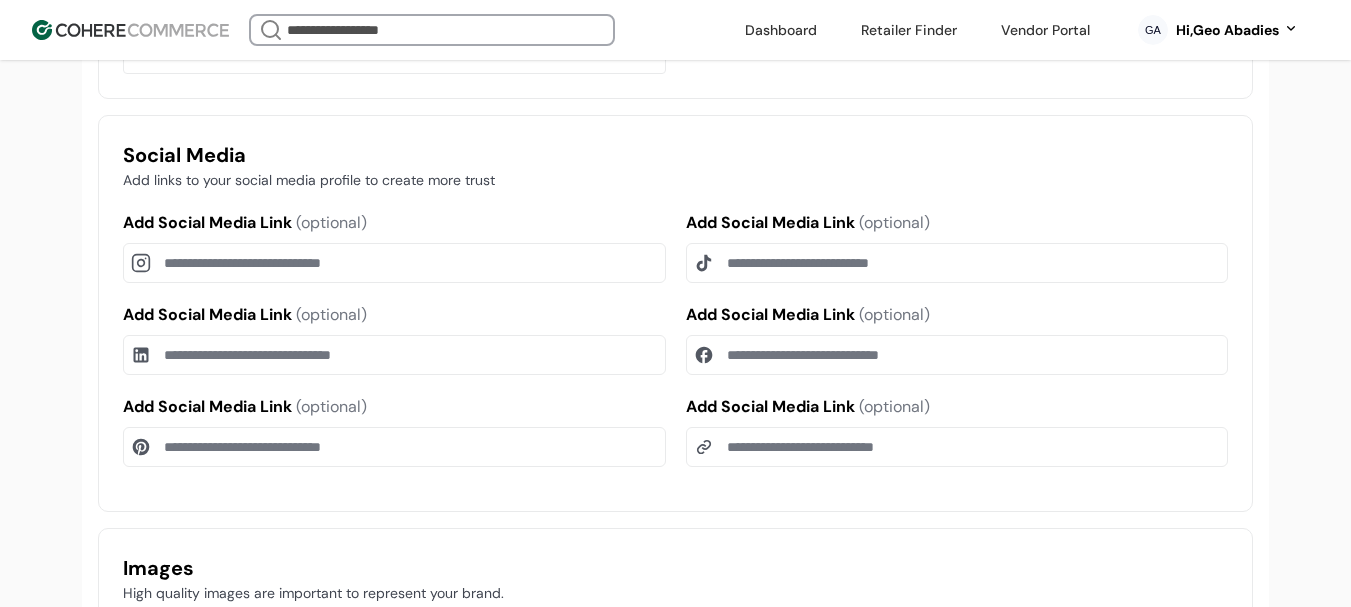 scroll, scrollTop: 1137, scrollLeft: 0, axis: vertical 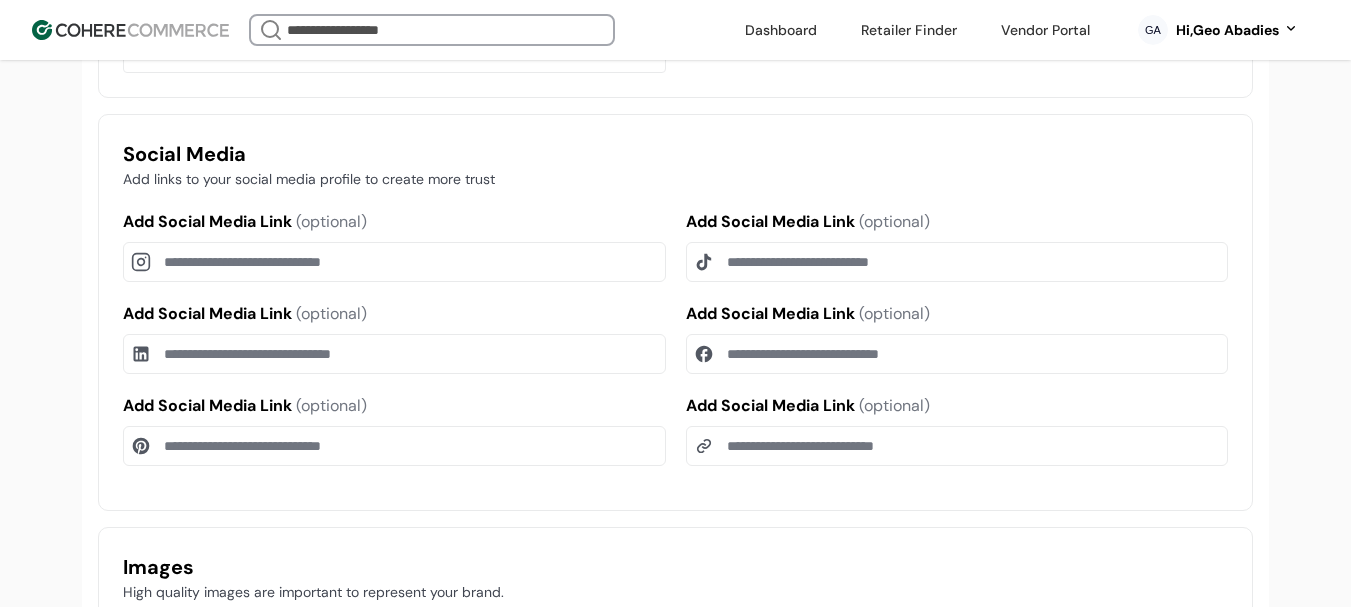 type on "**********" 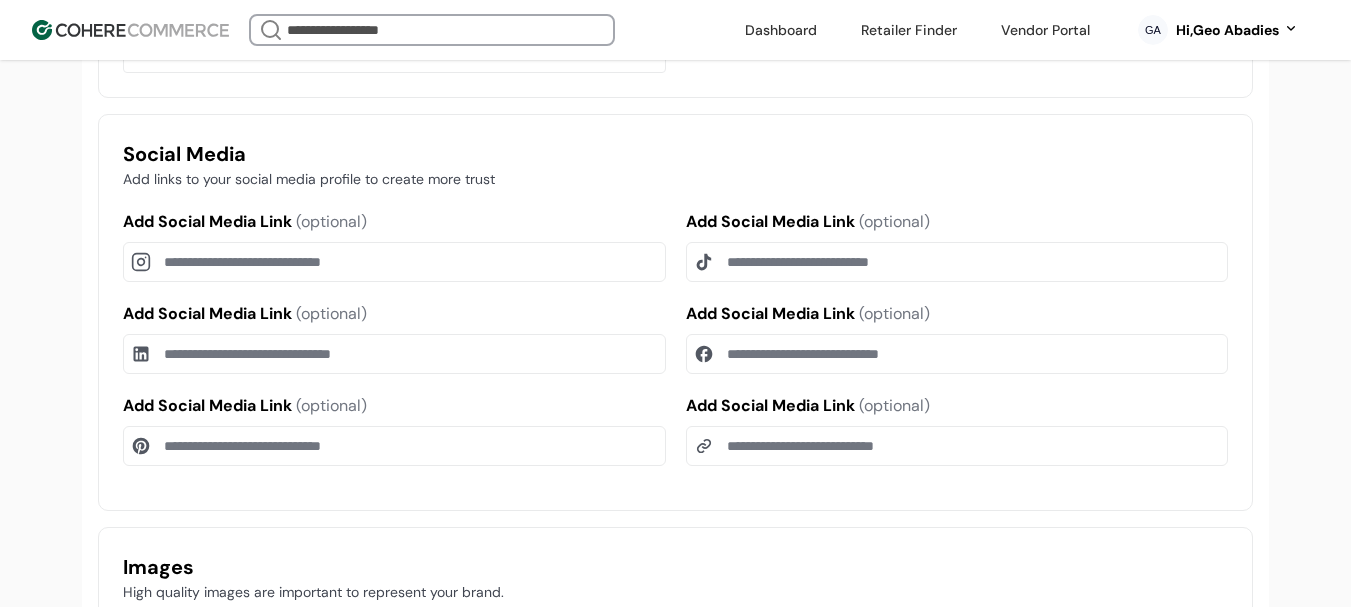 drag, startPoint x: 765, startPoint y: 382, endPoint x: 832, endPoint y: 63, distance: 325.9601 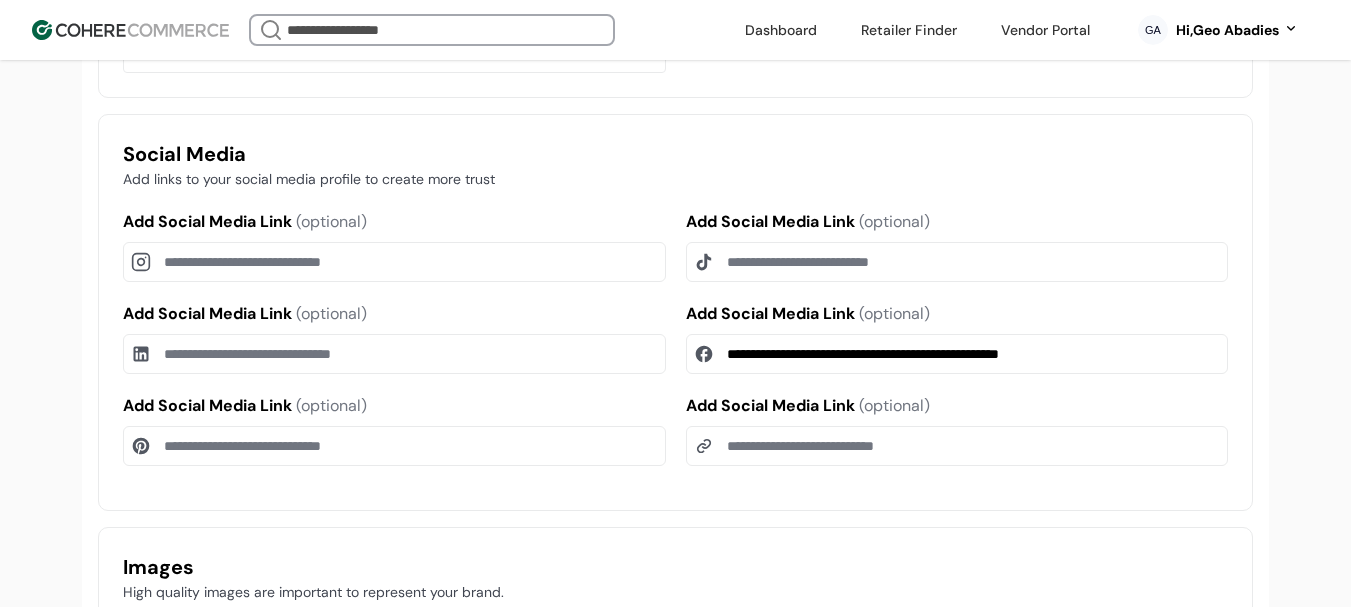 type on "**********" 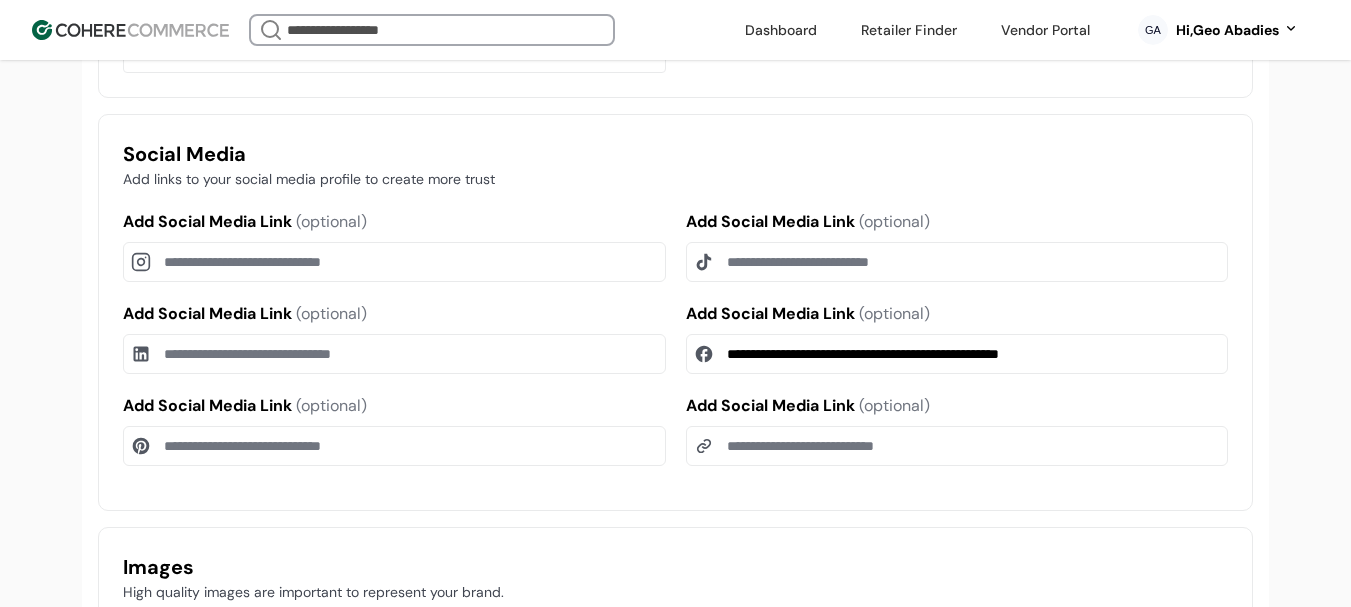 click on "Add Social Media Link (optional)" at bounding box center (394, 262) 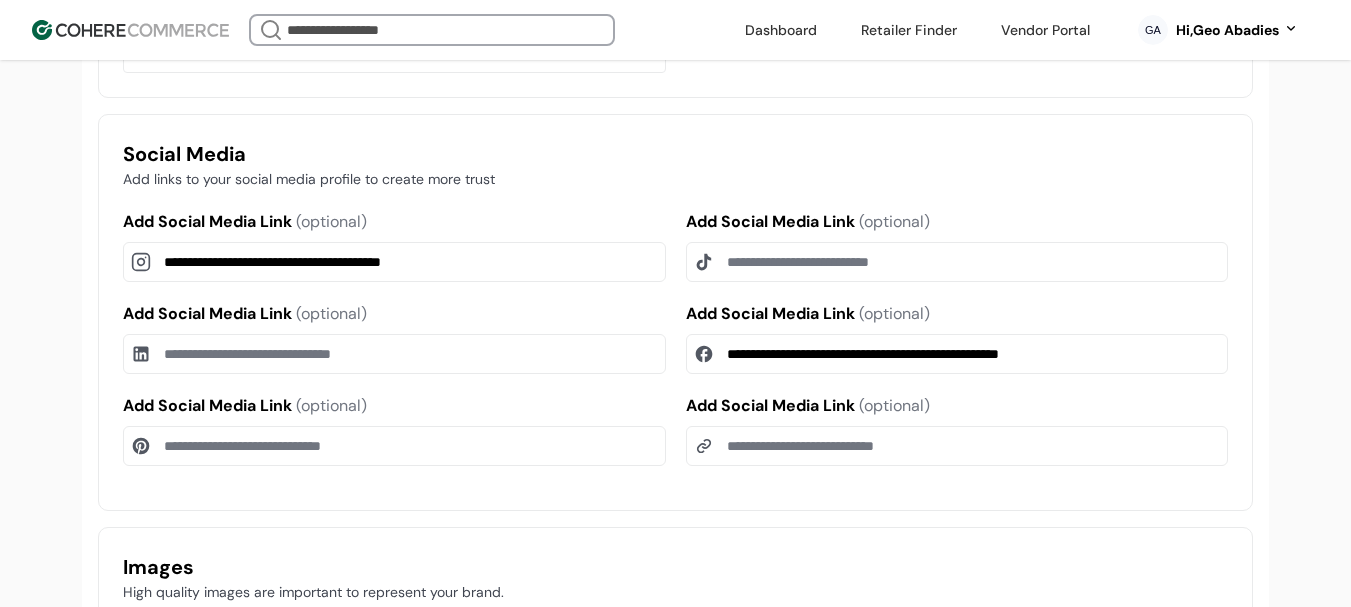 type on "**********" 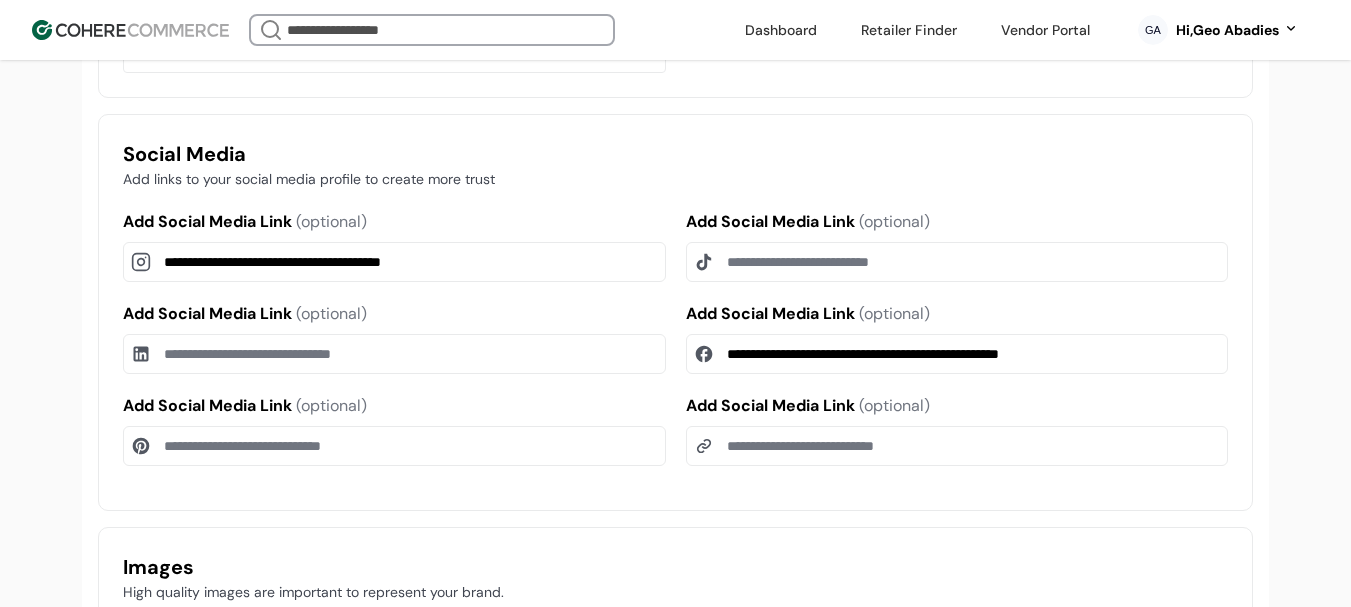 click on "Add Social Media Link (optional)" at bounding box center (394, 354) 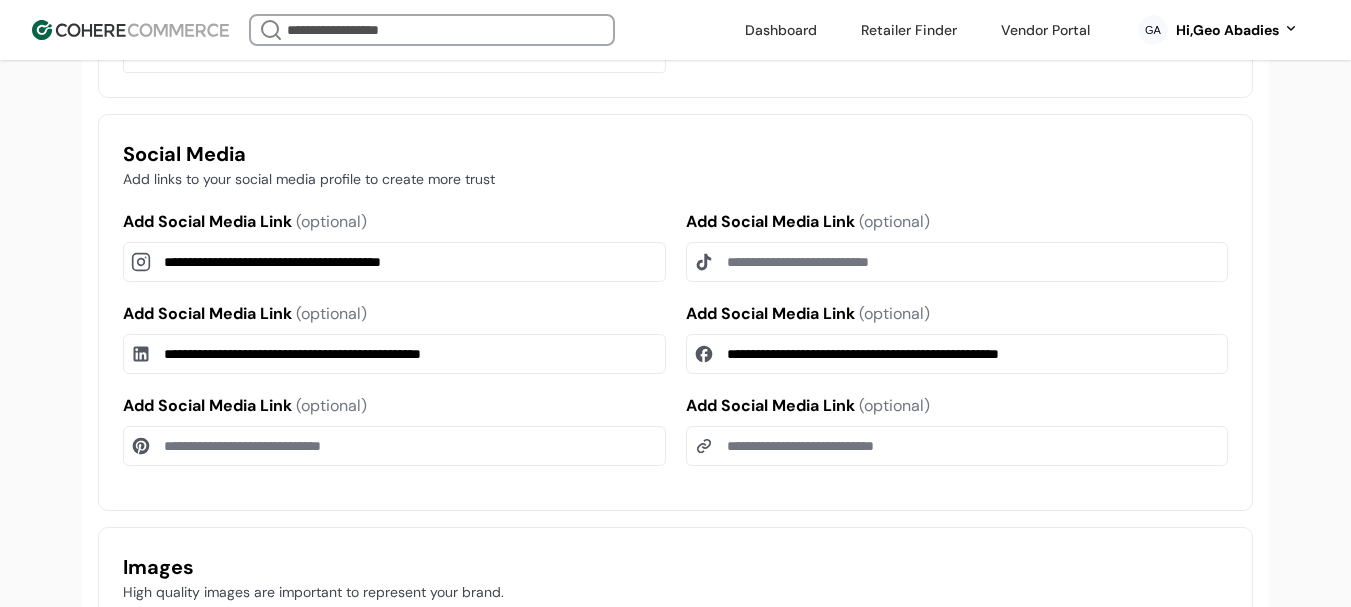 type on "**********" 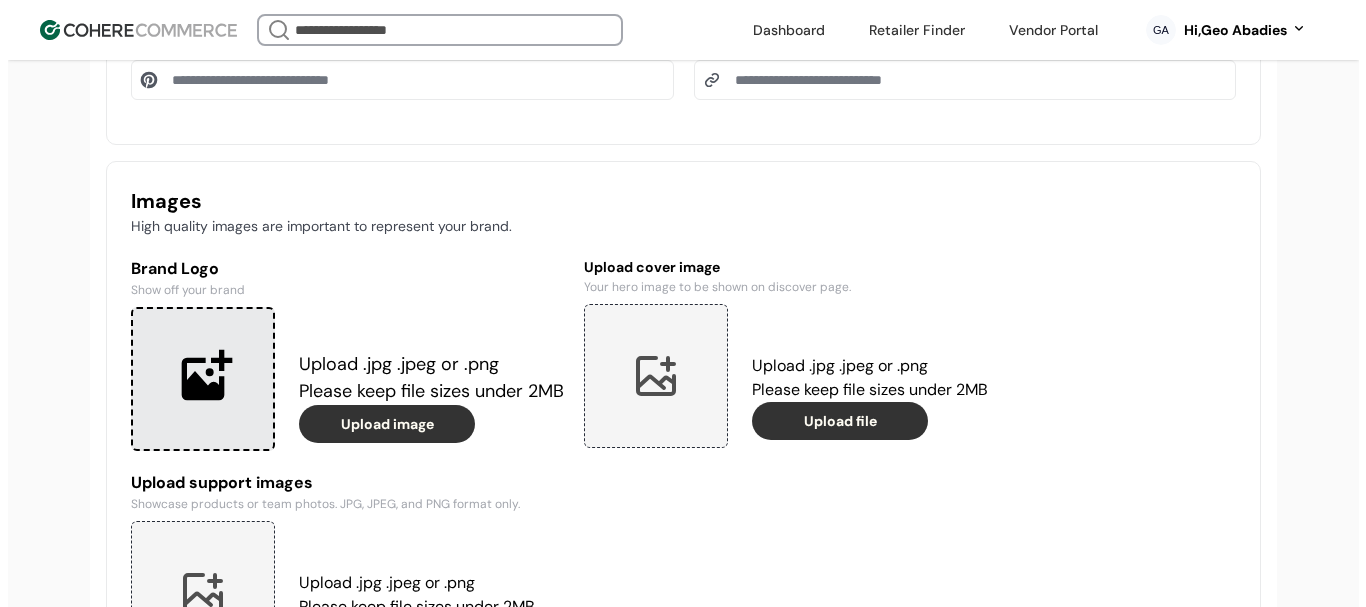 scroll, scrollTop: 1537, scrollLeft: 0, axis: vertical 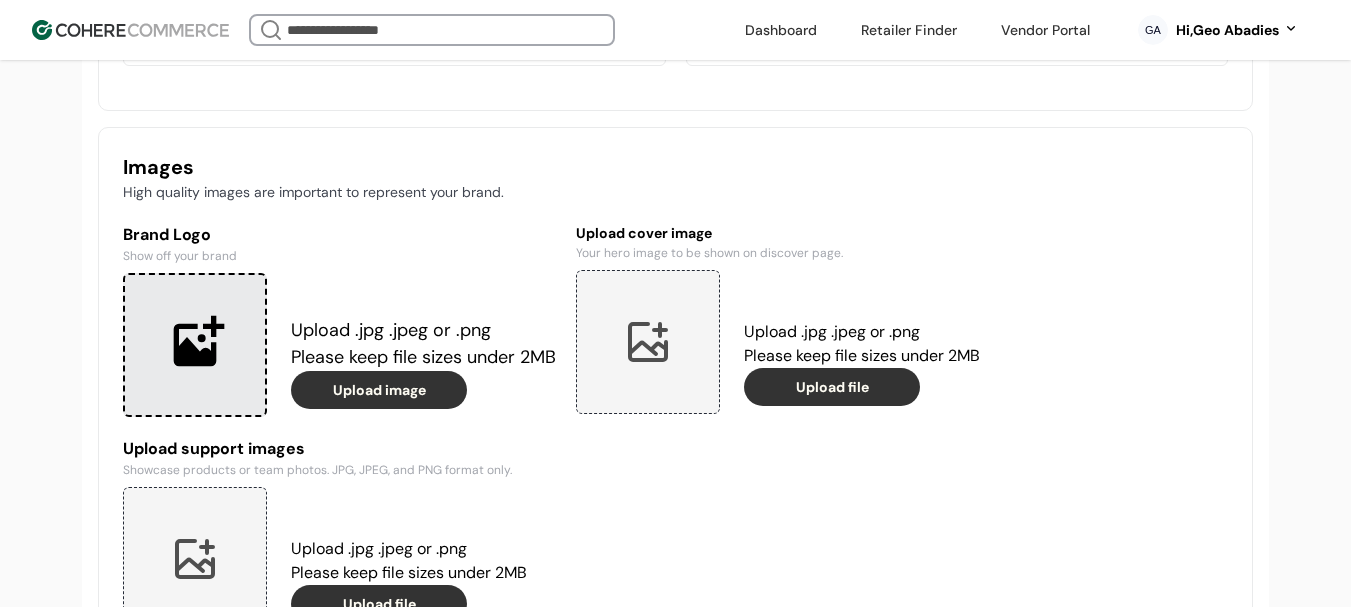 click at bounding box center (195, 345) 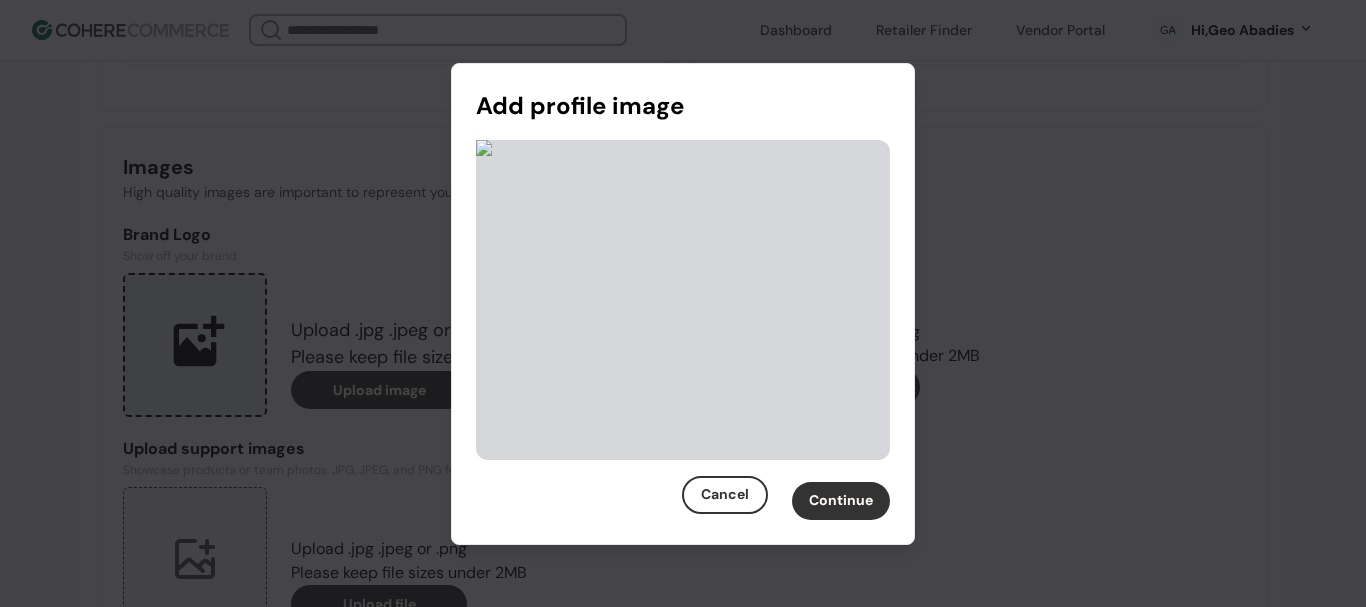 scroll, scrollTop: 82, scrollLeft: 0, axis: vertical 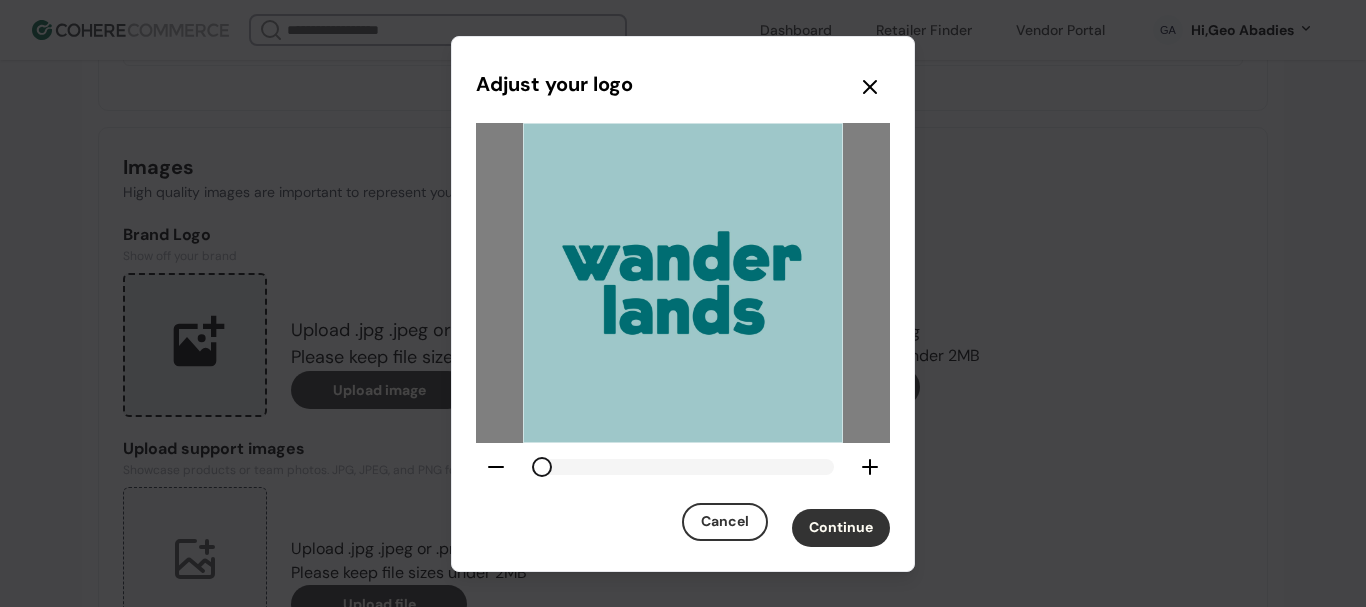 click on "Continue" at bounding box center [841, 528] 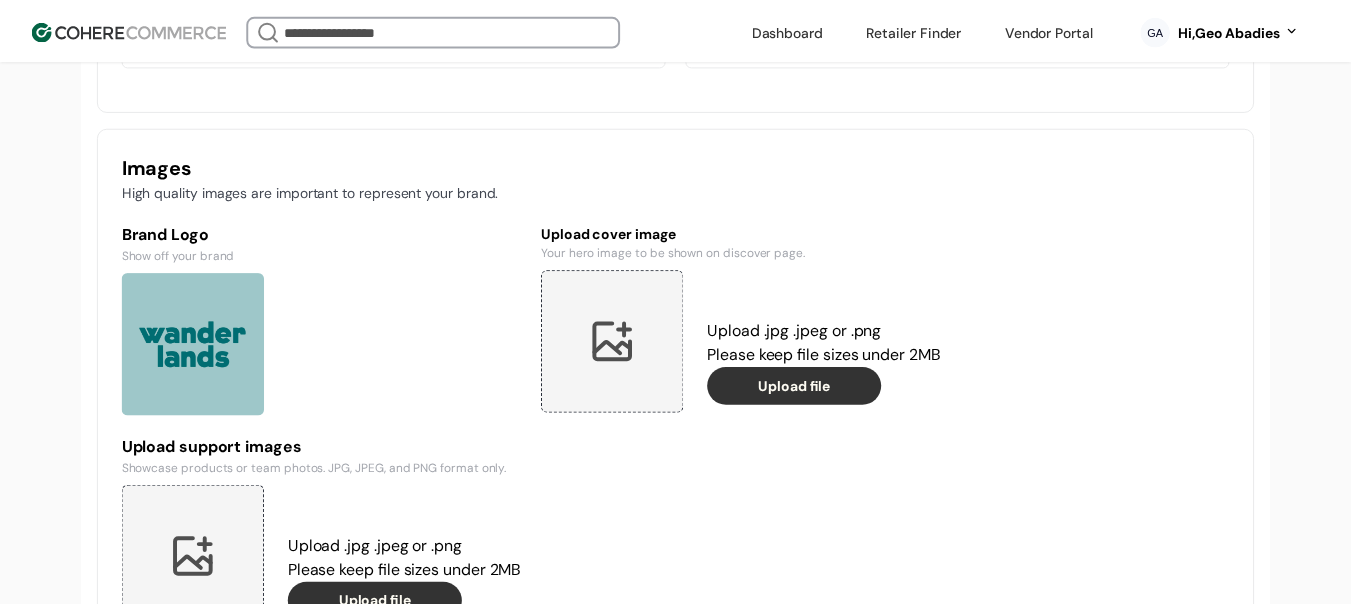 scroll, scrollTop: 95, scrollLeft: 0, axis: vertical 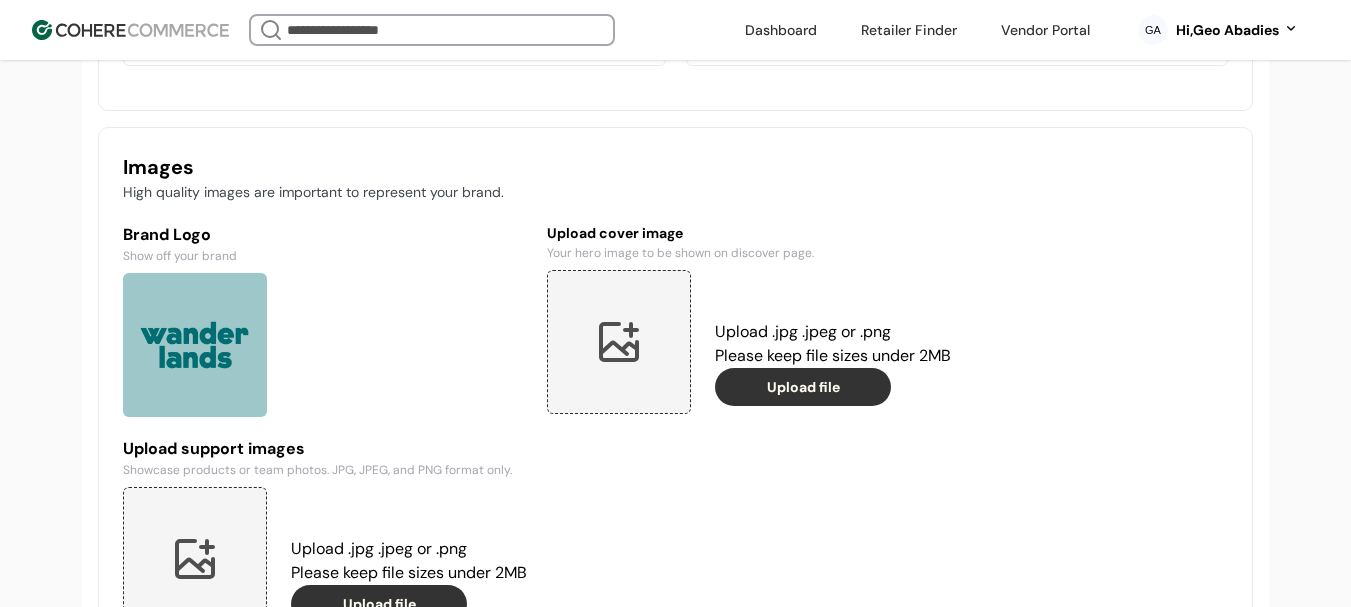 click at bounding box center [619, 342] 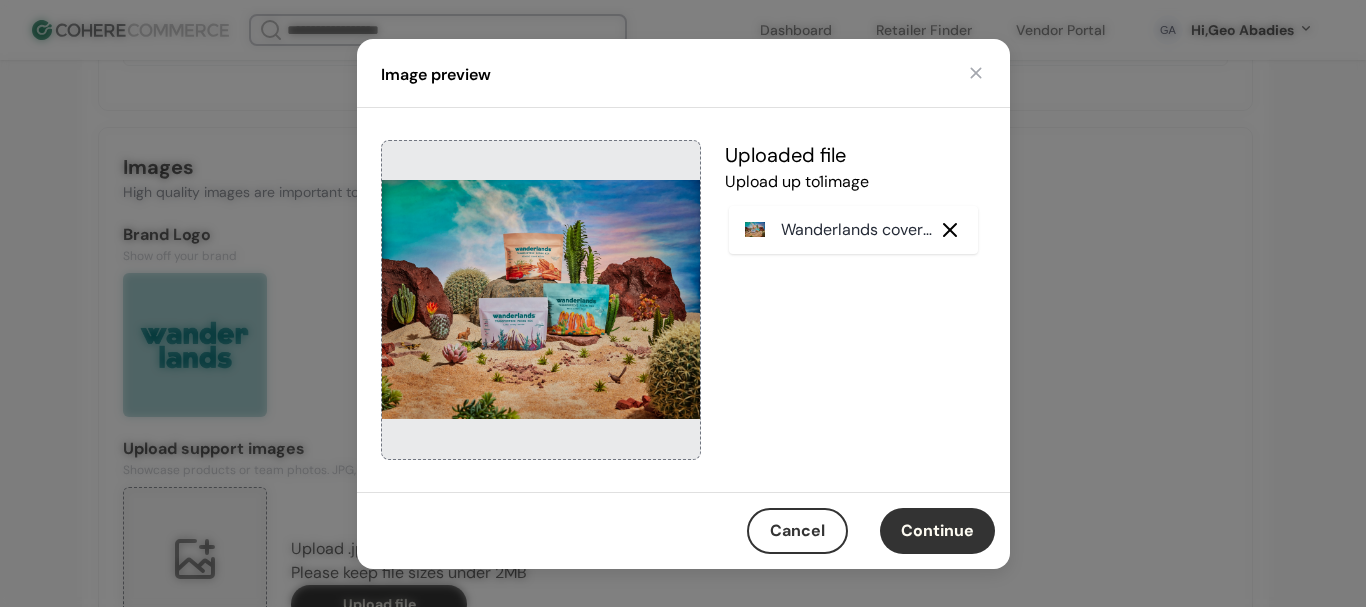 click on "Continue" at bounding box center [937, 531] 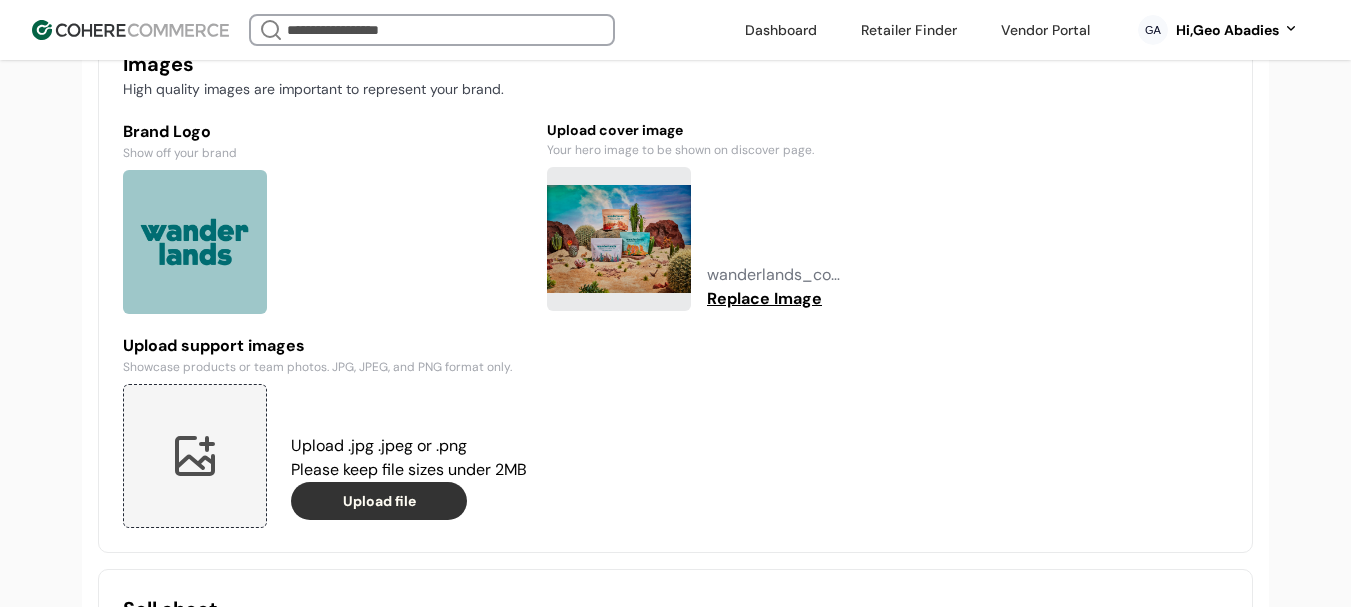 scroll, scrollTop: 1737, scrollLeft: 0, axis: vertical 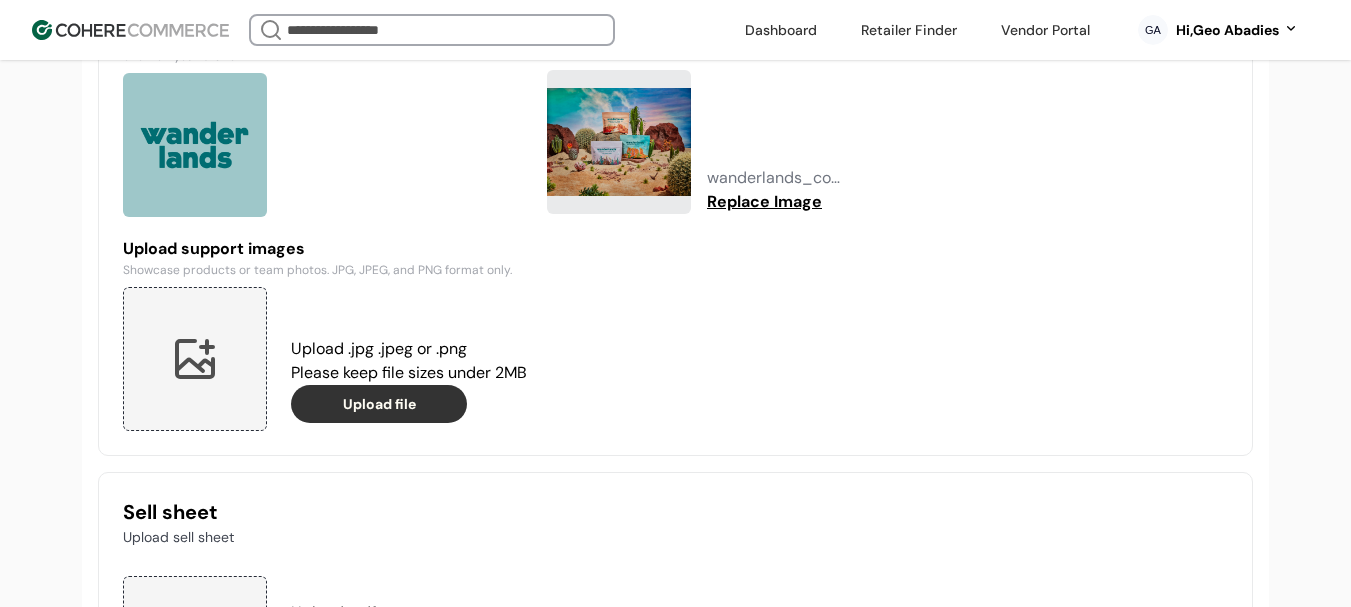 click at bounding box center (195, 359) 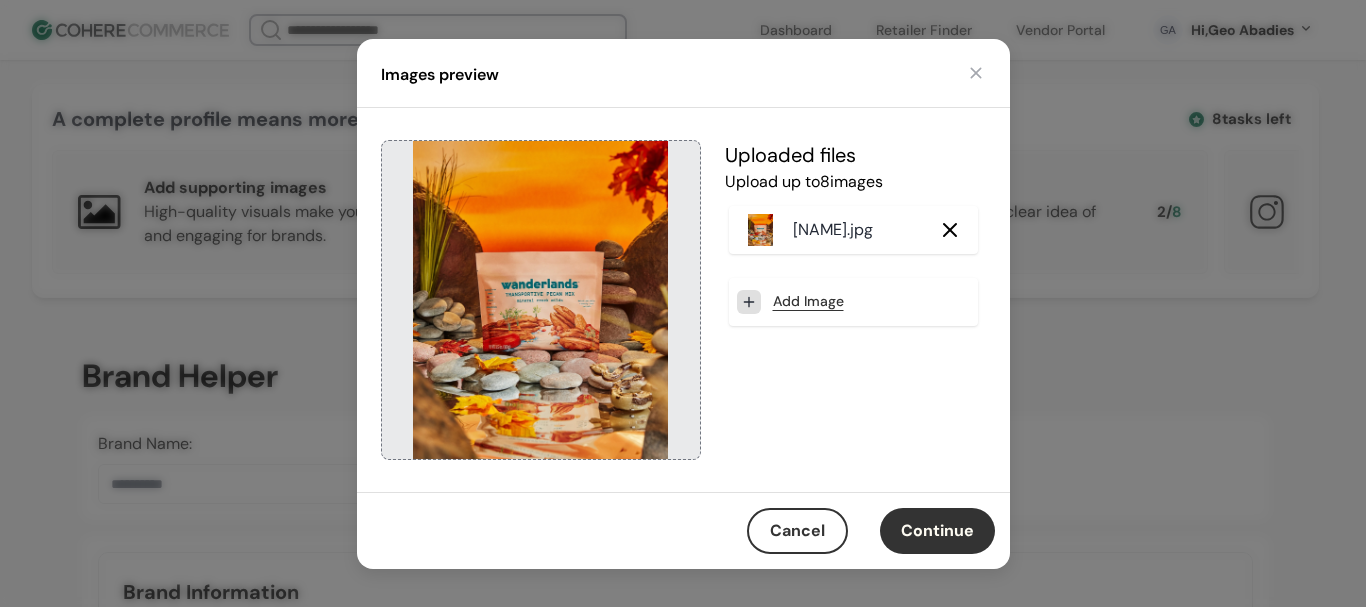 scroll, scrollTop: 1737, scrollLeft: 0, axis: vertical 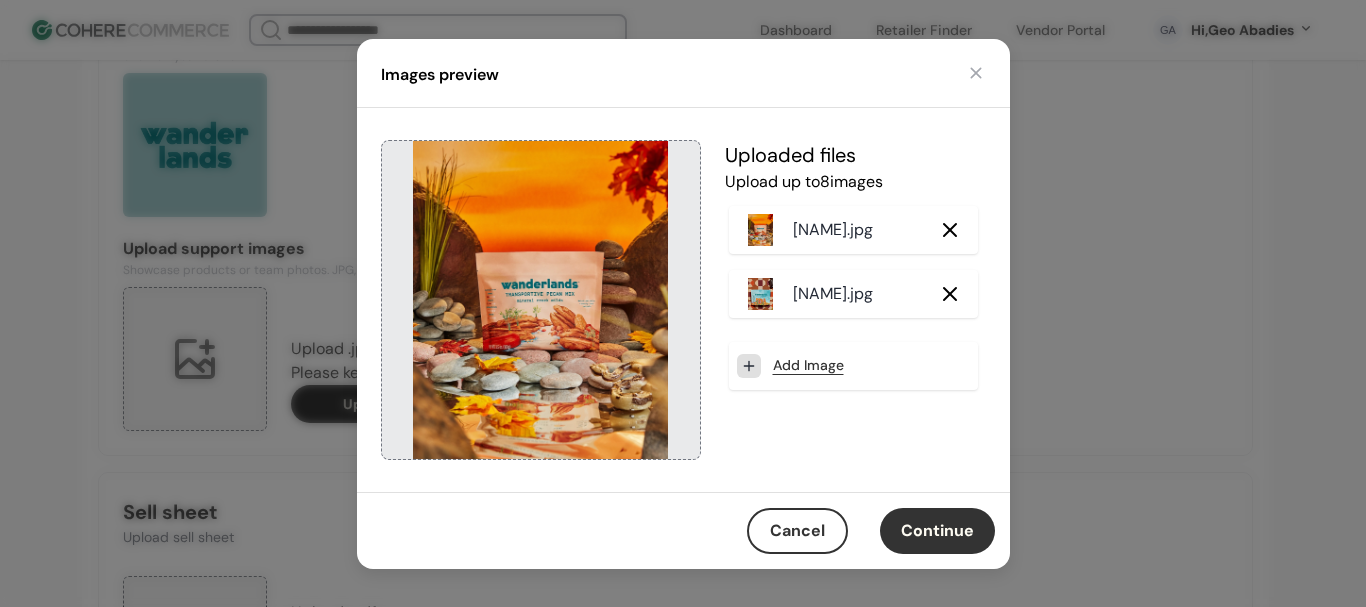 click on "Continue" at bounding box center [937, 531] 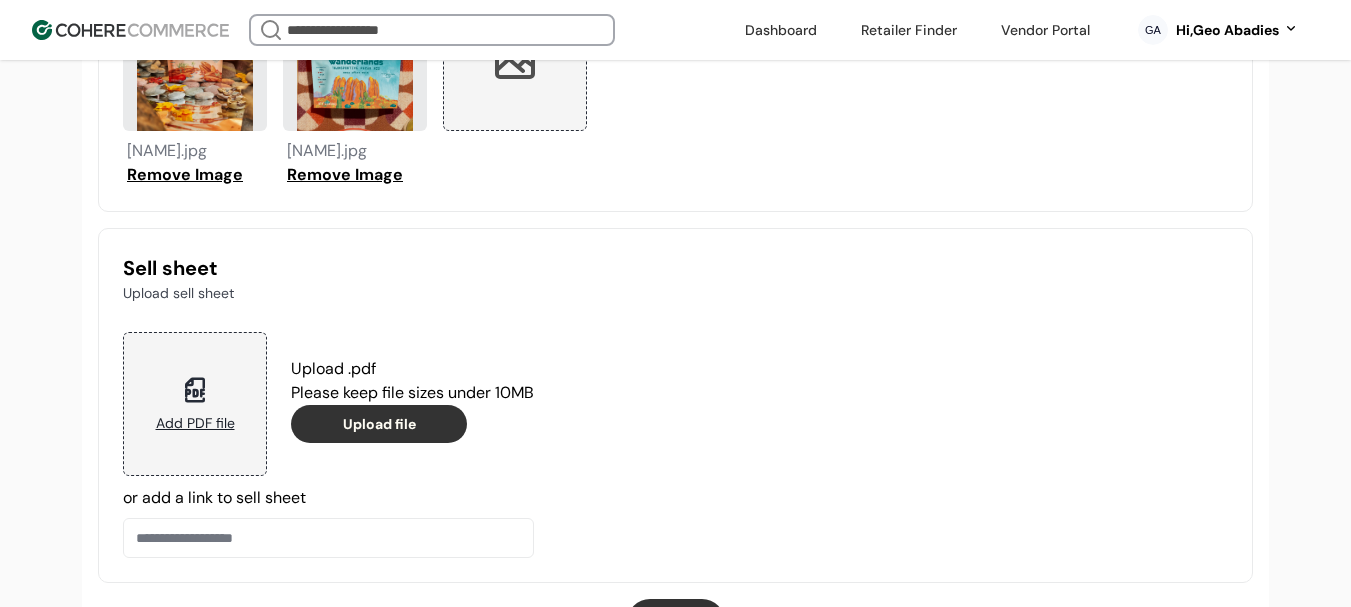 scroll, scrollTop: 2136, scrollLeft: 0, axis: vertical 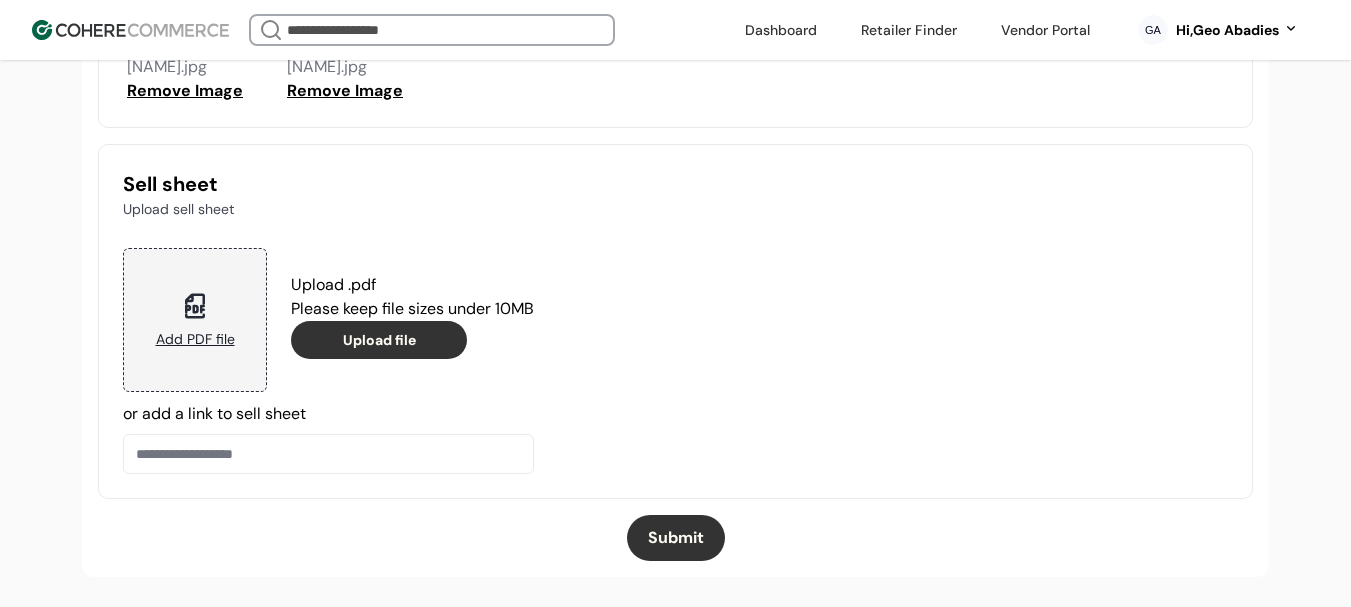 click on "Submit" at bounding box center [676, 538] 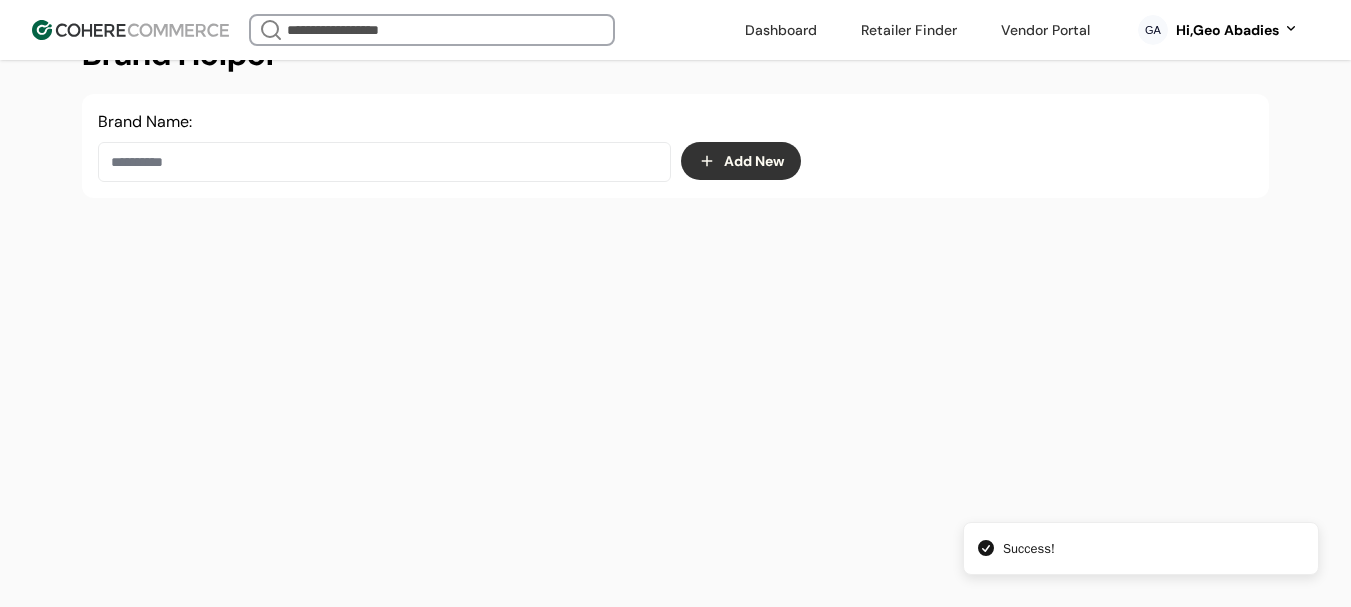 scroll, scrollTop: 337, scrollLeft: 0, axis: vertical 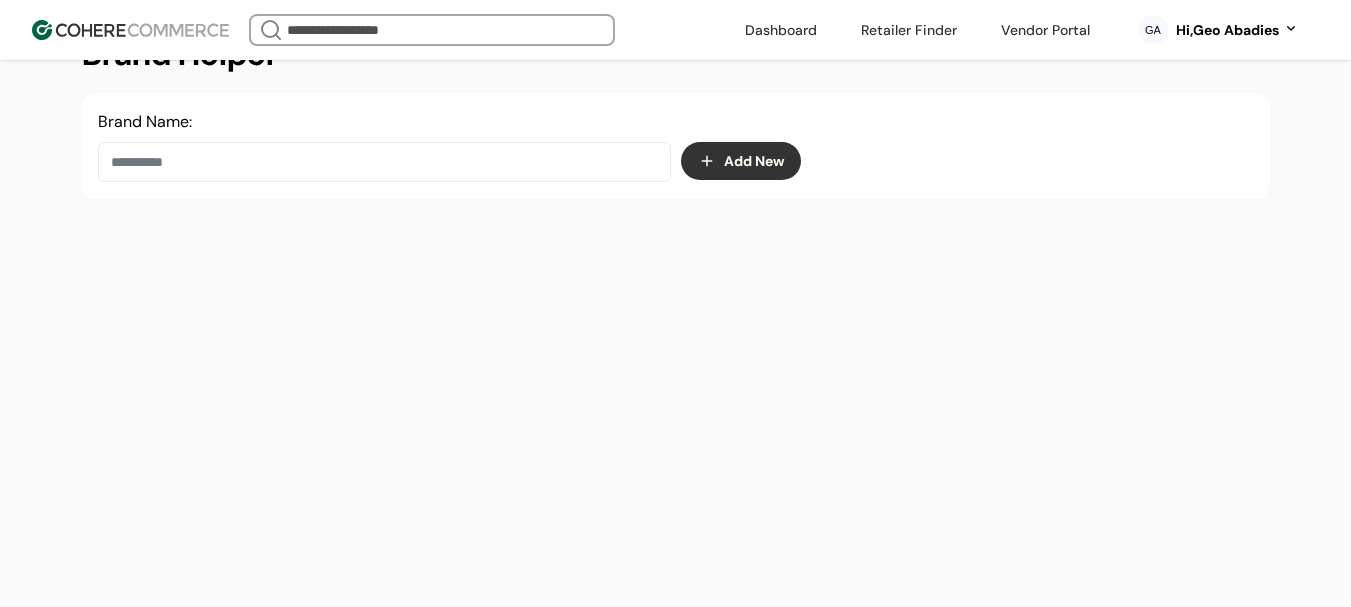 click on "Hi,  [FIRST] [LAST]" at bounding box center [1237, 30] 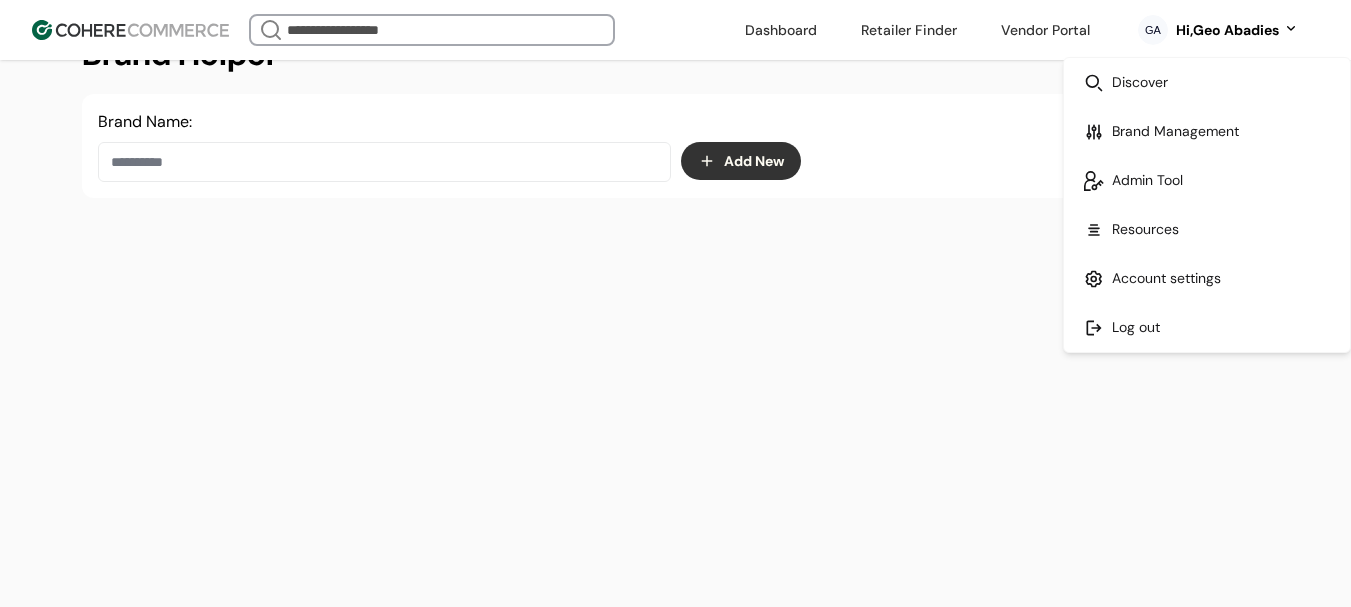 click at bounding box center (384, 162) 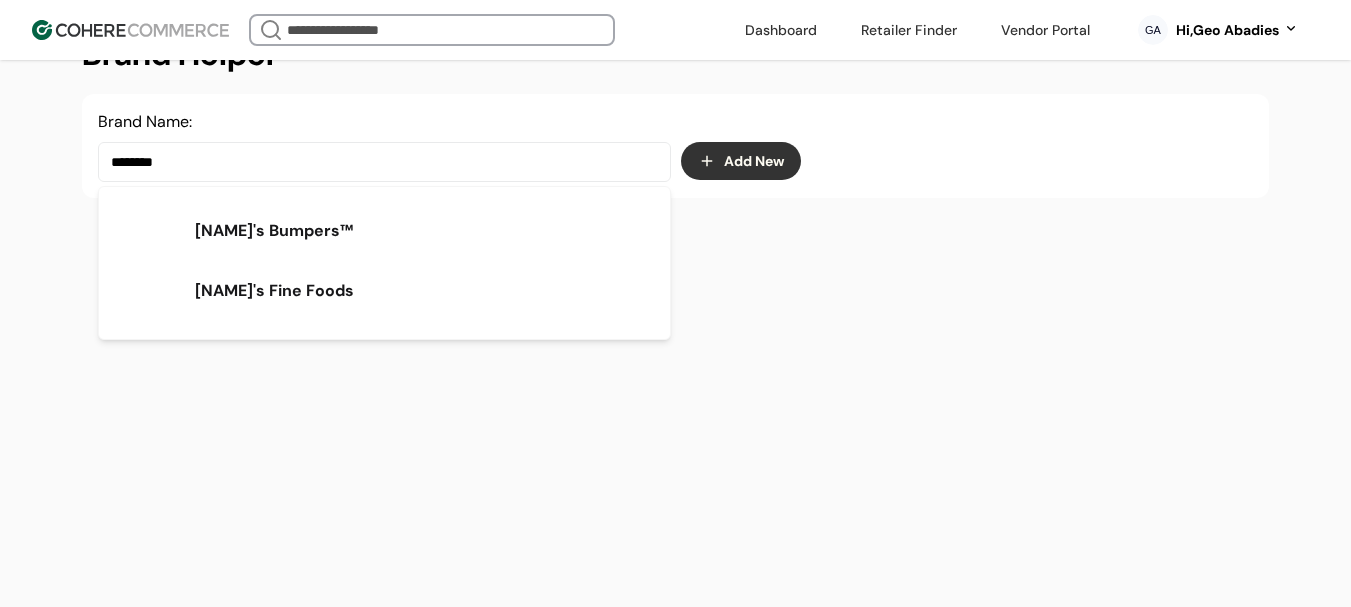 click on "Katie's Fine Foods" at bounding box center [274, 291] 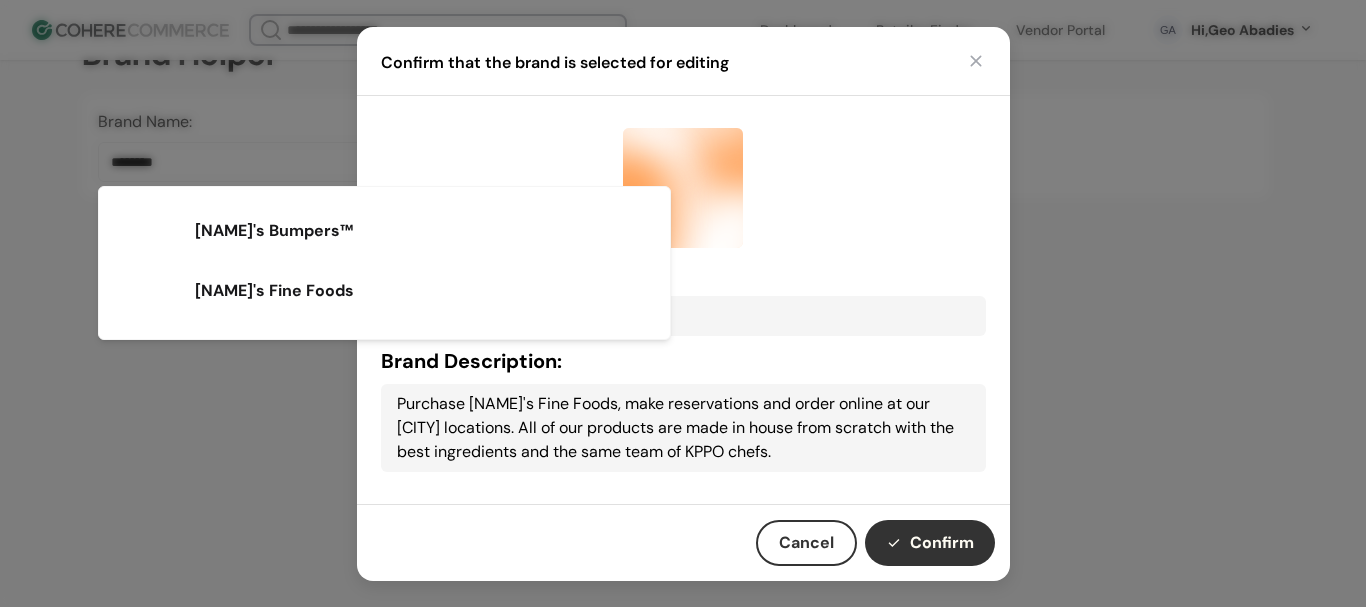 click on "Confirm" at bounding box center [930, 543] 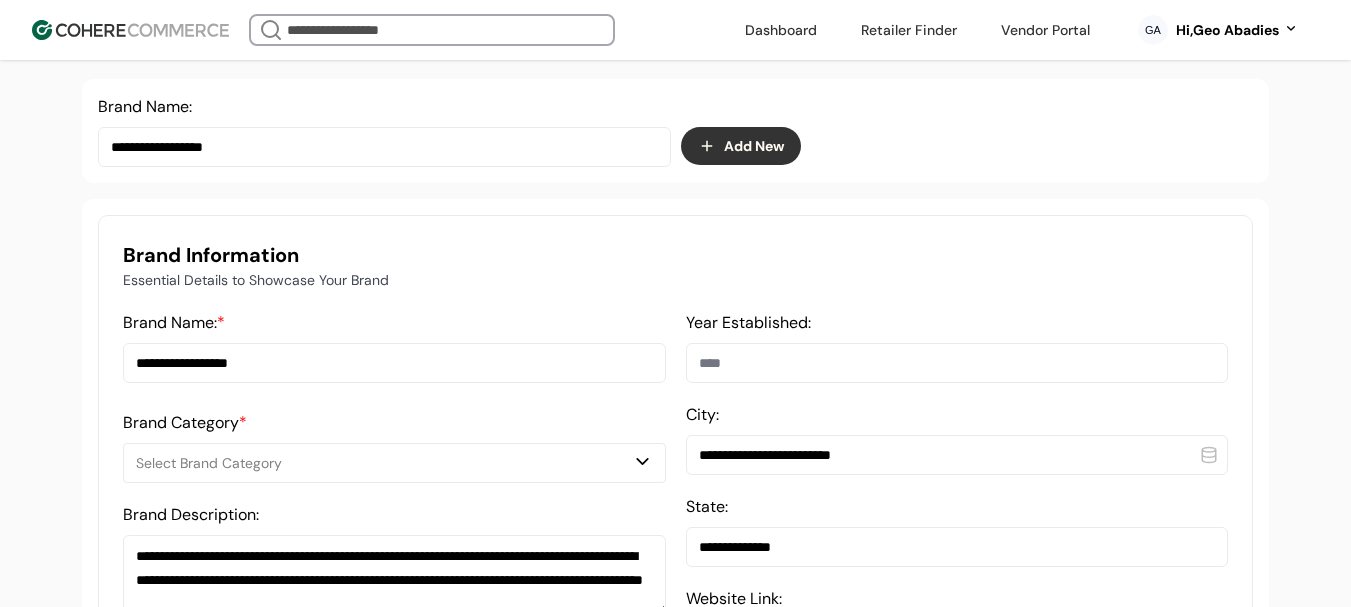 scroll, scrollTop: 437, scrollLeft: 0, axis: vertical 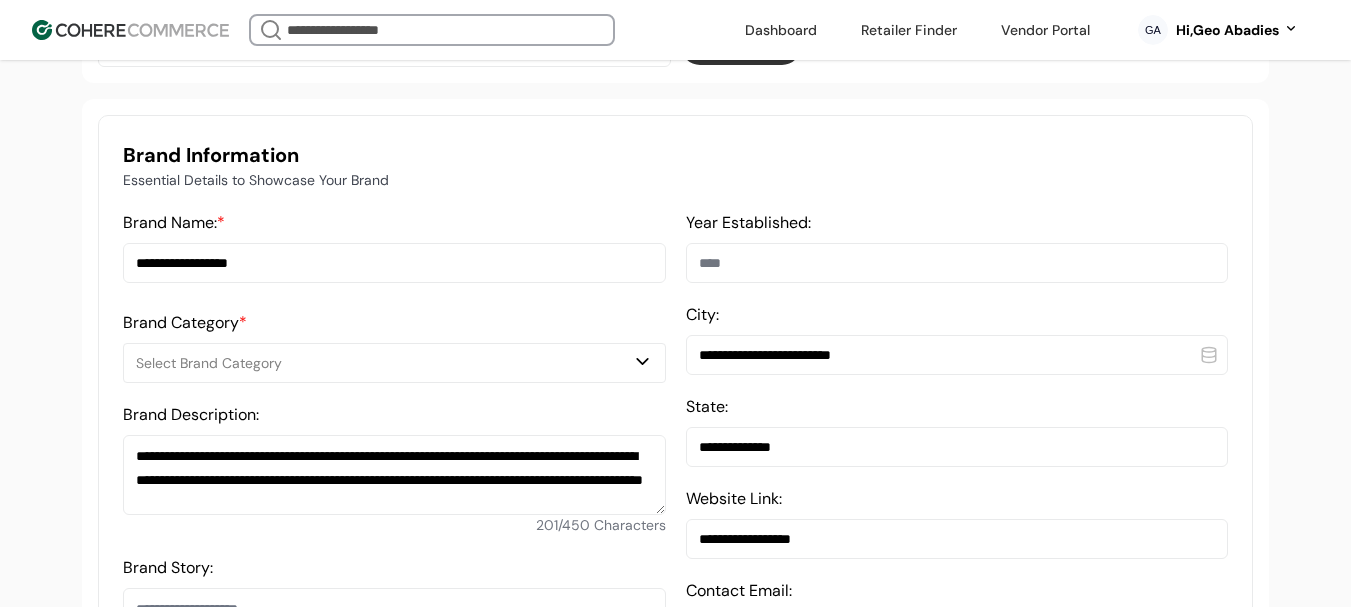 click on "**********" at bounding box center [394, 263] 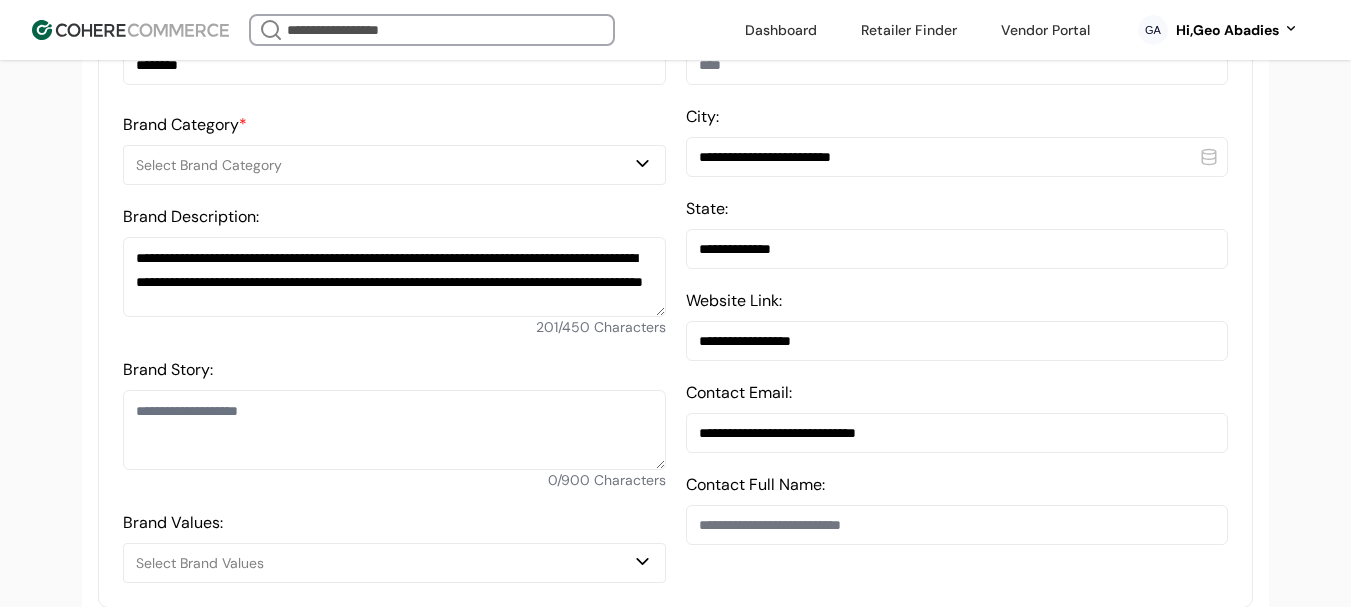 scroll, scrollTop: 637, scrollLeft: 0, axis: vertical 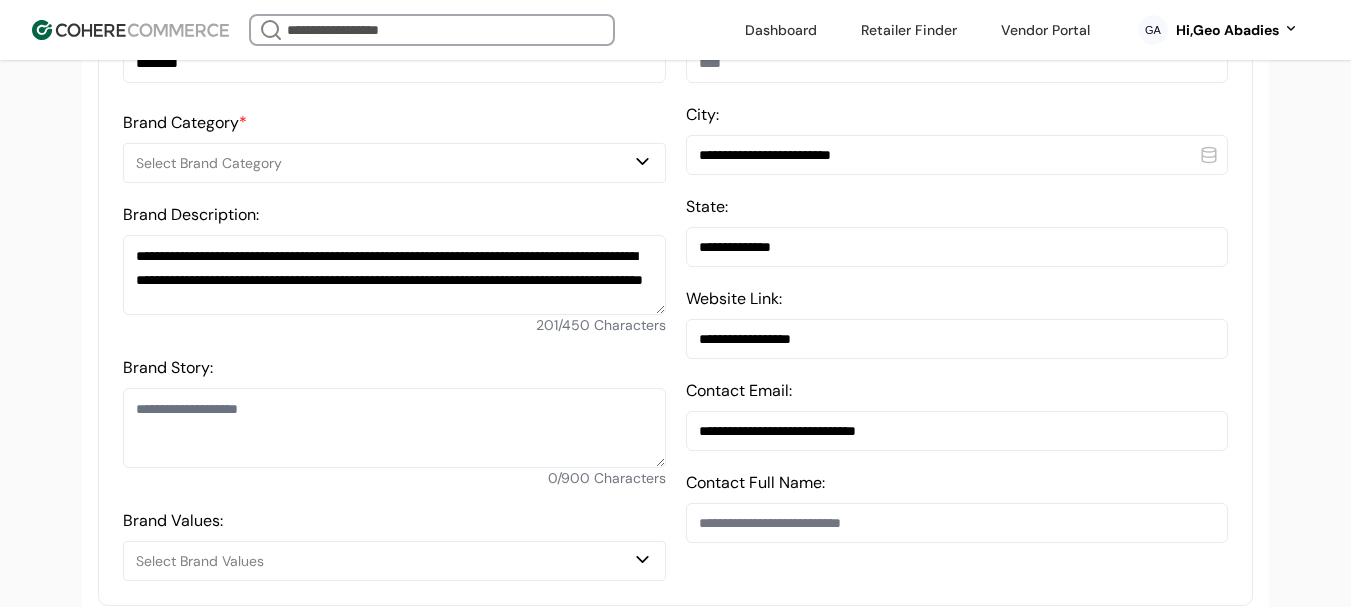 type on "*******" 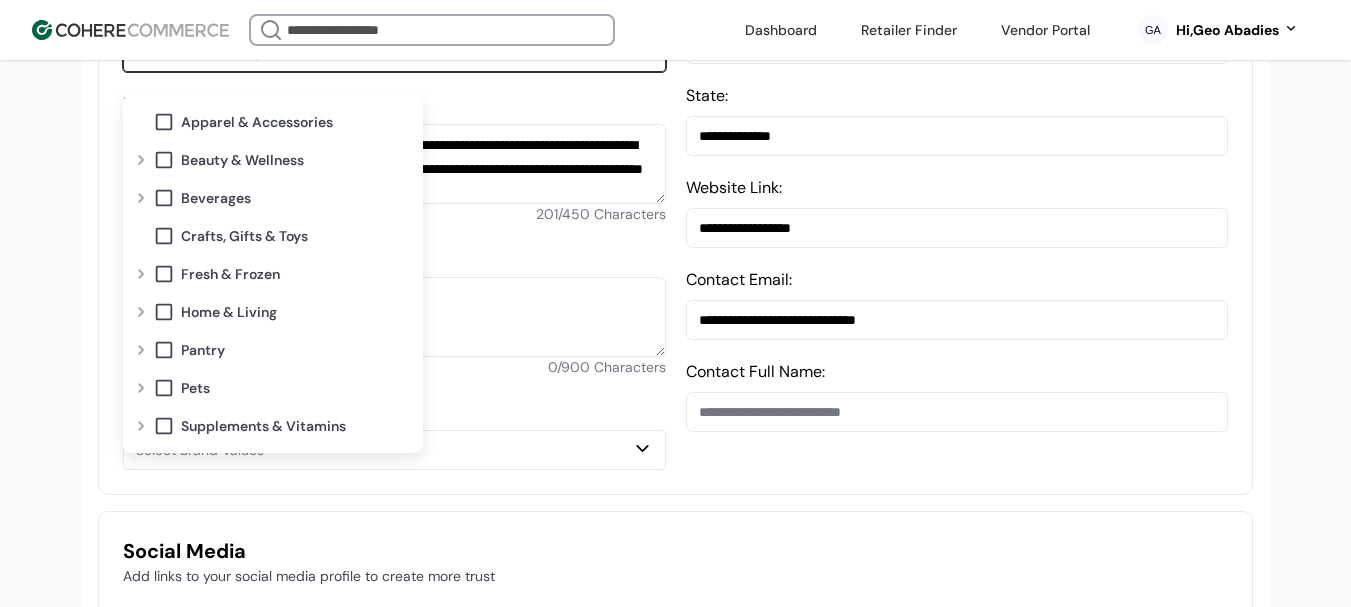 scroll, scrollTop: 737, scrollLeft: 0, axis: vertical 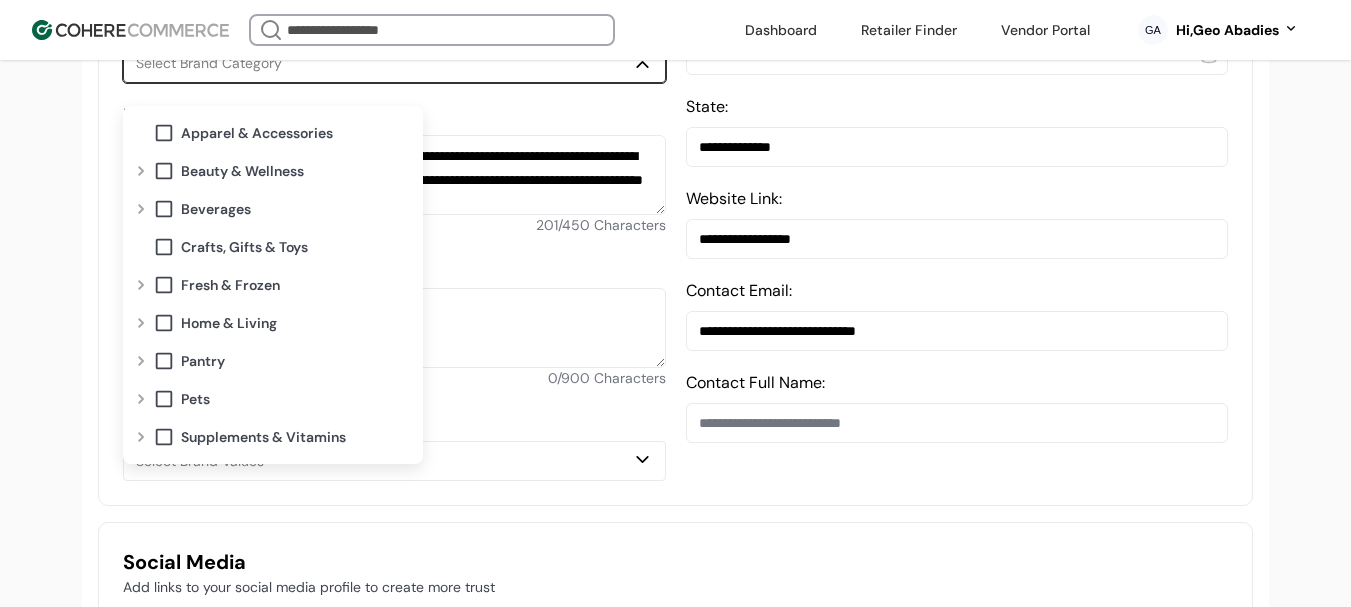 click at bounding box center (141, 361) 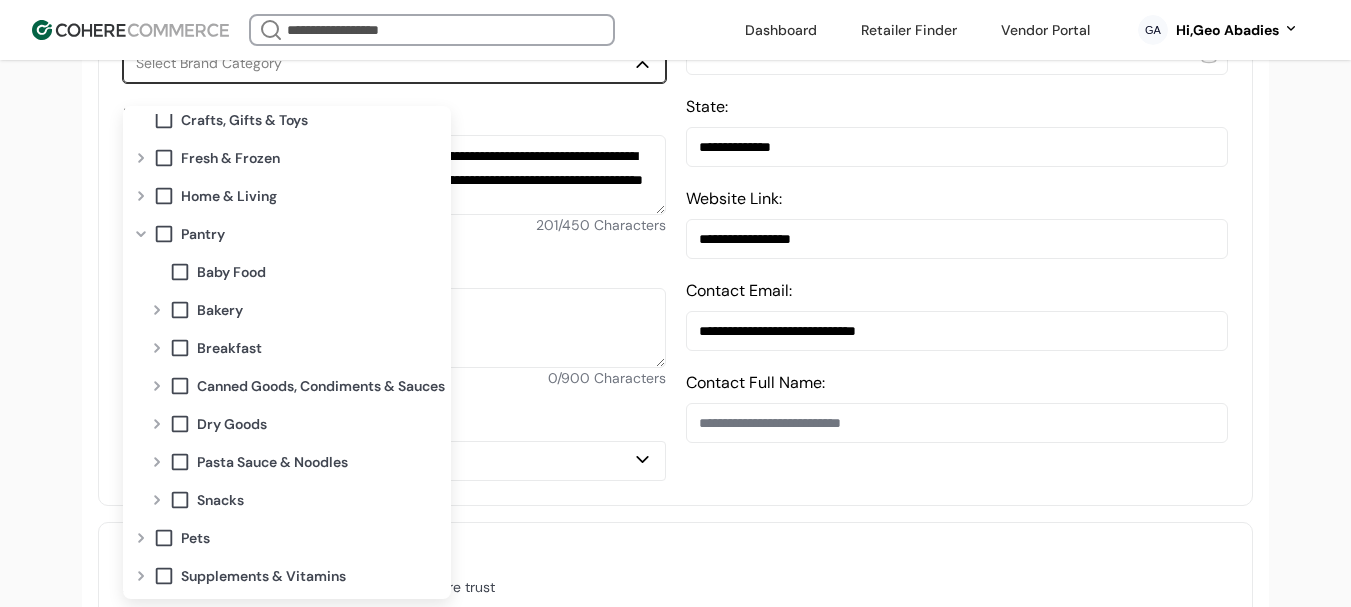 scroll, scrollTop: 131, scrollLeft: 0, axis: vertical 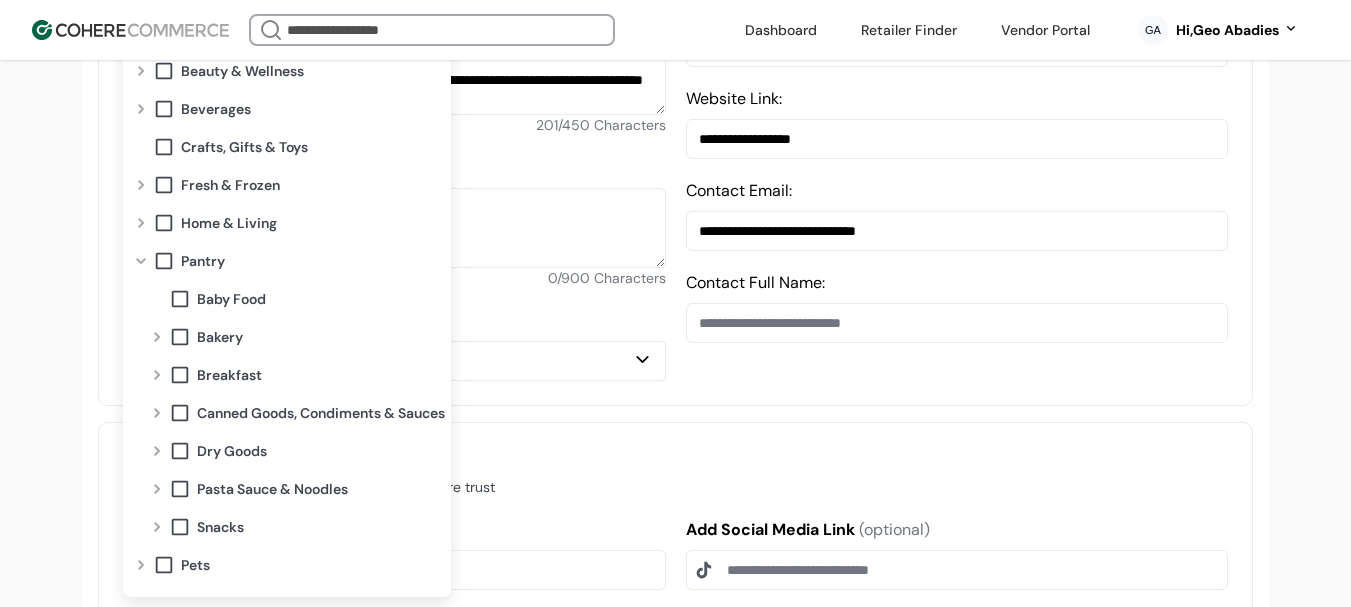 click at bounding box center [157, 337] 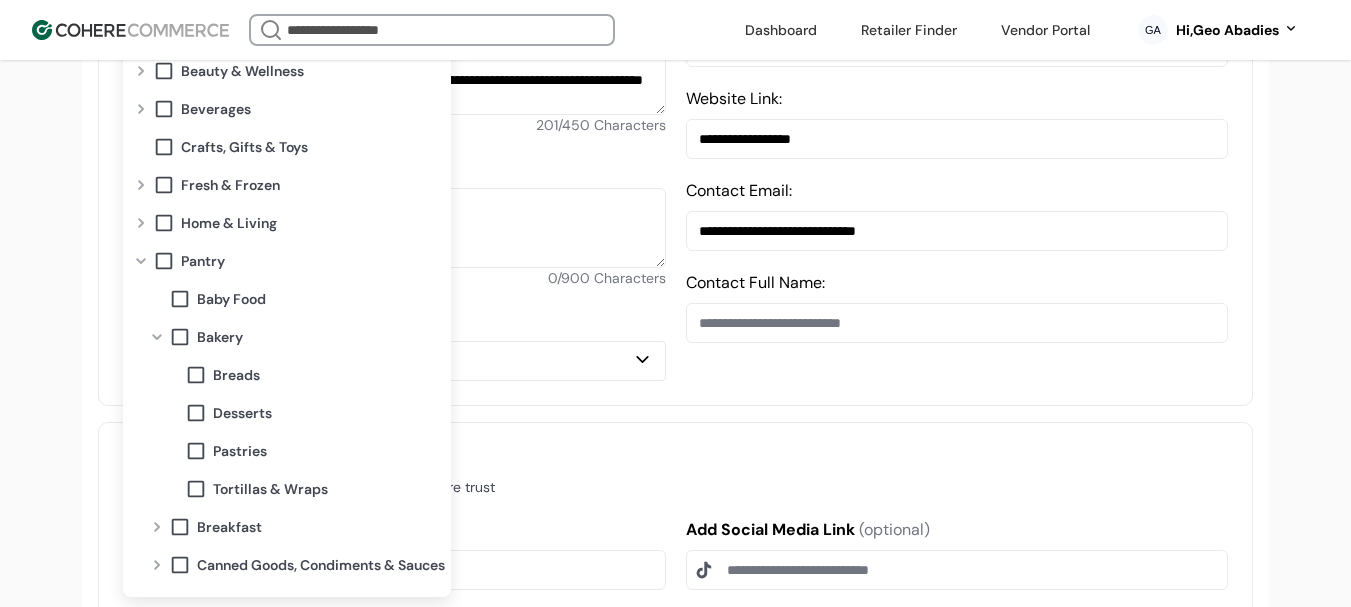 click at bounding box center (157, 337) 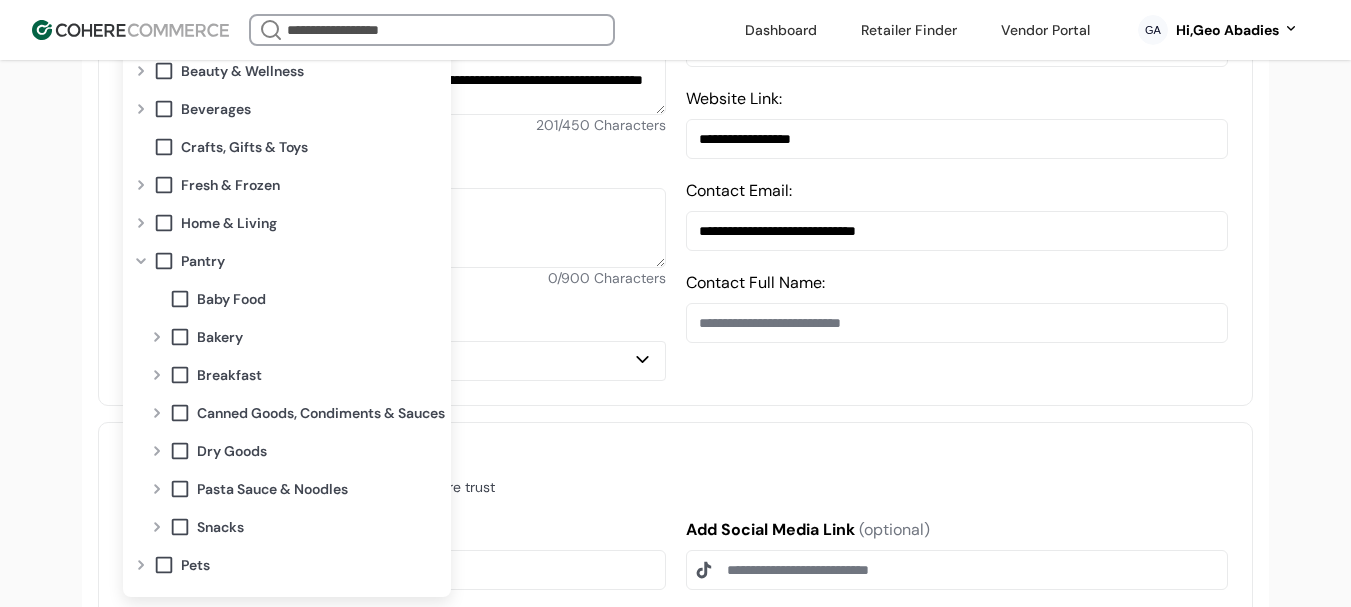 click at bounding box center [157, 413] 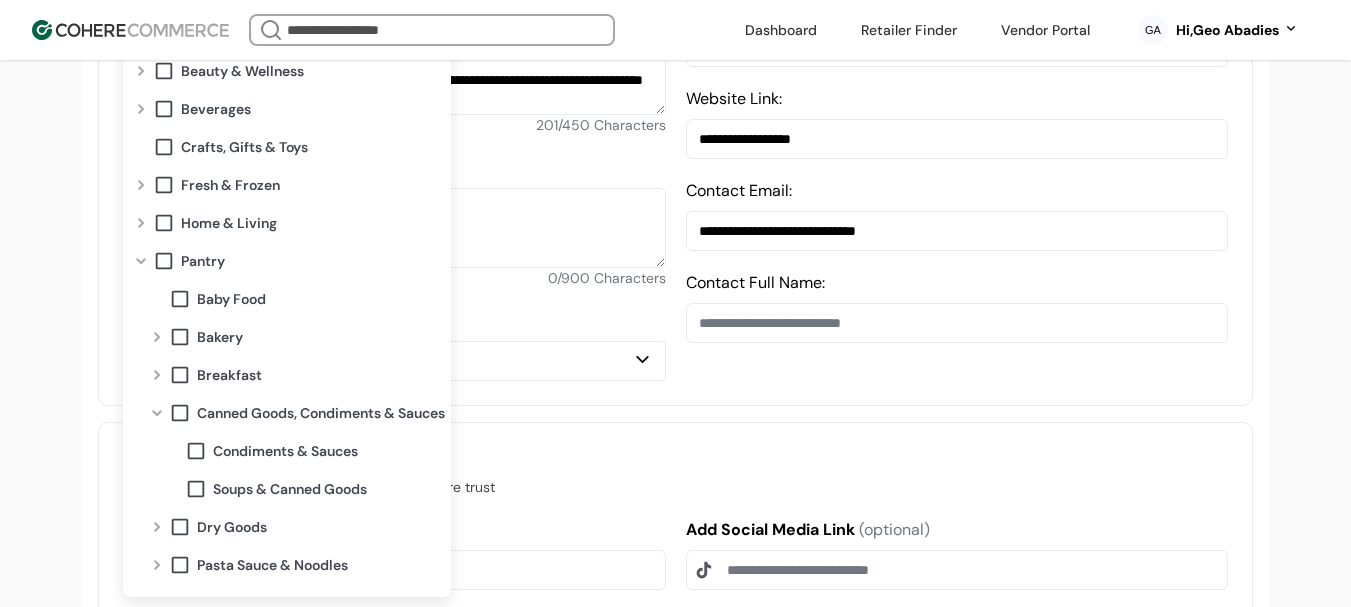 click at bounding box center (157, 413) 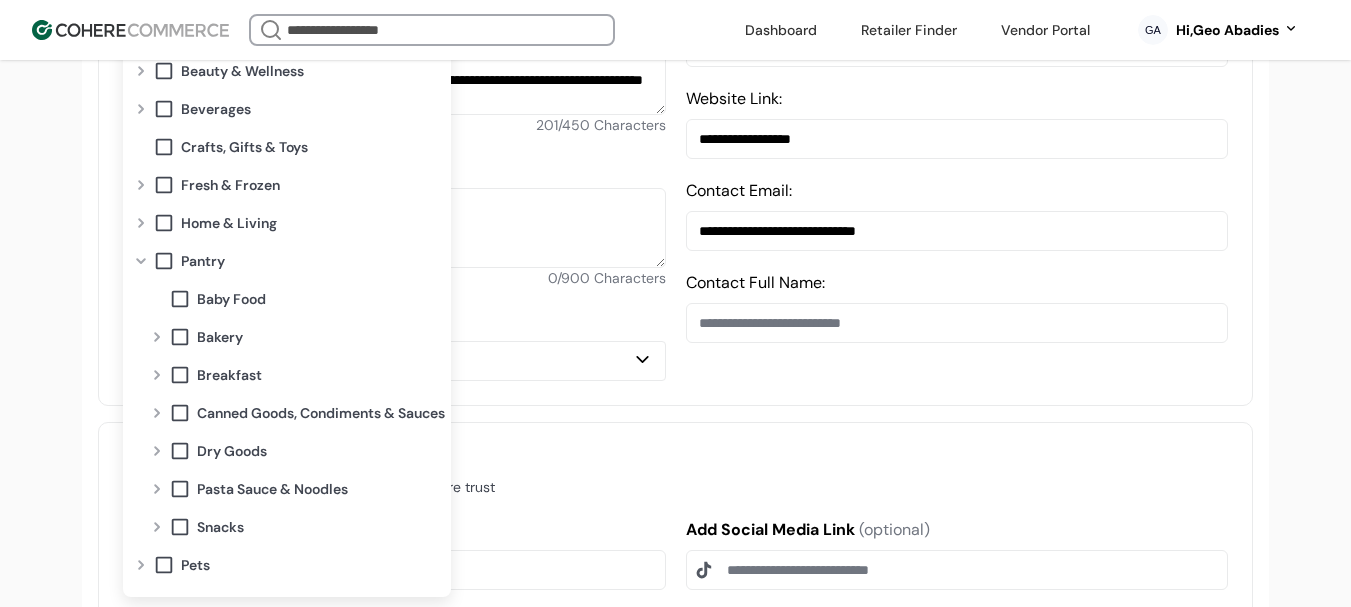 click at bounding box center [157, 489] 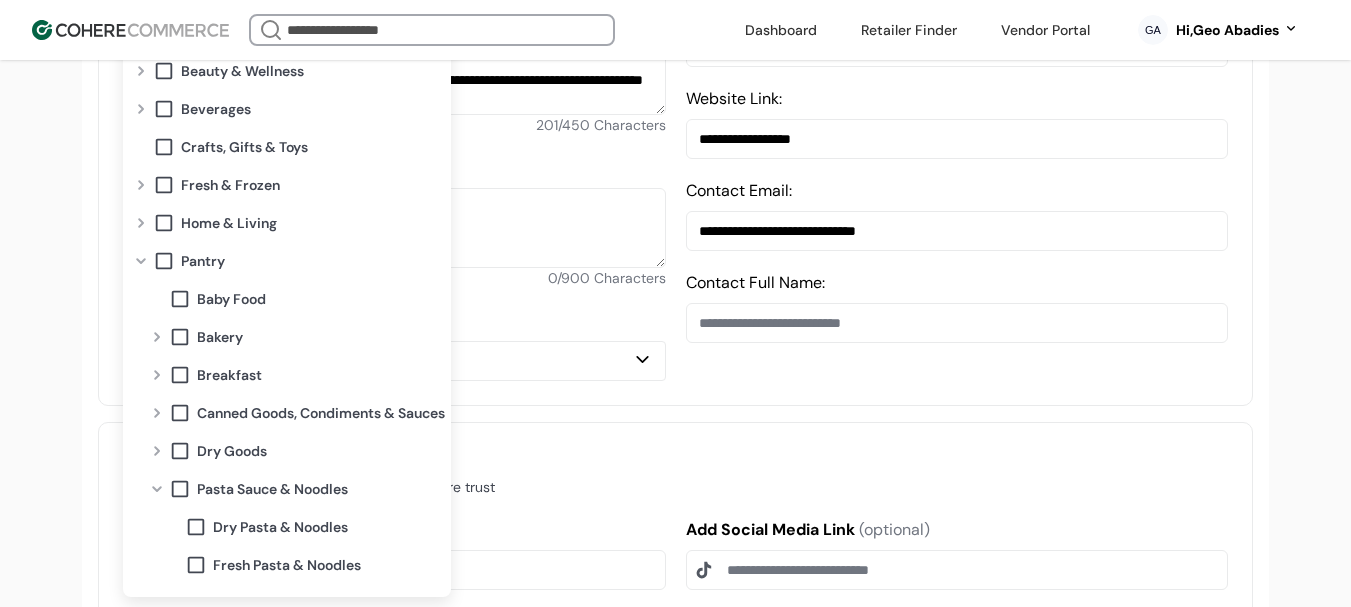 click at bounding box center (157, 489) 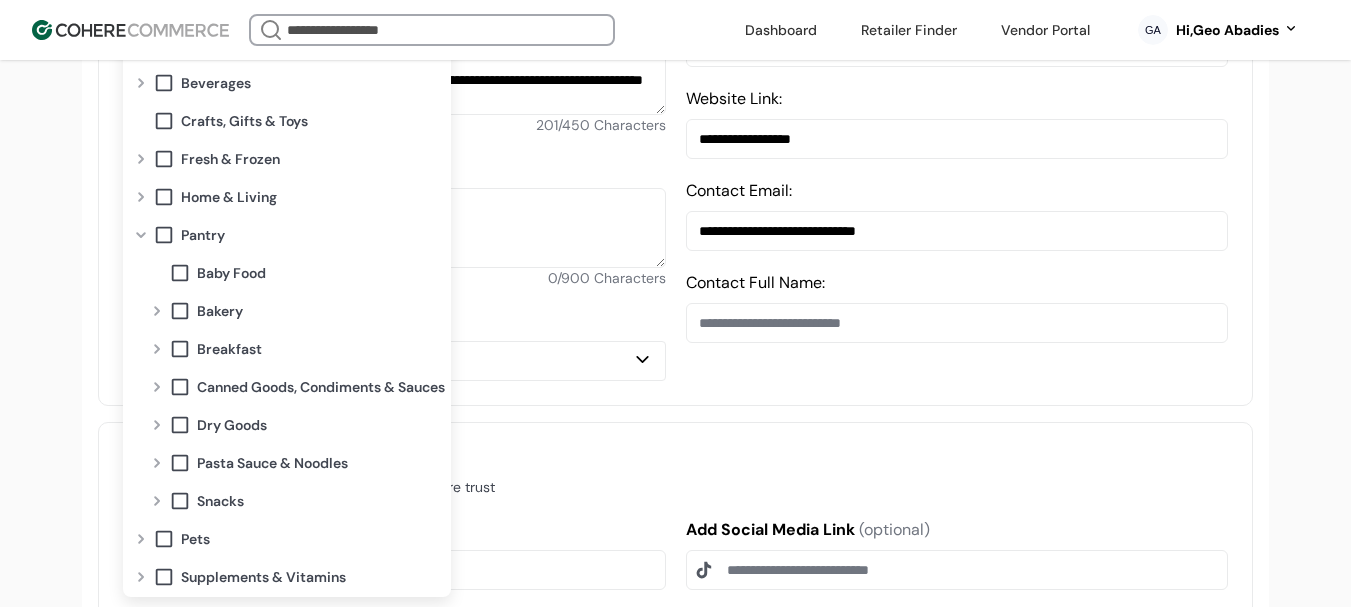 scroll, scrollTop: 33, scrollLeft: 0, axis: vertical 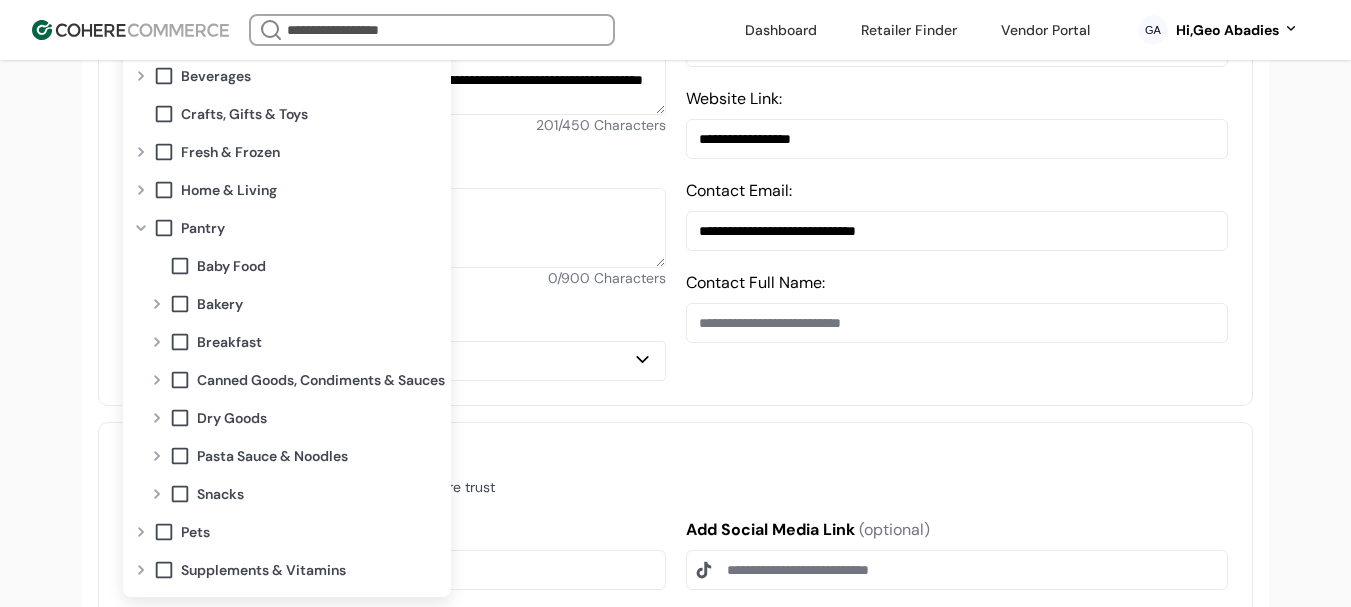 click at bounding box center [157, 304] 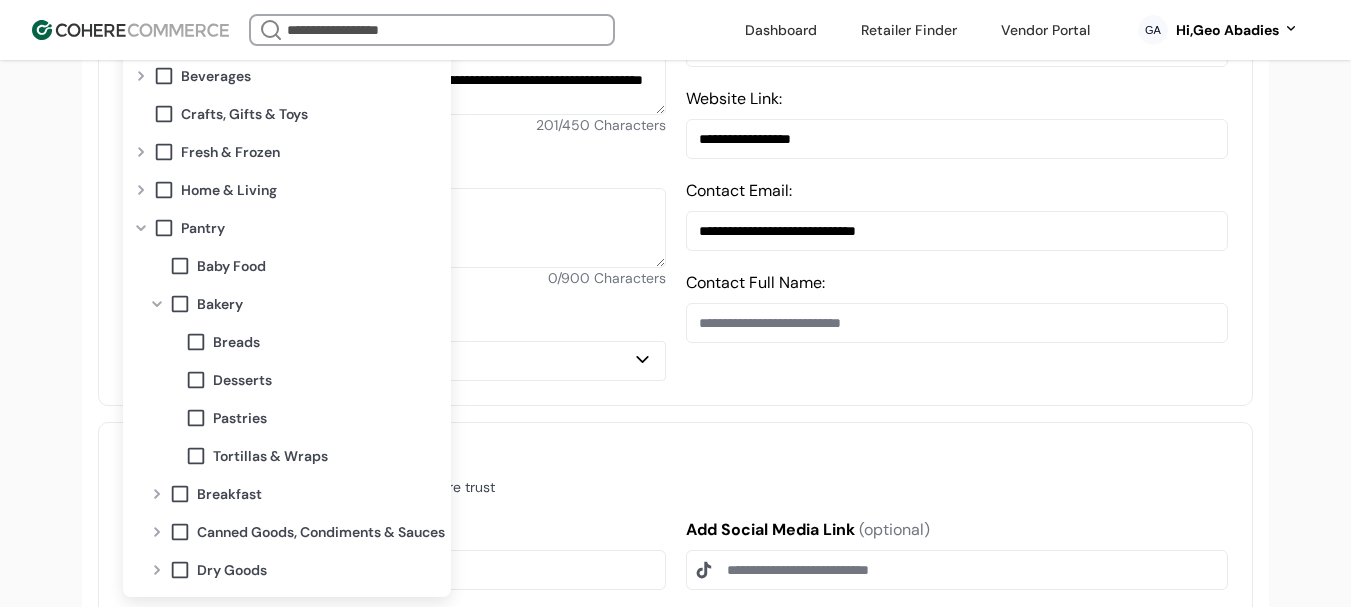 click at bounding box center [157, 304] 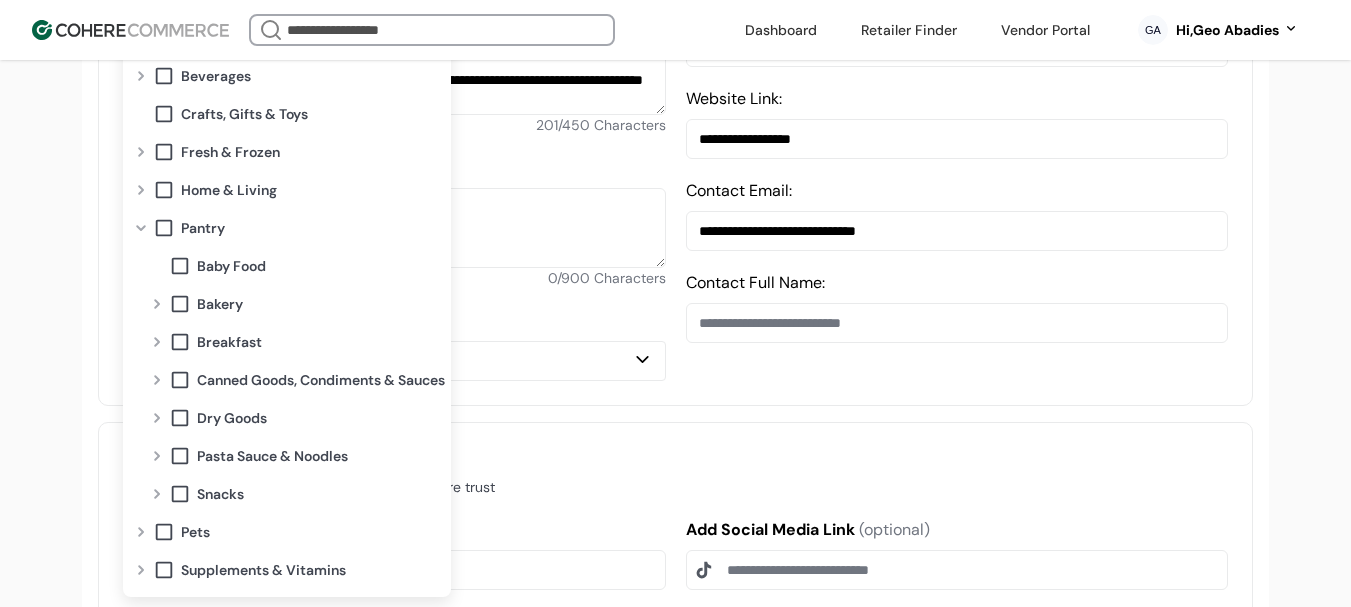 click at bounding box center [141, 152] 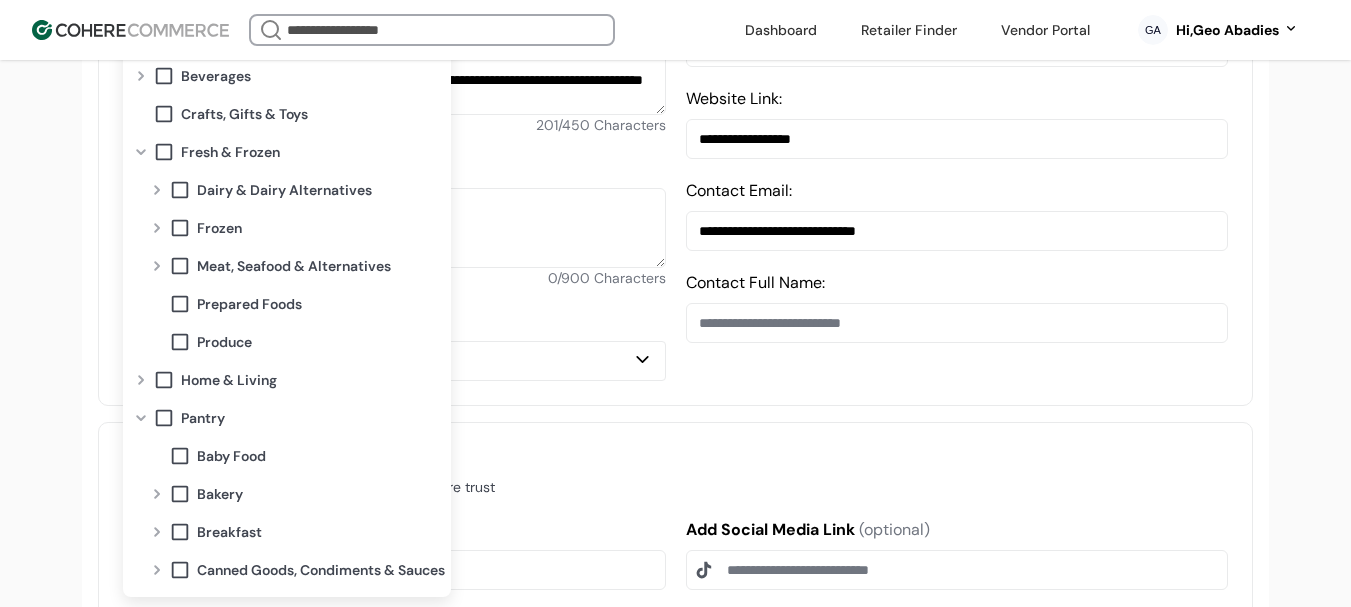 click at bounding box center [141, 152] 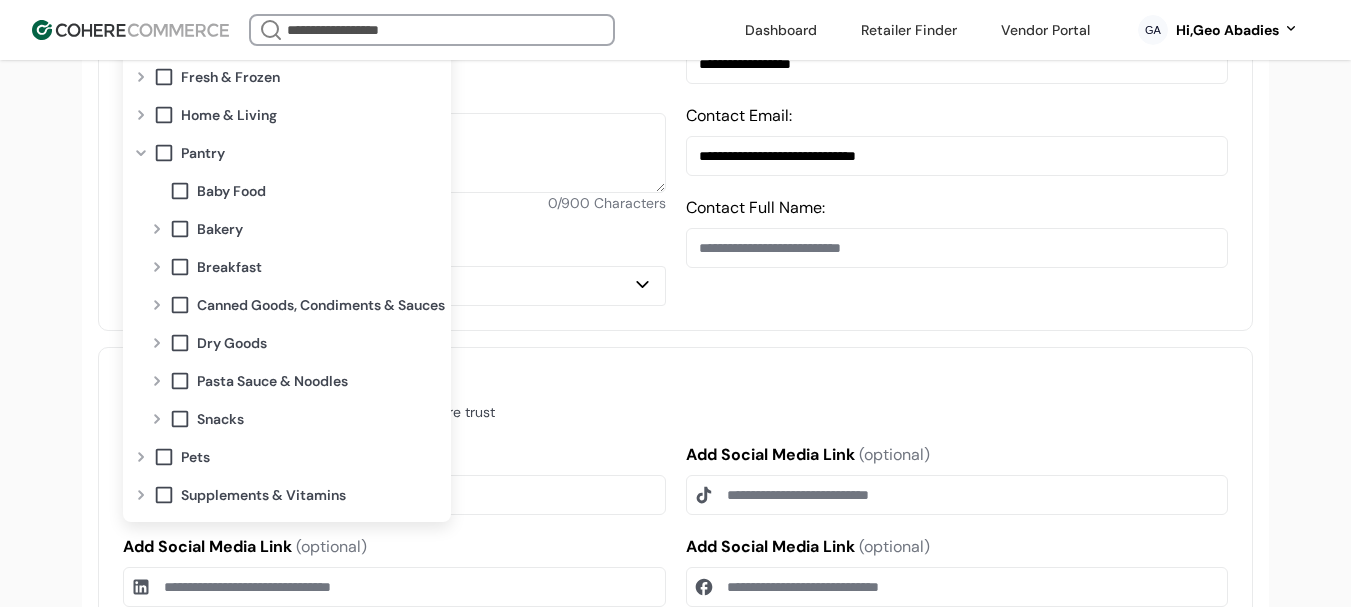 scroll, scrollTop: 937, scrollLeft: 0, axis: vertical 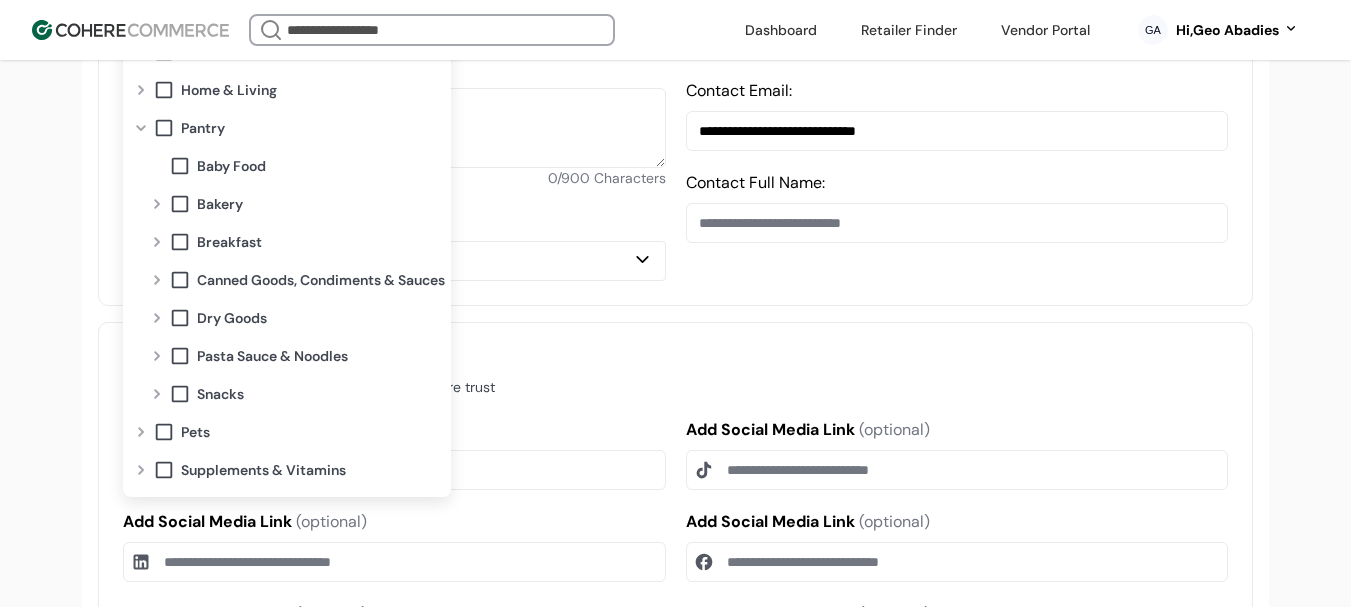 click at bounding box center [157, 318] 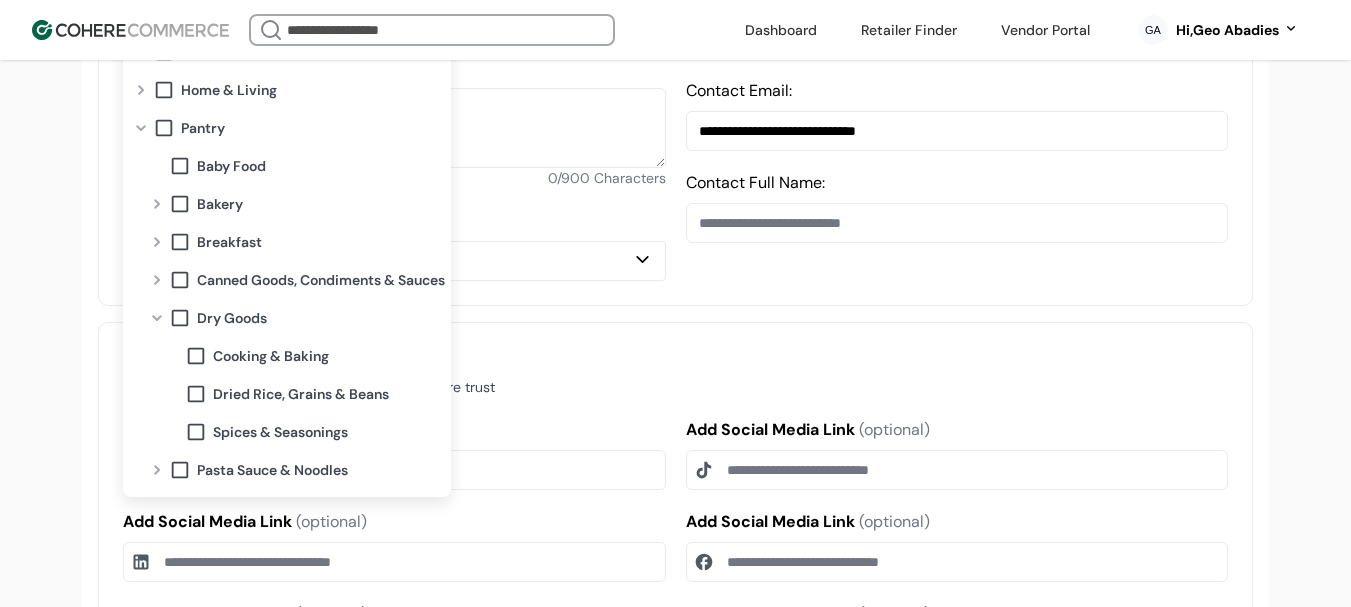 click at bounding box center (157, 318) 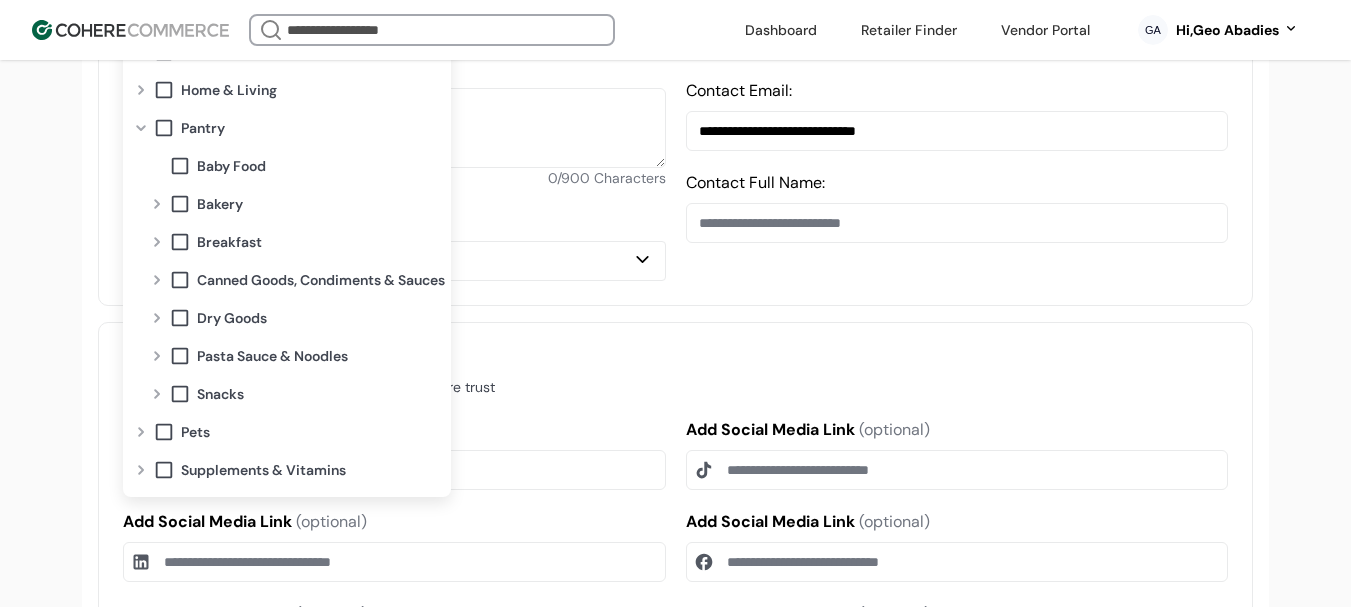 click at bounding box center (157, 204) 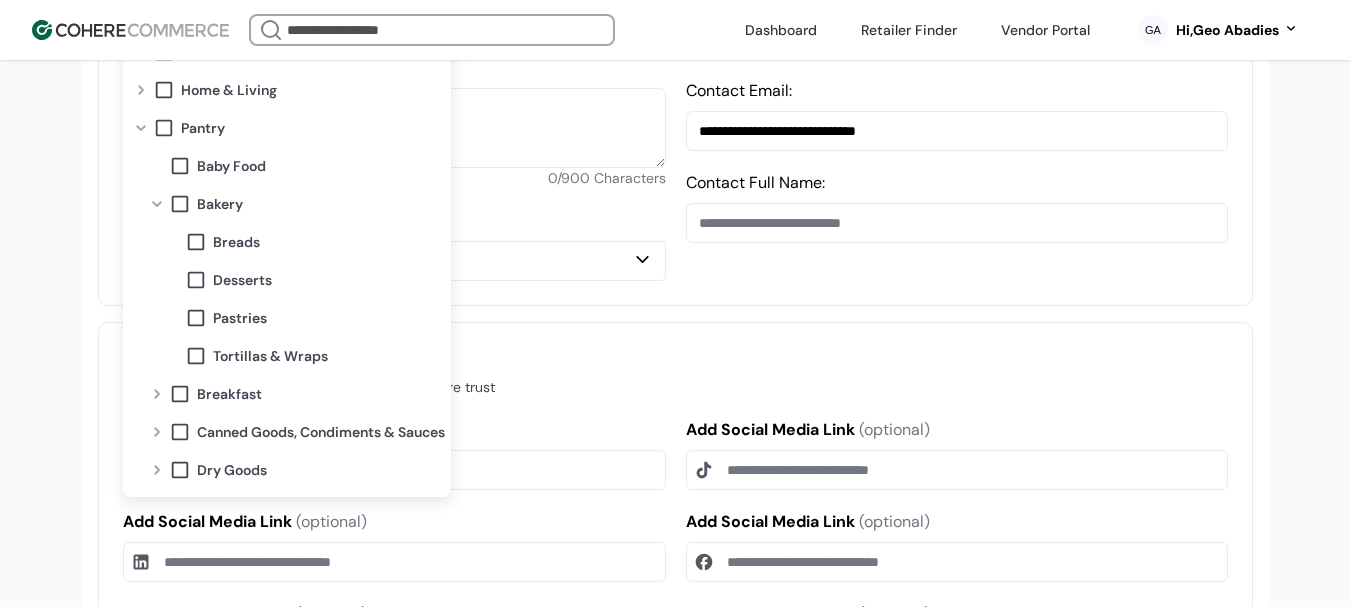 click at bounding box center (157, 204) 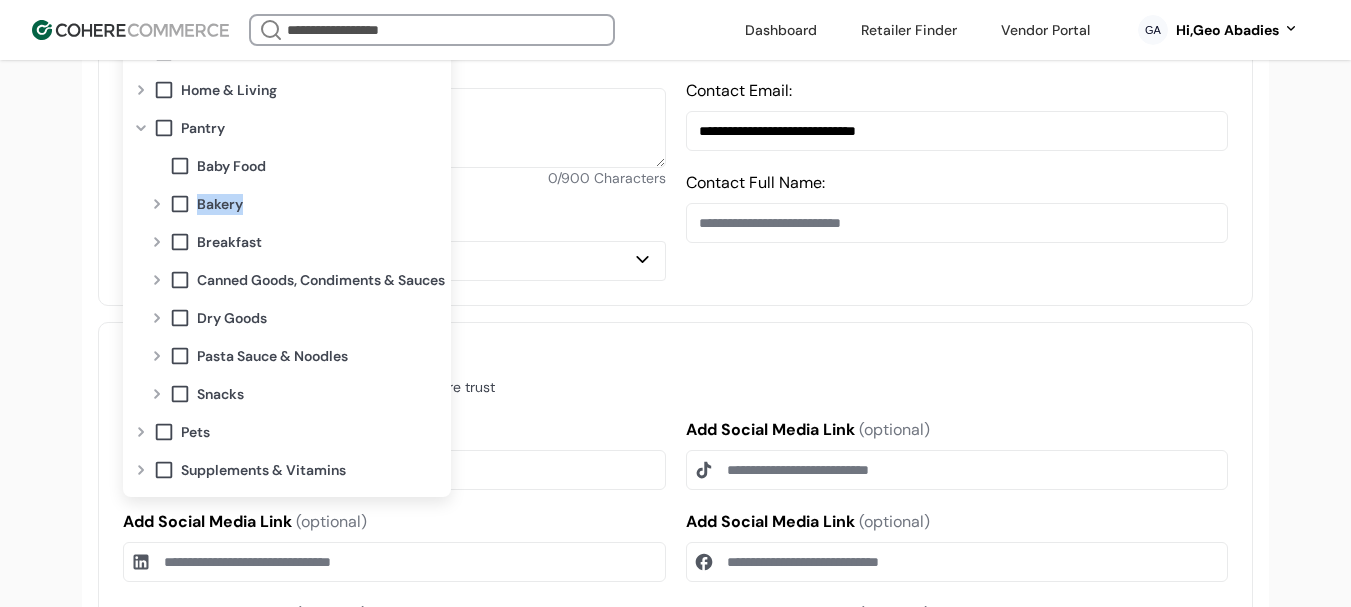 click at bounding box center (157, 204) 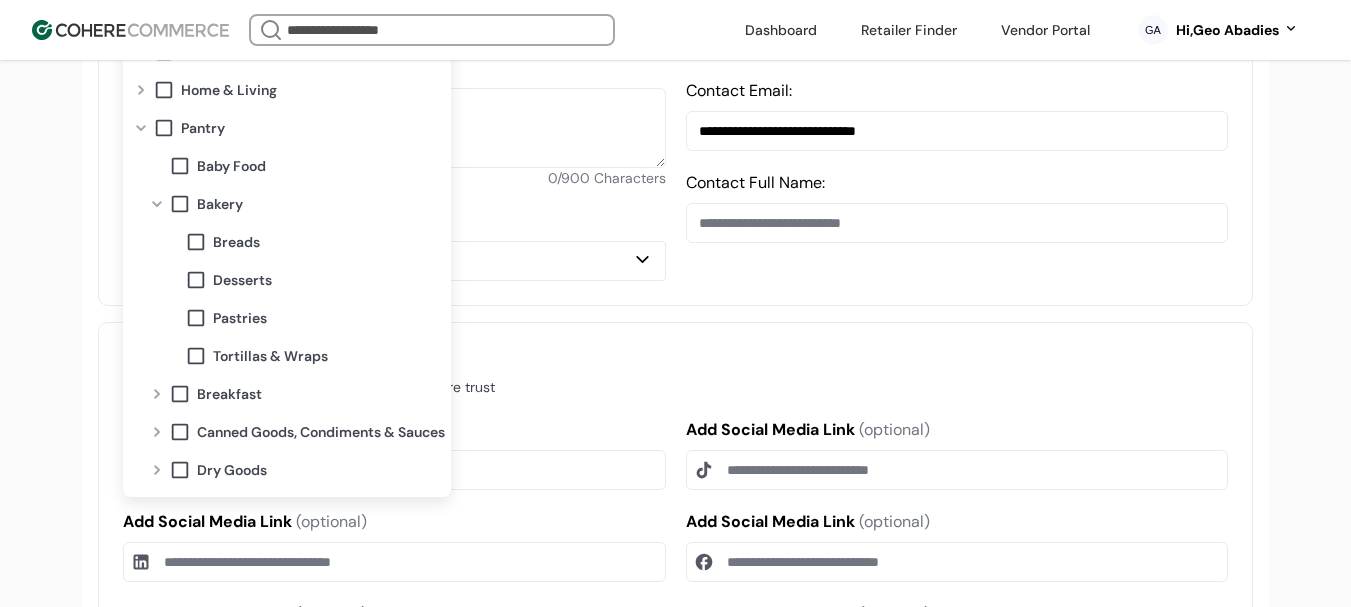 click at bounding box center [157, 204] 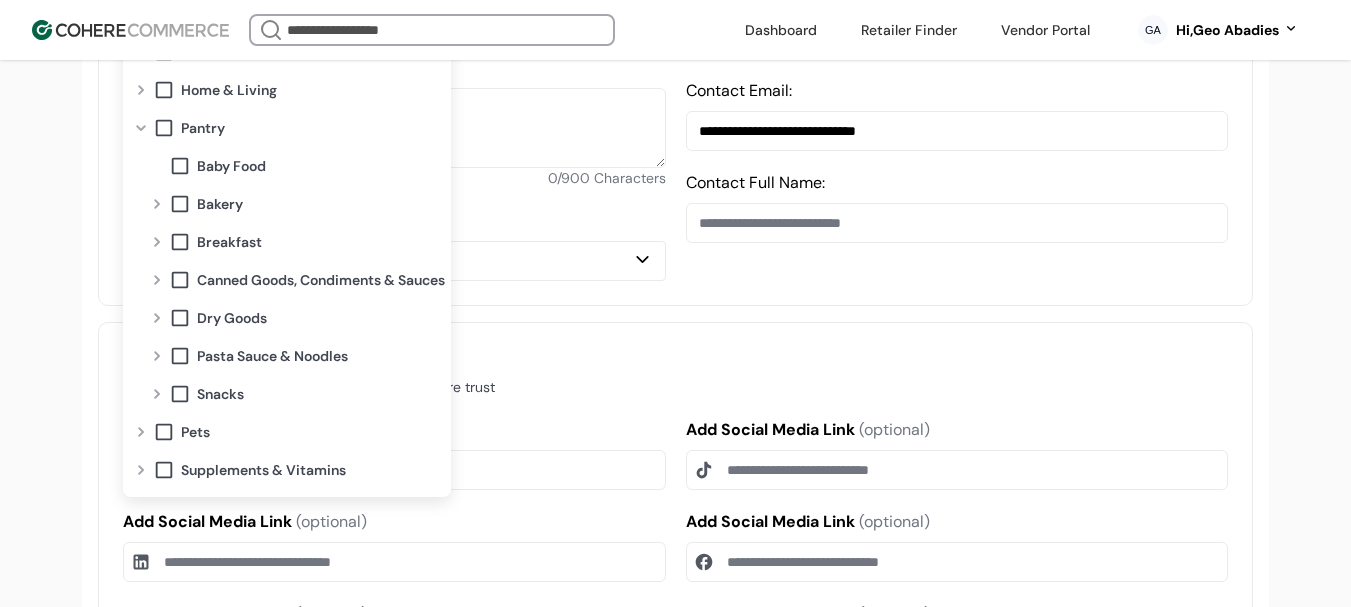 click at bounding box center [164, 128] 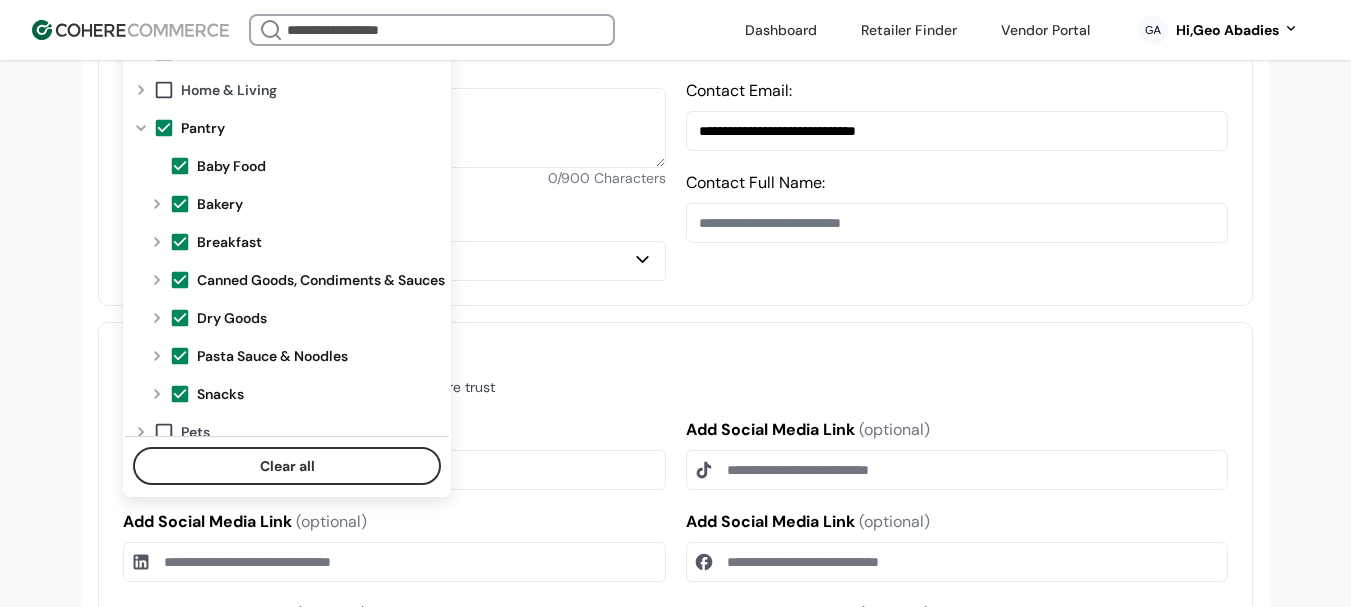 click on "**********" at bounding box center (675, 564) 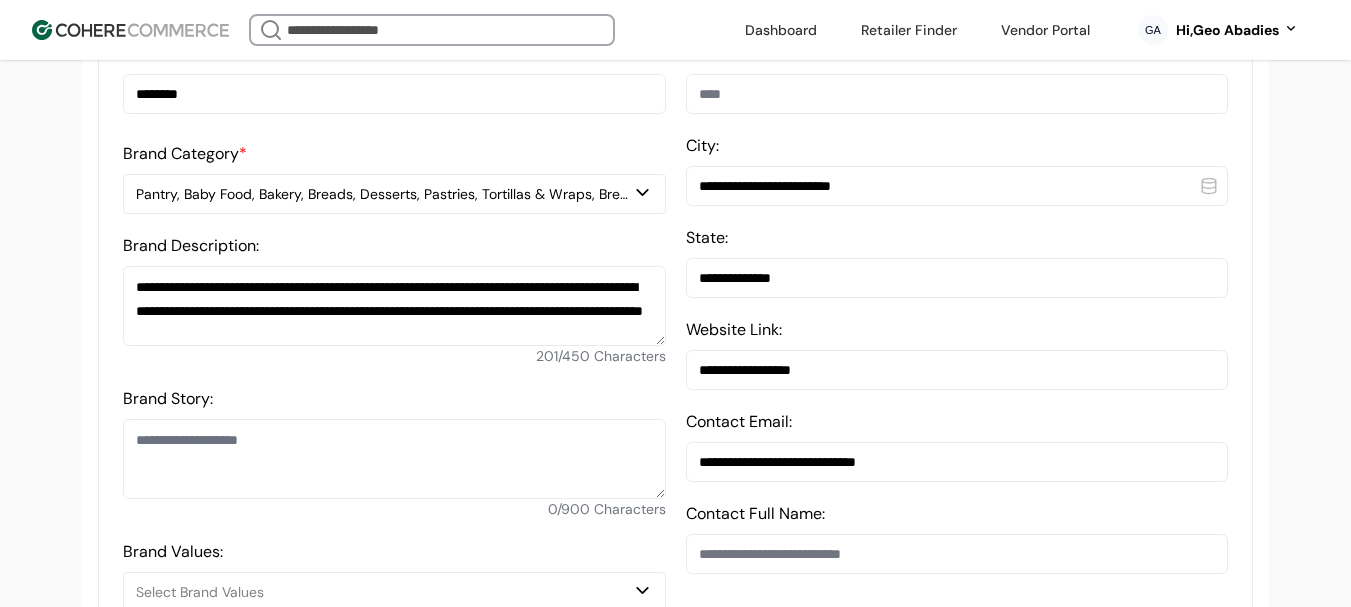 scroll, scrollTop: 637, scrollLeft: 0, axis: vertical 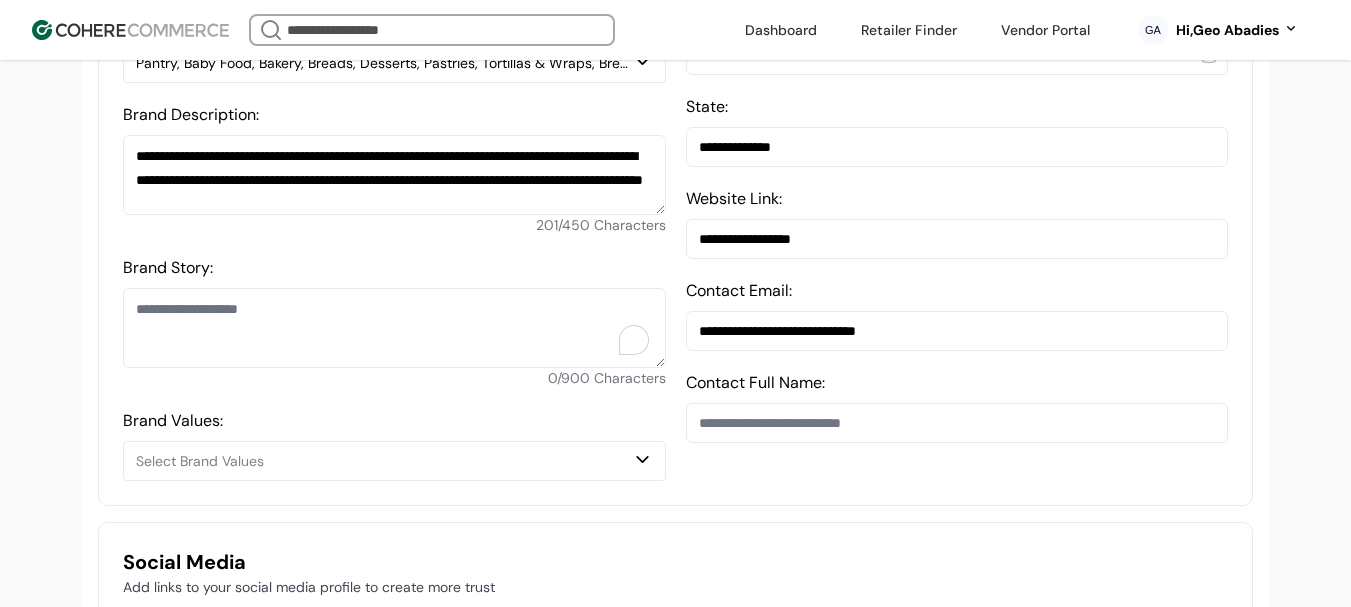 click on "Brand Story:" at bounding box center (394, 328) 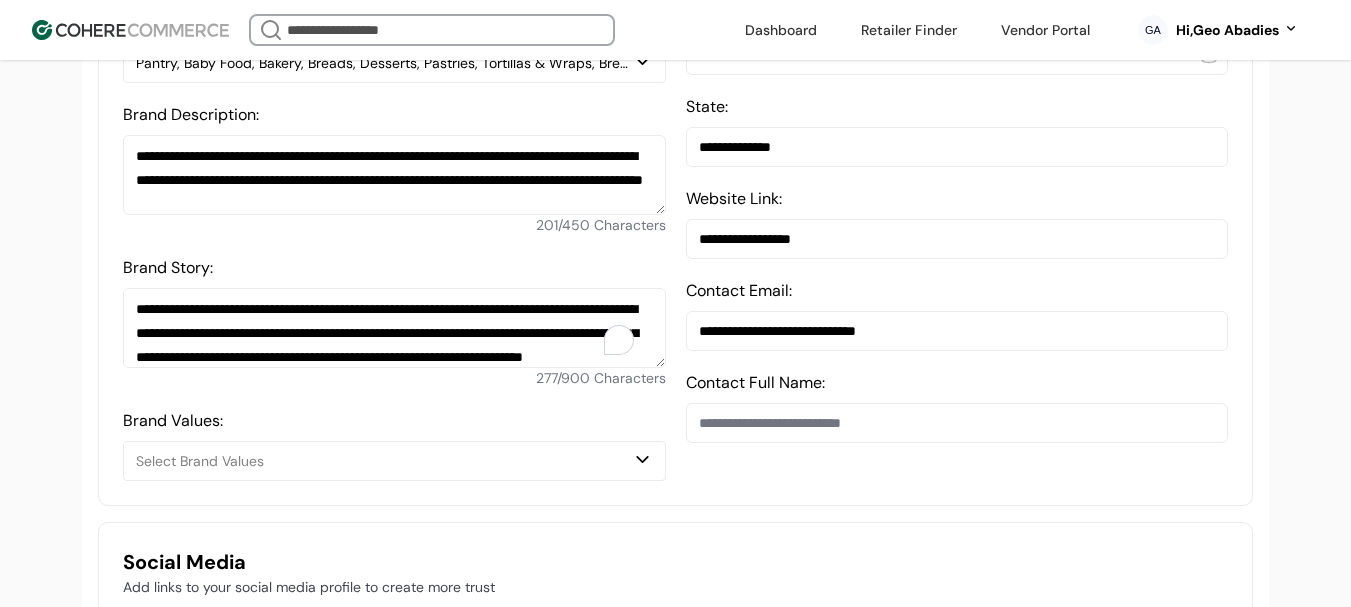 scroll, scrollTop: 23, scrollLeft: 0, axis: vertical 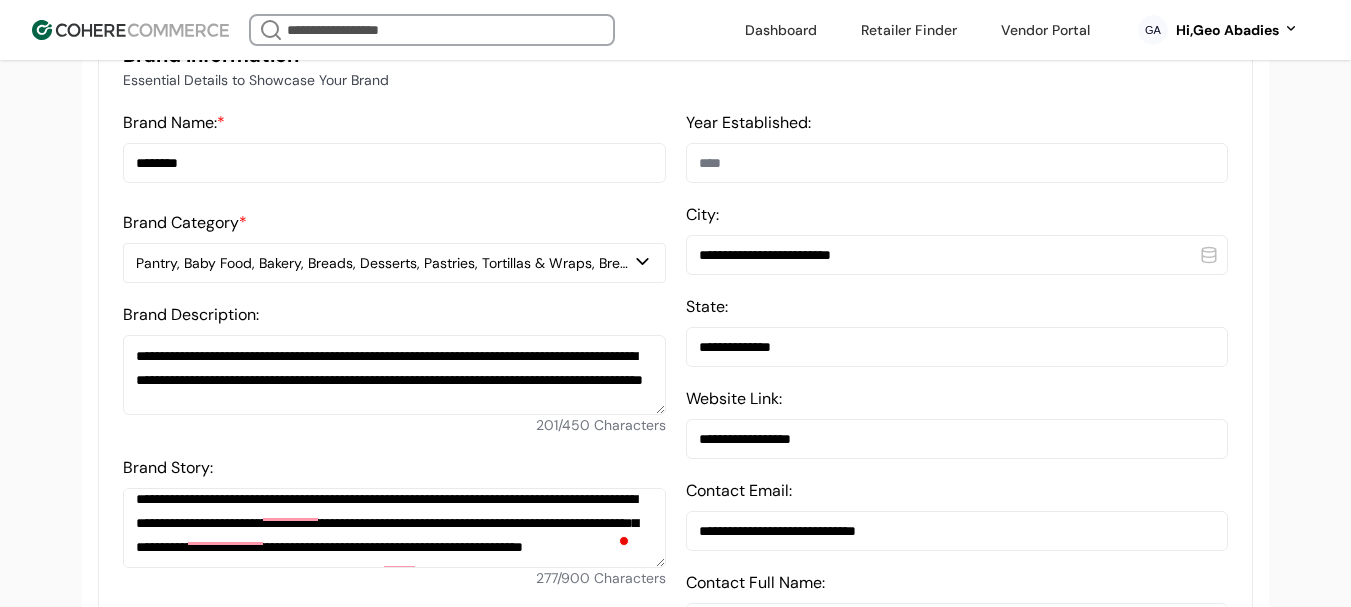 type on "**********" 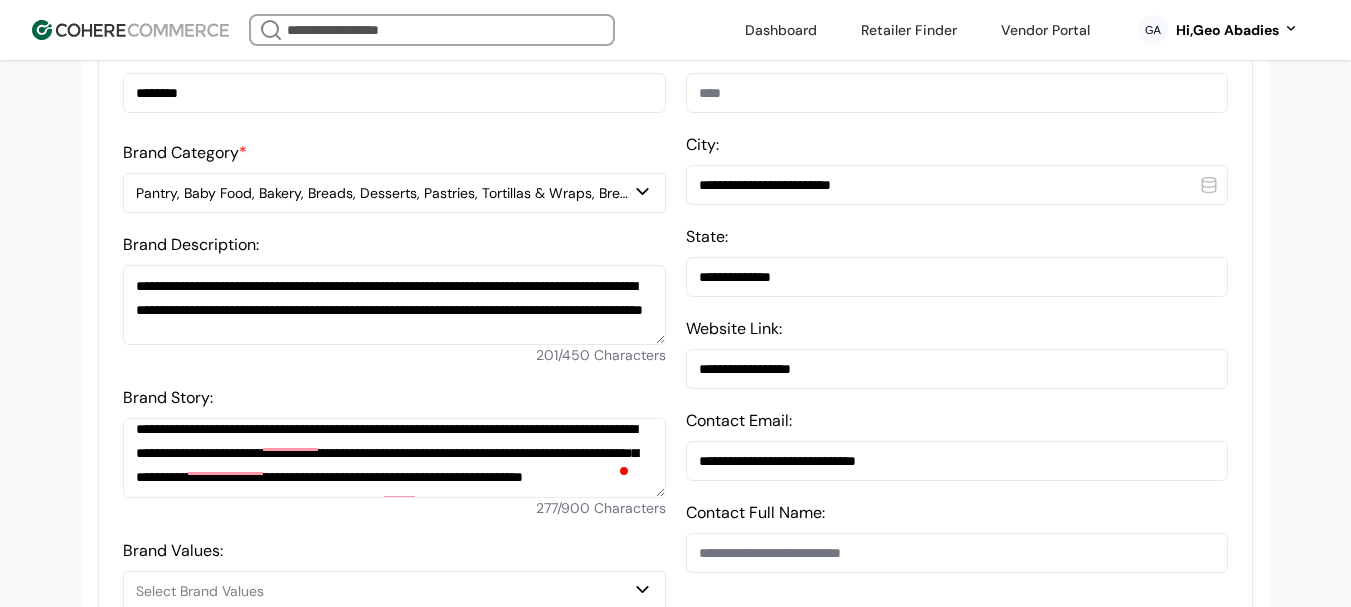 scroll, scrollTop: 637, scrollLeft: 0, axis: vertical 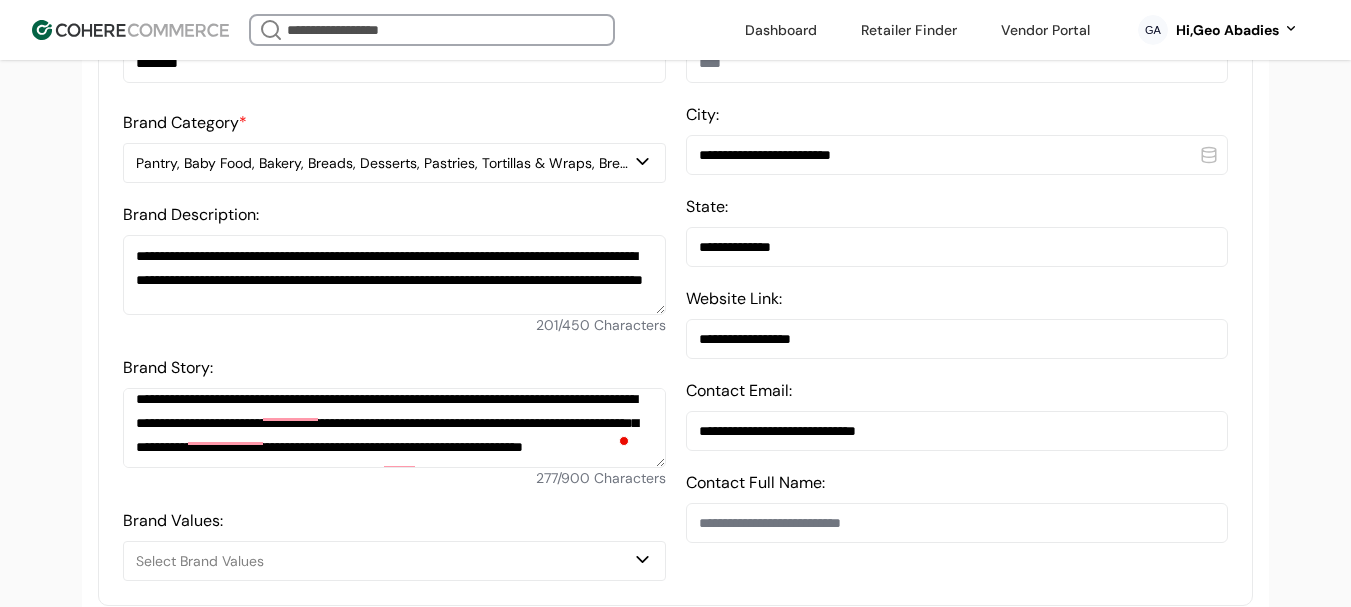 click on "Year Established:" at bounding box center [957, 63] 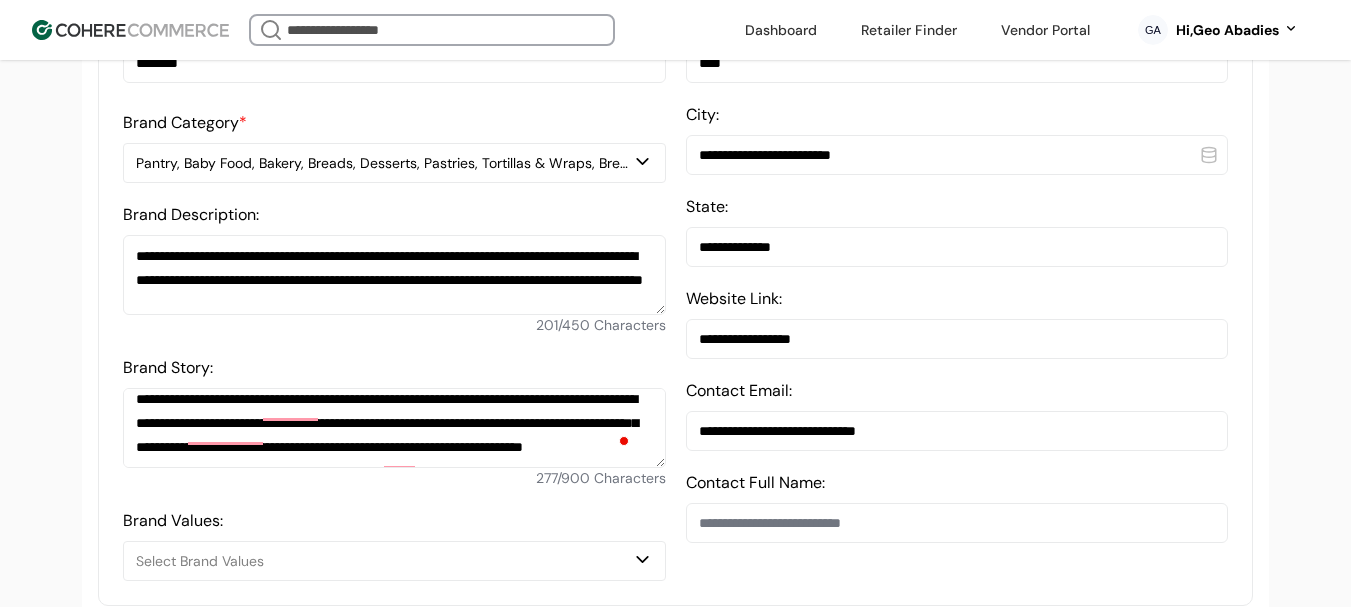 type on "****" 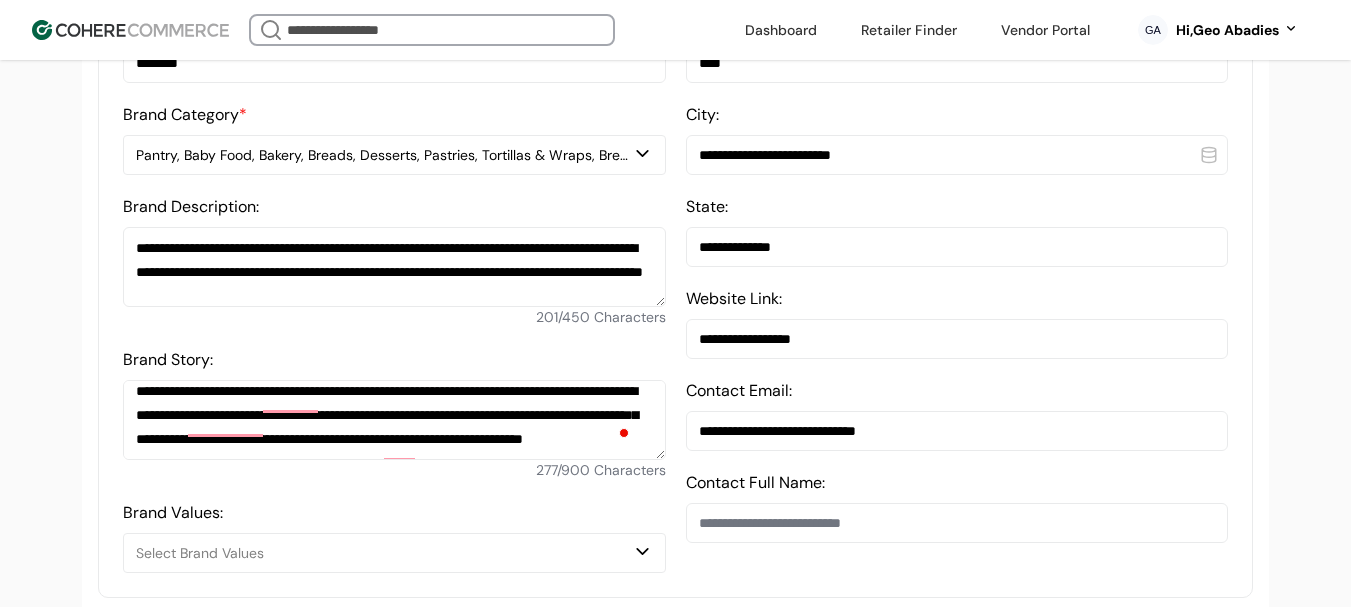 paste 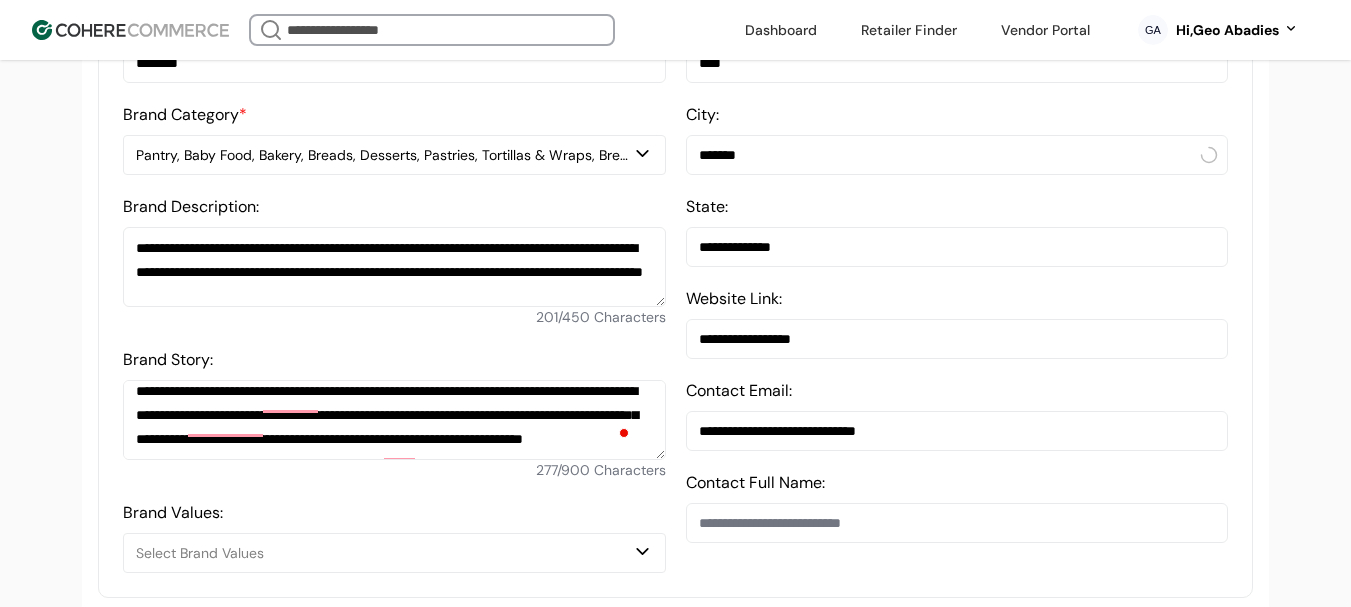 click on "*******" at bounding box center (957, 155) 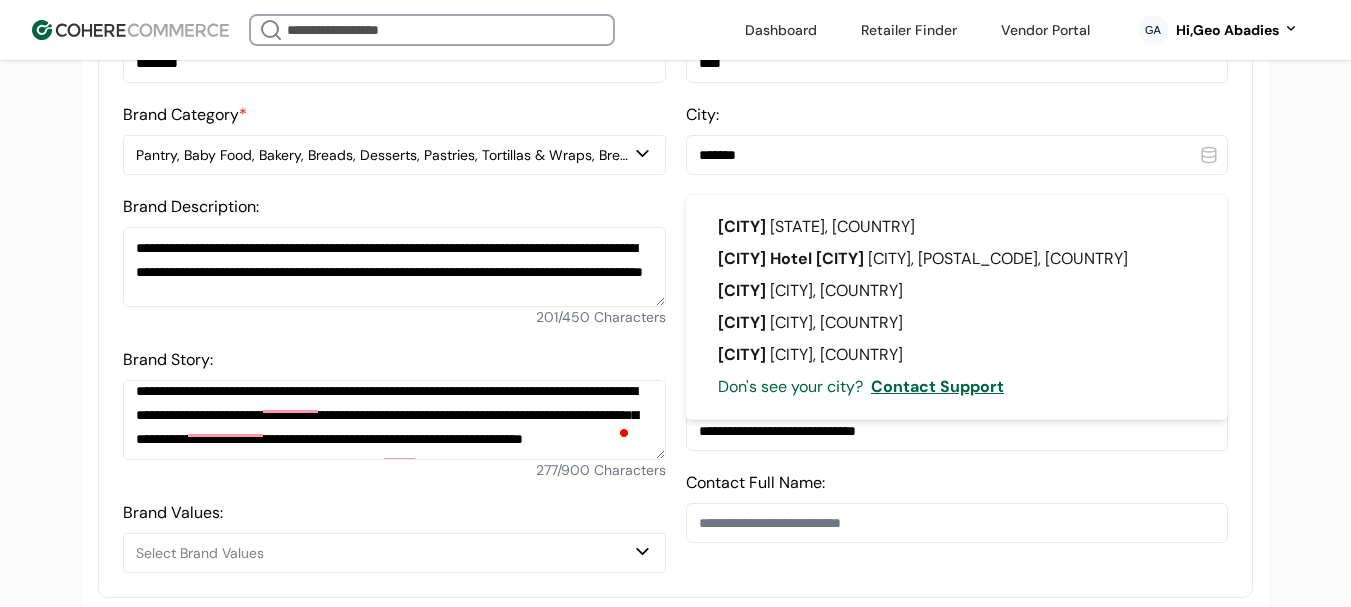 type on "*******" 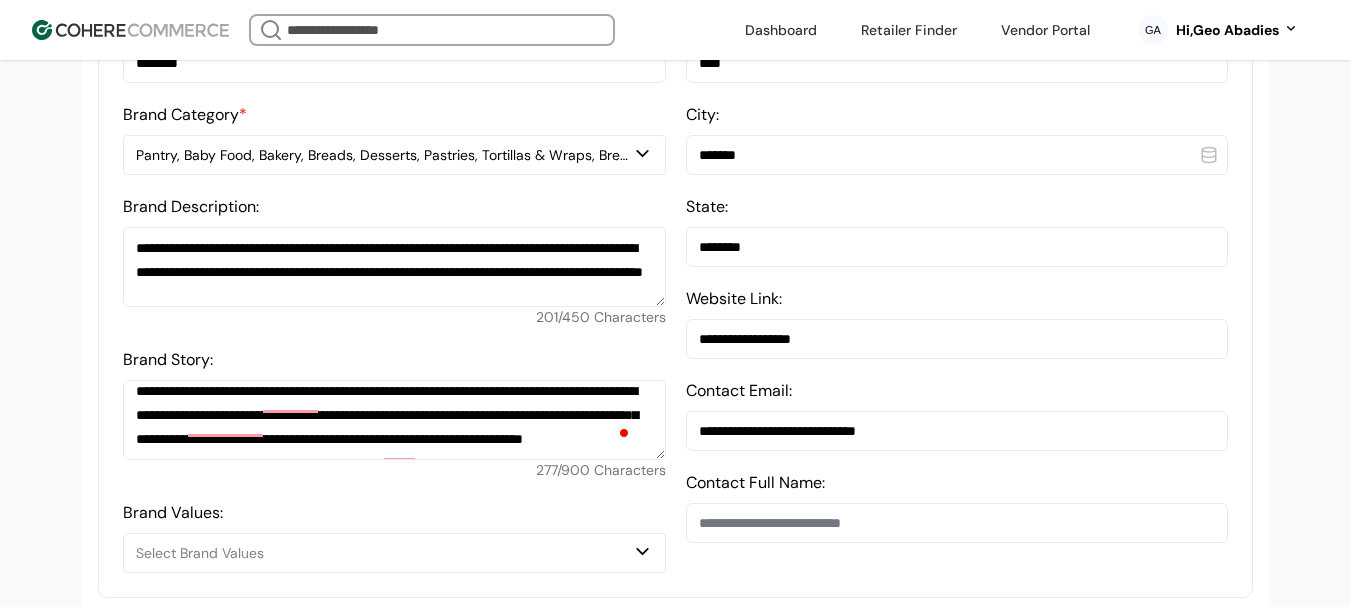 click on "**********" at bounding box center (957, 339) 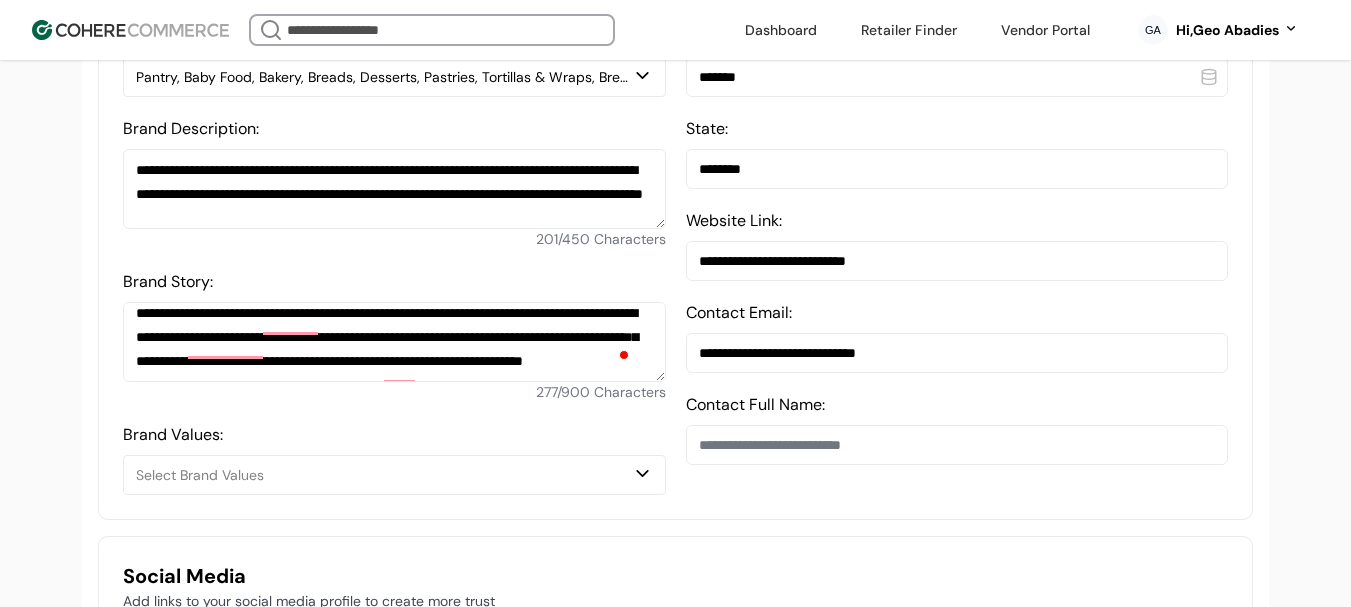 scroll, scrollTop: 837, scrollLeft: 0, axis: vertical 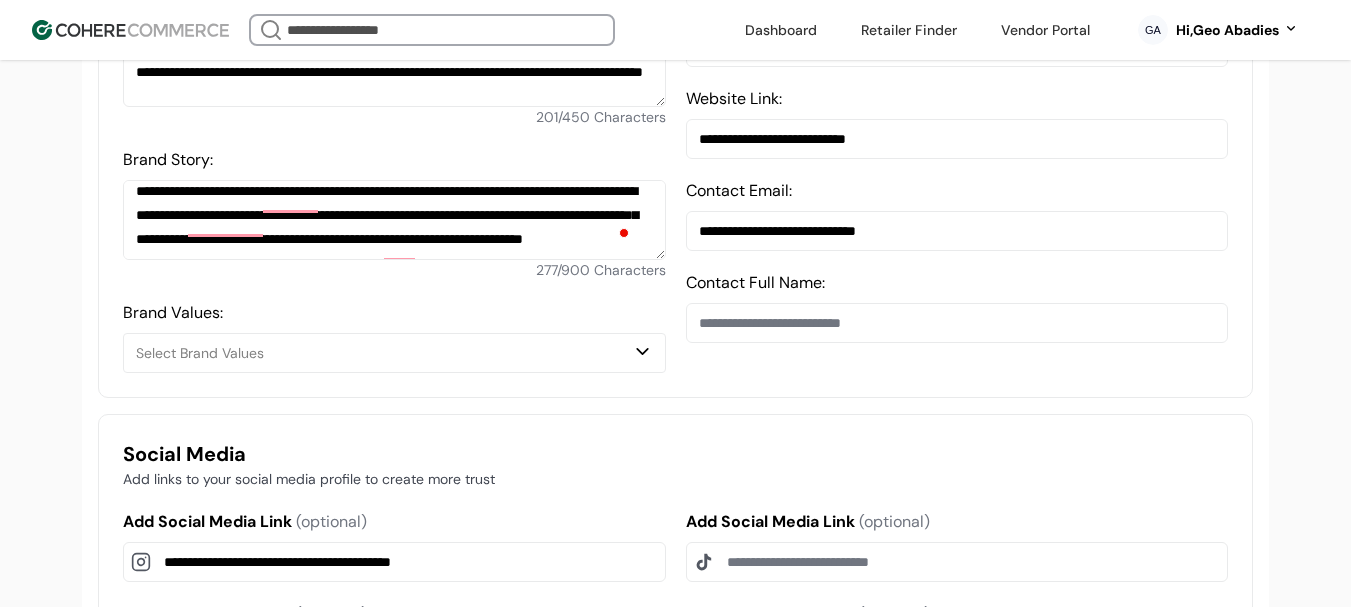 type on "**********" 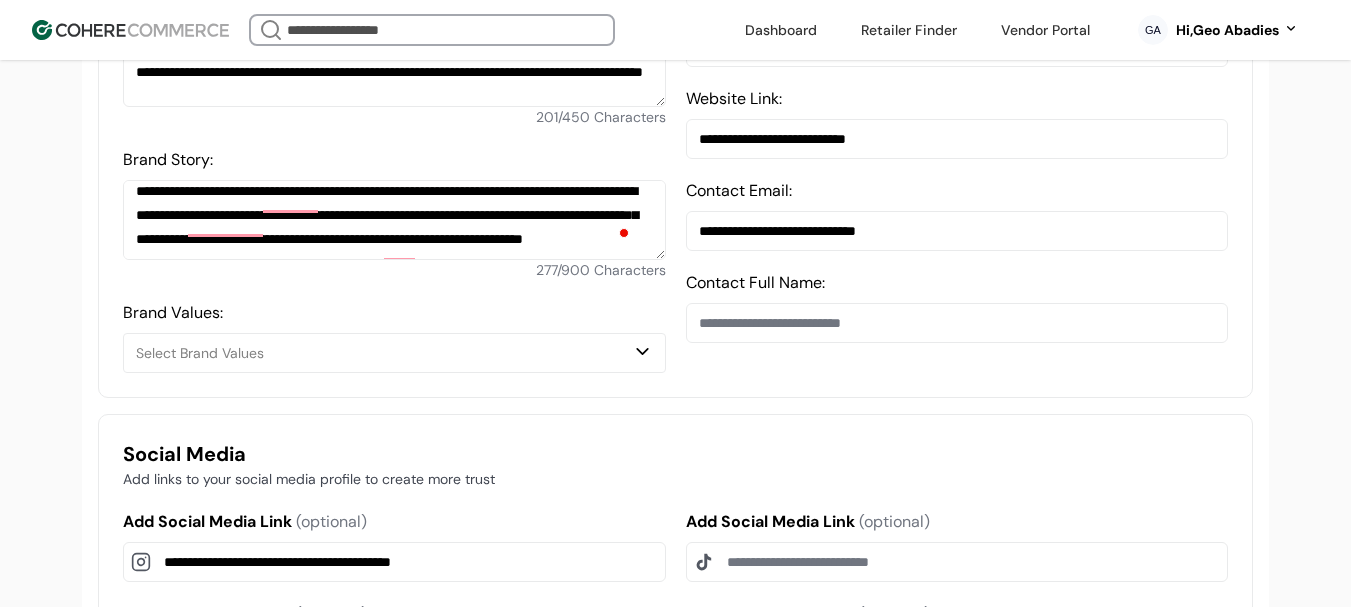 click on "Contact Full Name:" at bounding box center (957, 323) 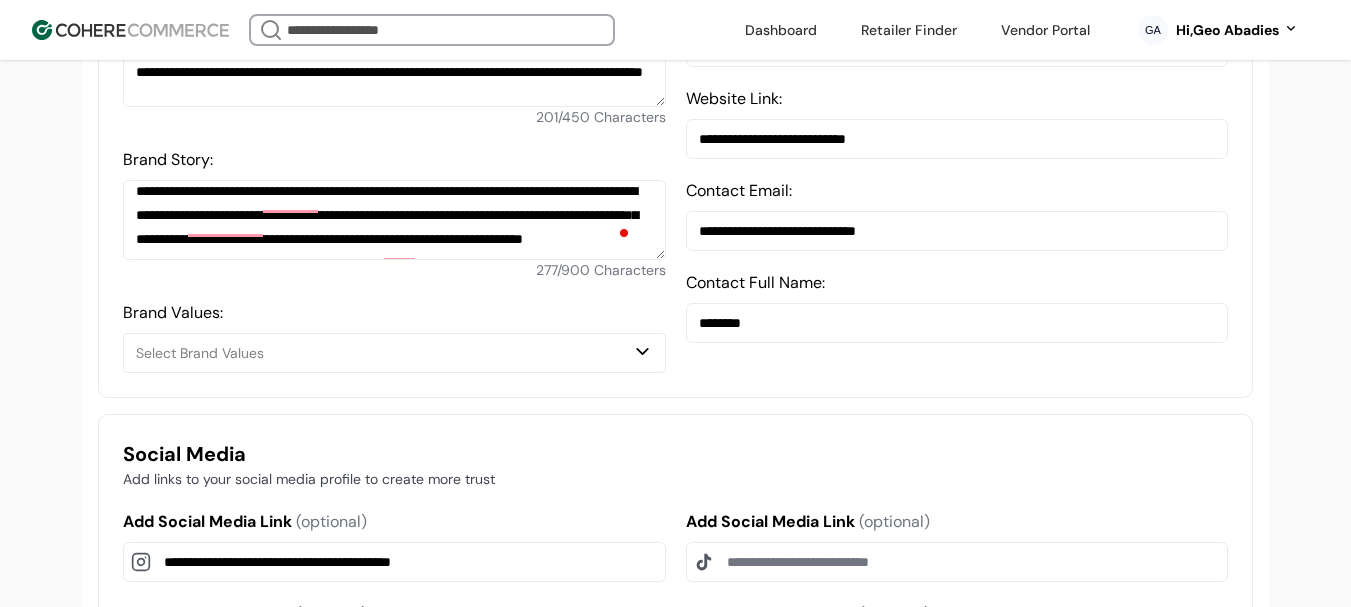 type on "********" 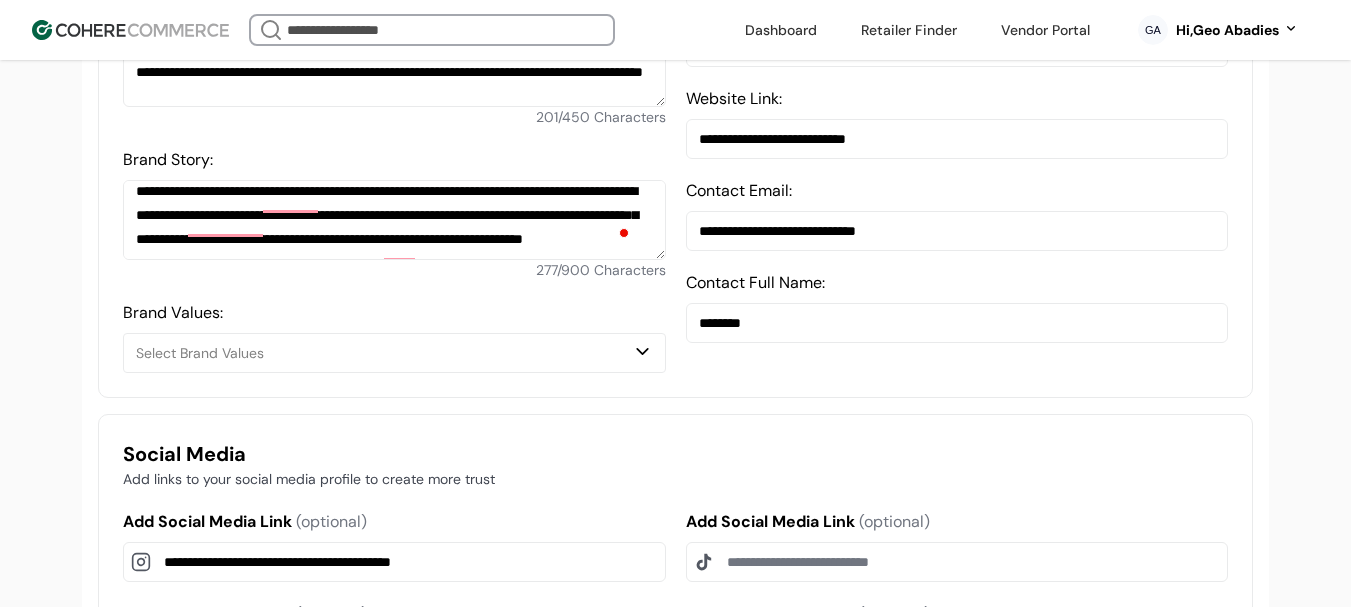 drag, startPoint x: 780, startPoint y: 326, endPoint x: 630, endPoint y: 327, distance: 150.00333 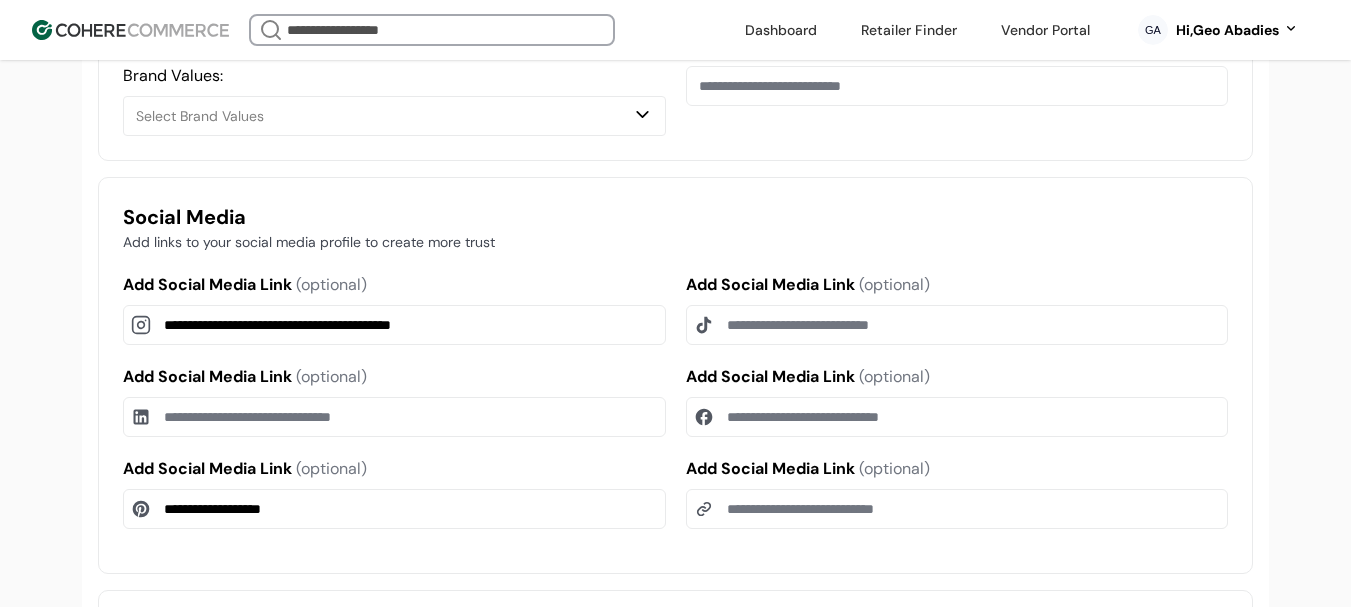 scroll, scrollTop: 1137, scrollLeft: 0, axis: vertical 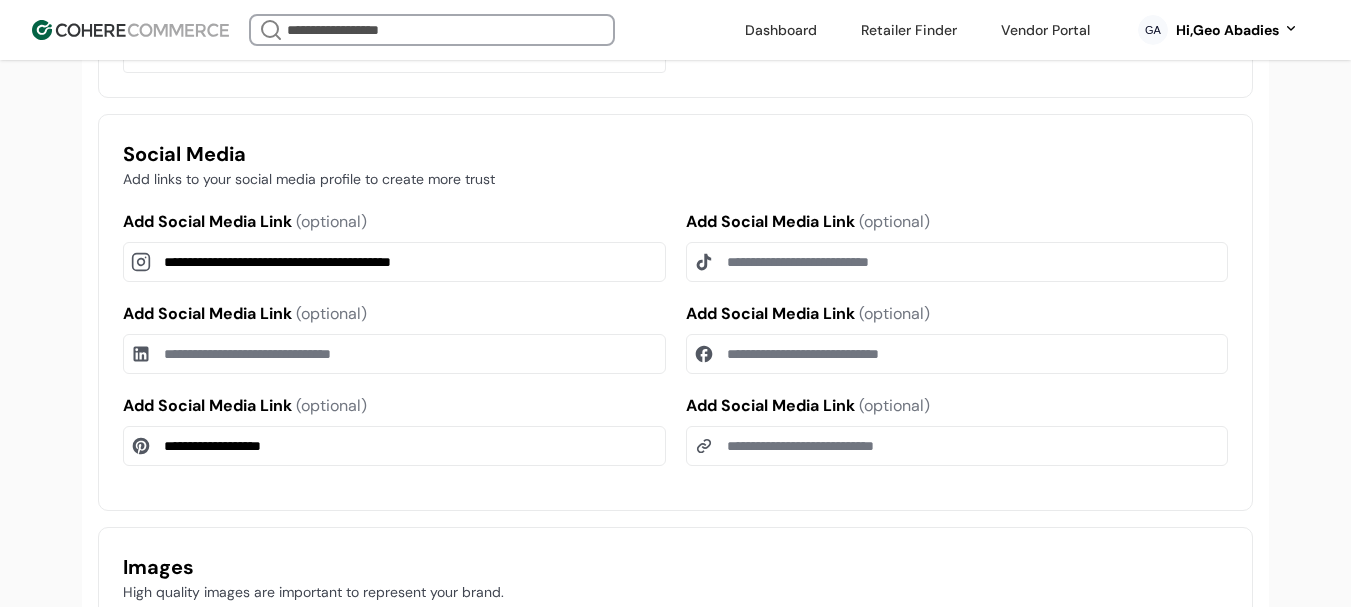 type 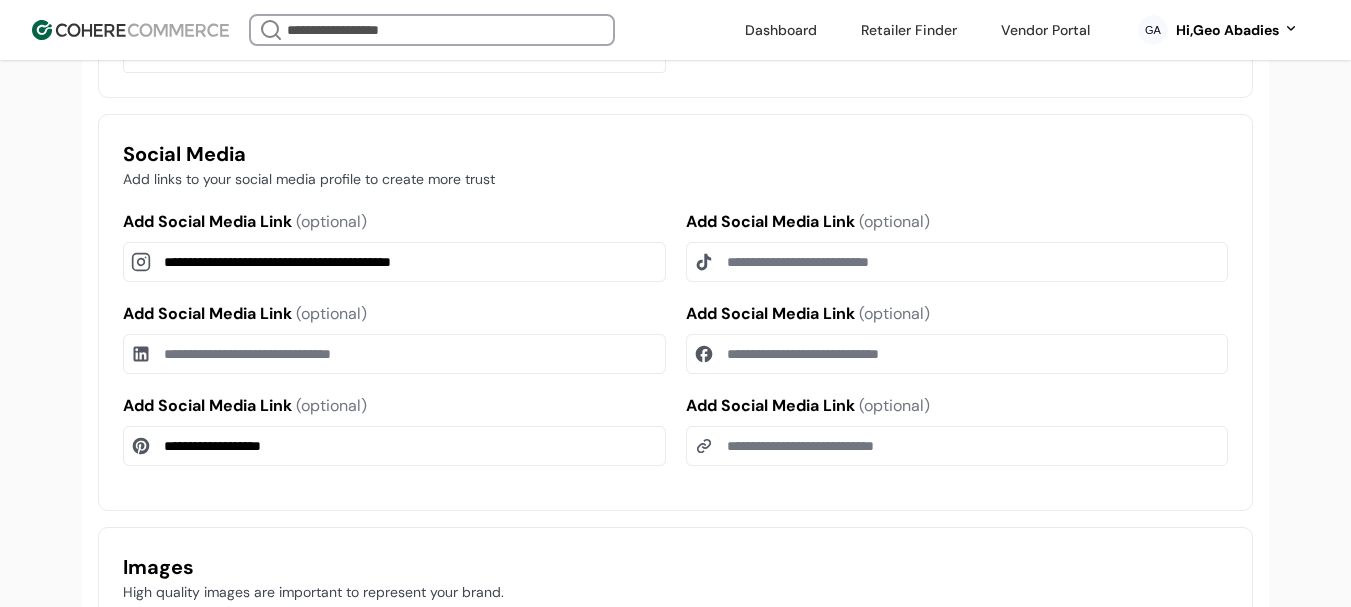 click on "Add Social Media Link (optional)" at bounding box center (957, 354) 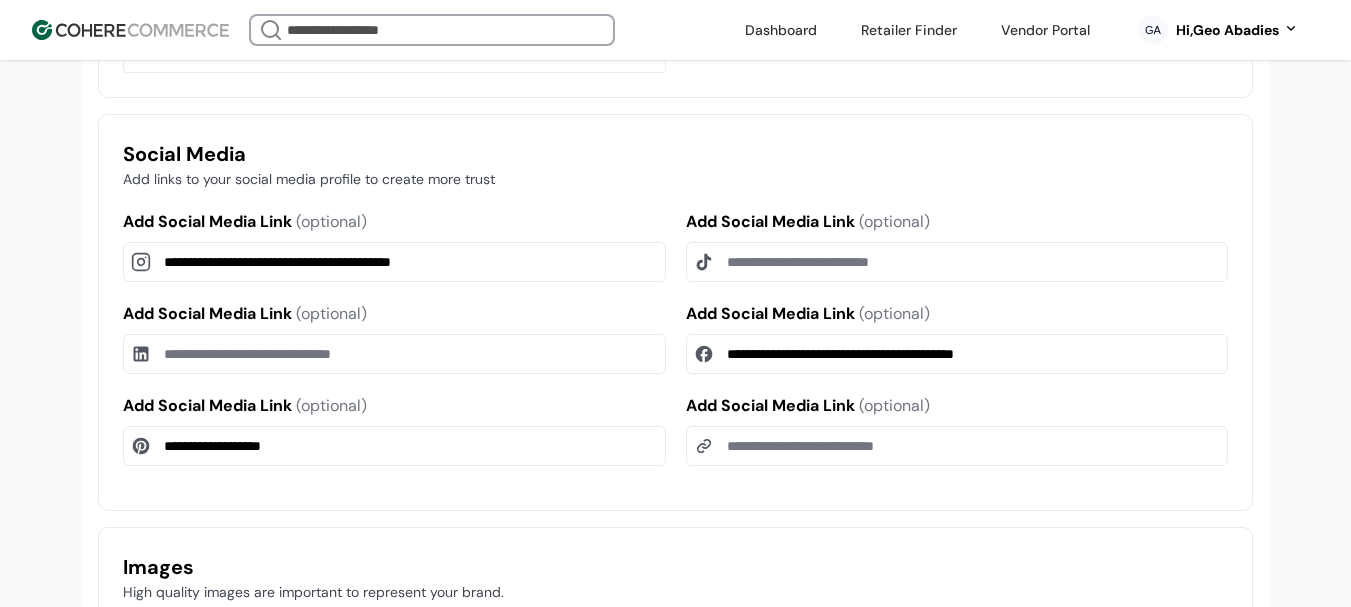 type on "**********" 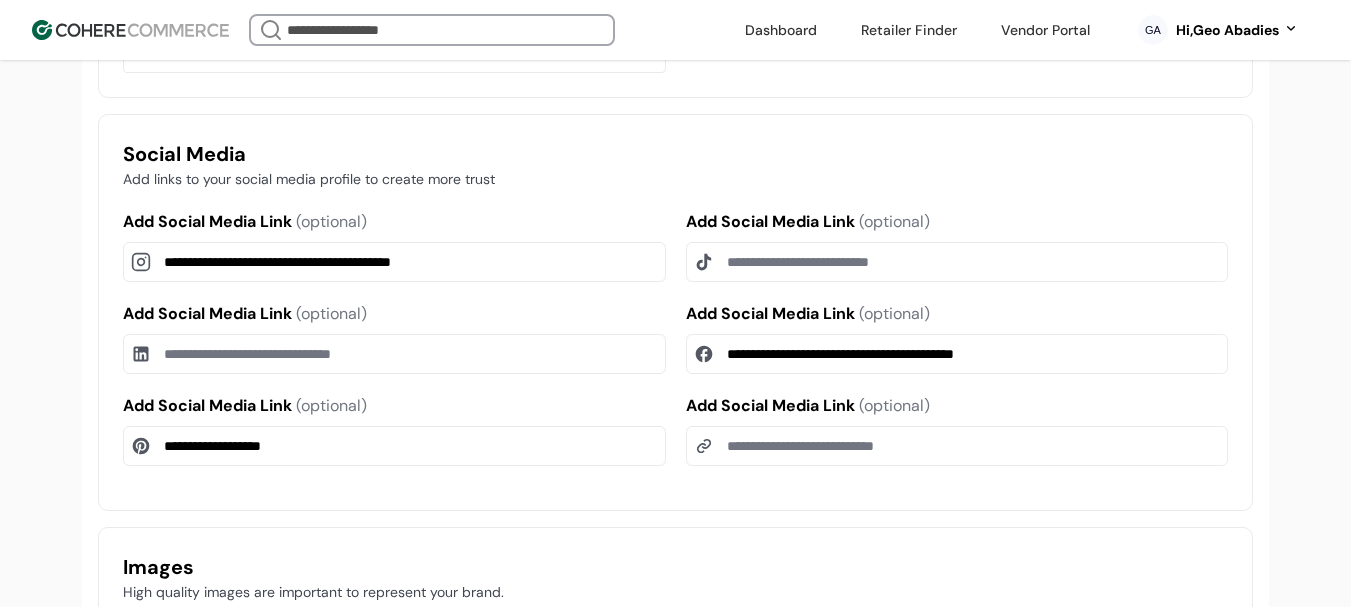 click on "Add Social Media Link (optional)" at bounding box center [394, 354] 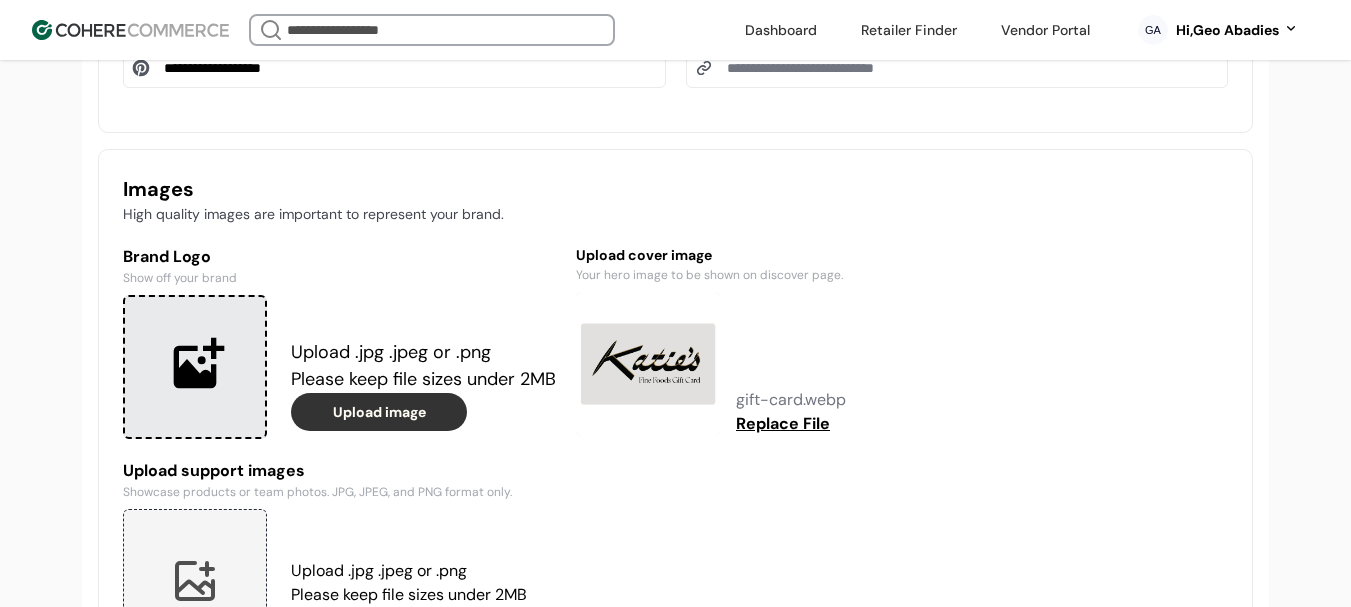 scroll, scrollTop: 1637, scrollLeft: 0, axis: vertical 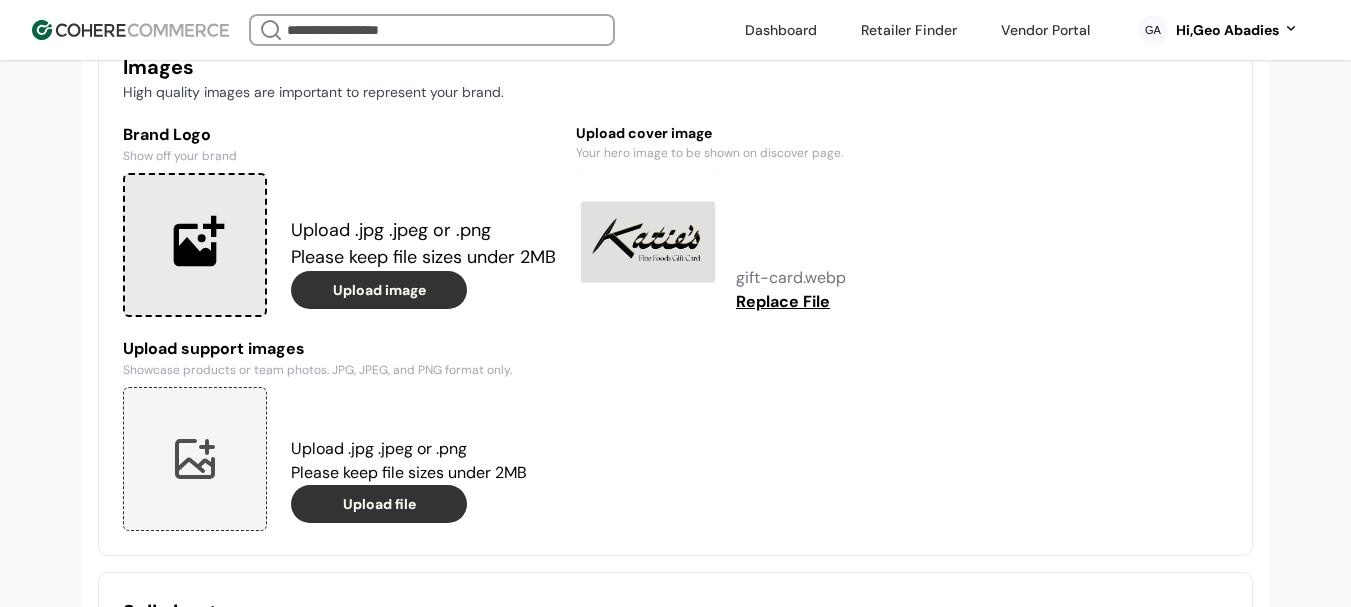 type on "**********" 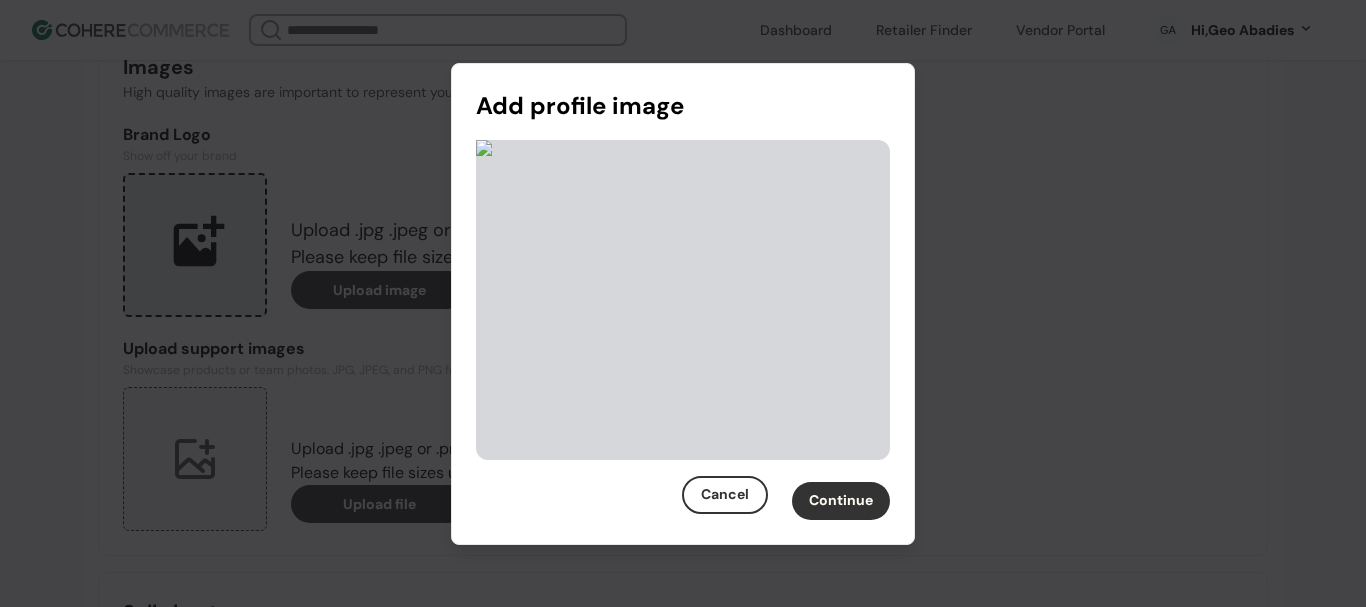 click on "Continue" at bounding box center [841, 501] 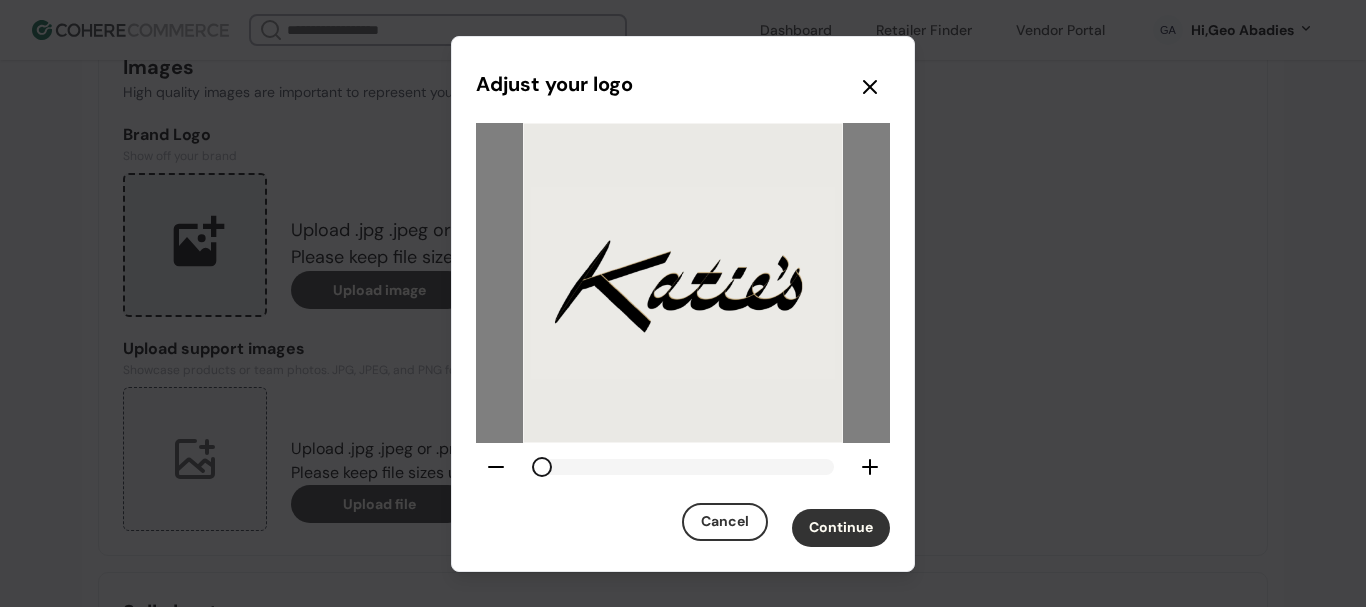 click 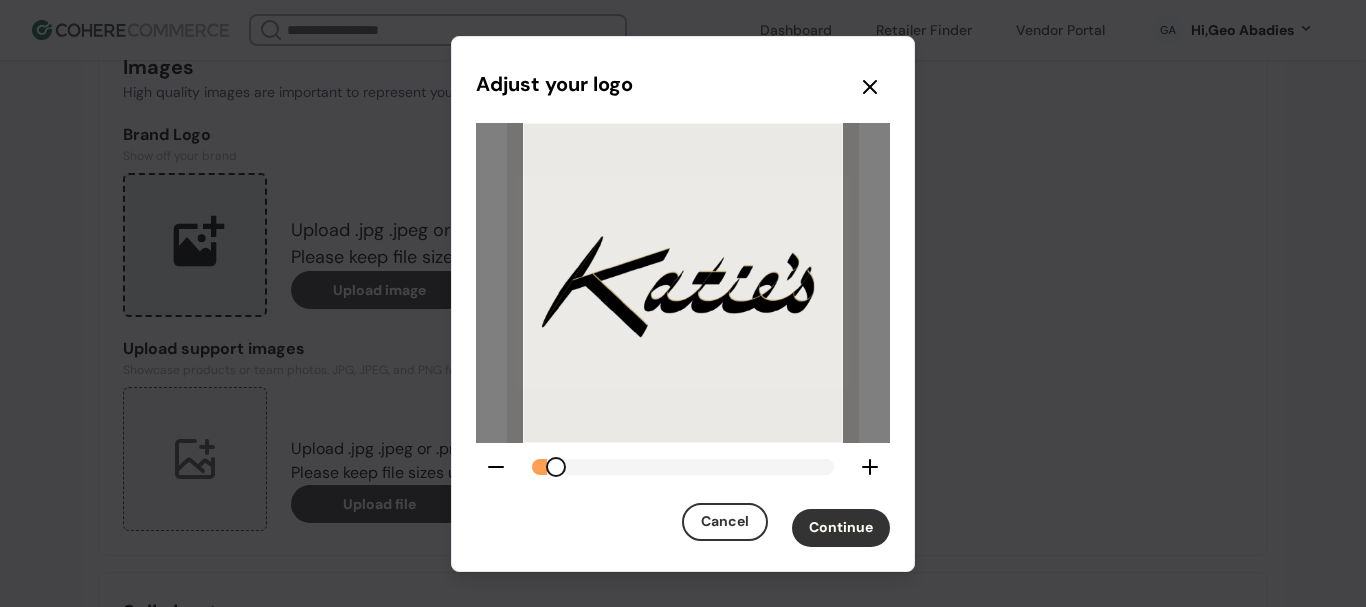 drag, startPoint x: 863, startPoint y: 525, endPoint x: 860, endPoint y: 514, distance: 11.401754 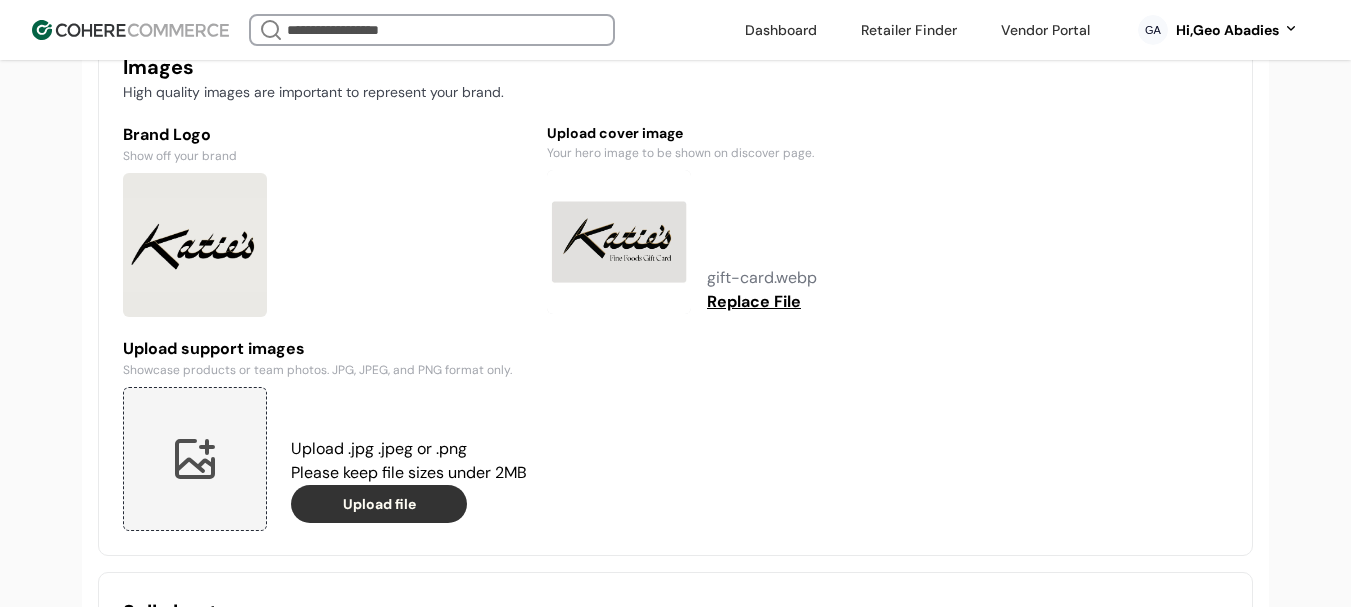 click on "Replace File" at bounding box center (754, 302) 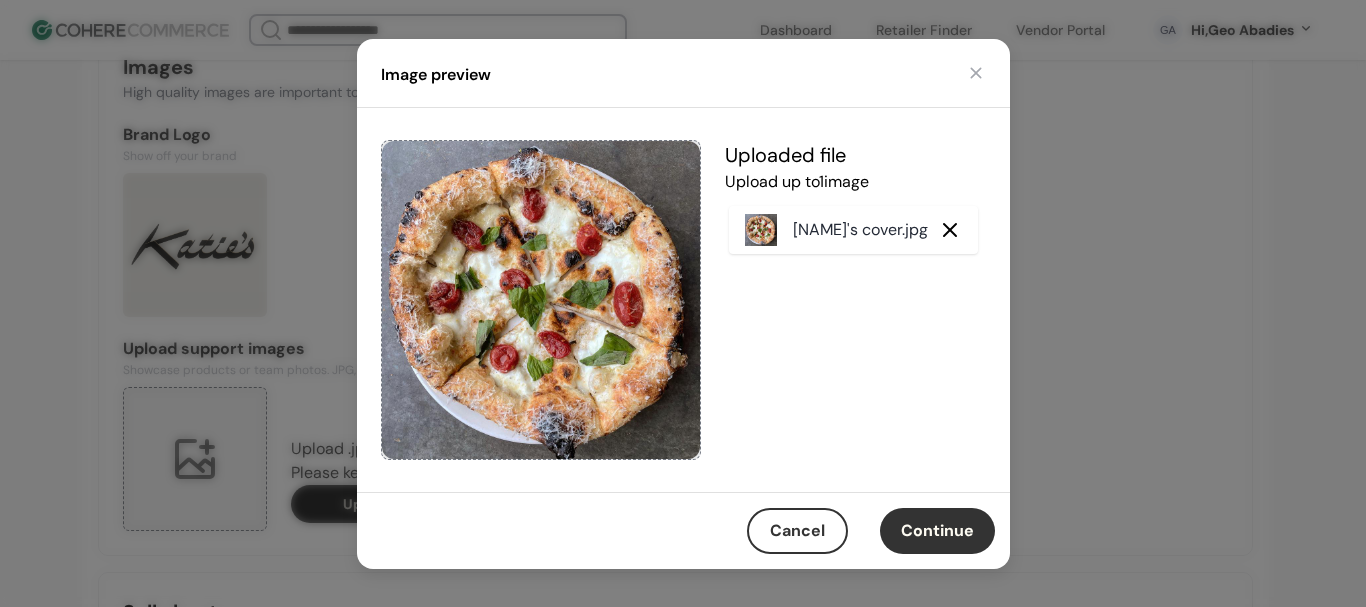 drag, startPoint x: 949, startPoint y: 527, endPoint x: 963, endPoint y: 522, distance: 14.866069 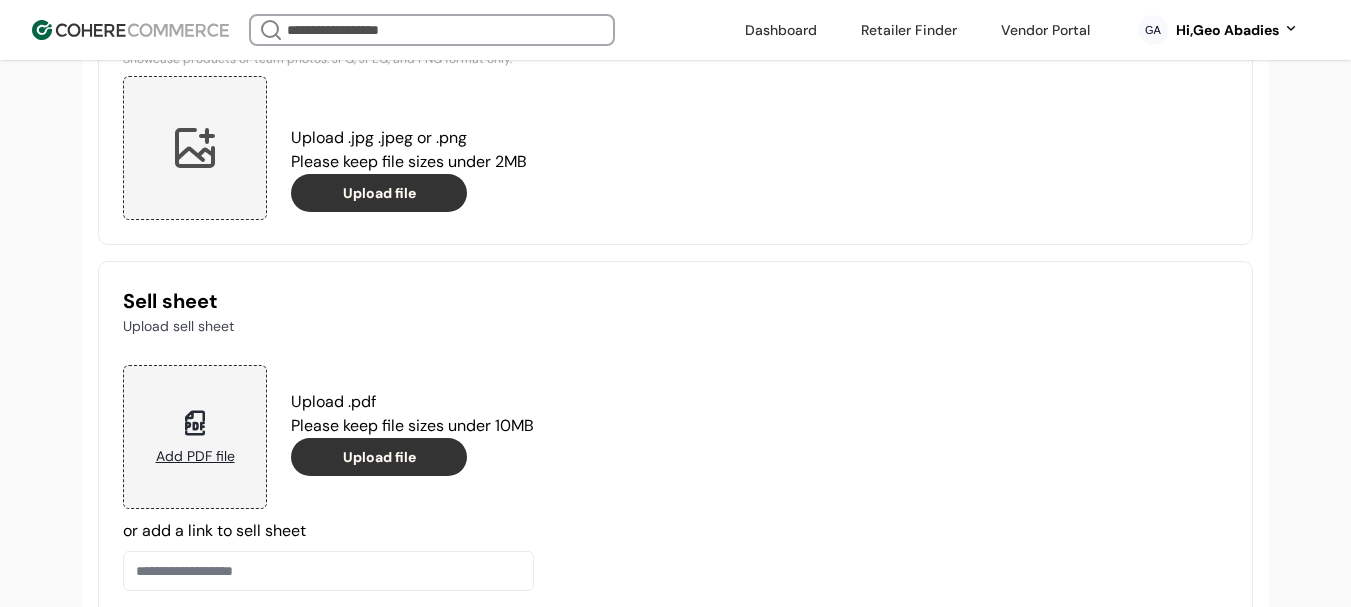 scroll, scrollTop: 1837, scrollLeft: 0, axis: vertical 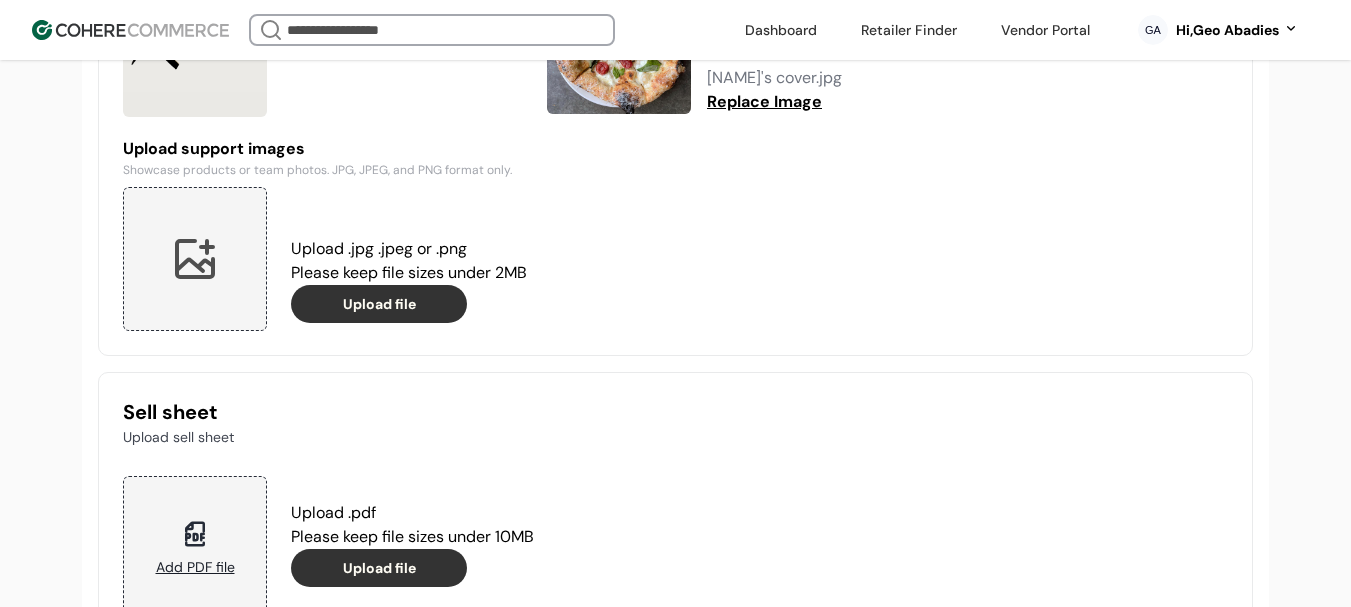 click at bounding box center [195, 259] 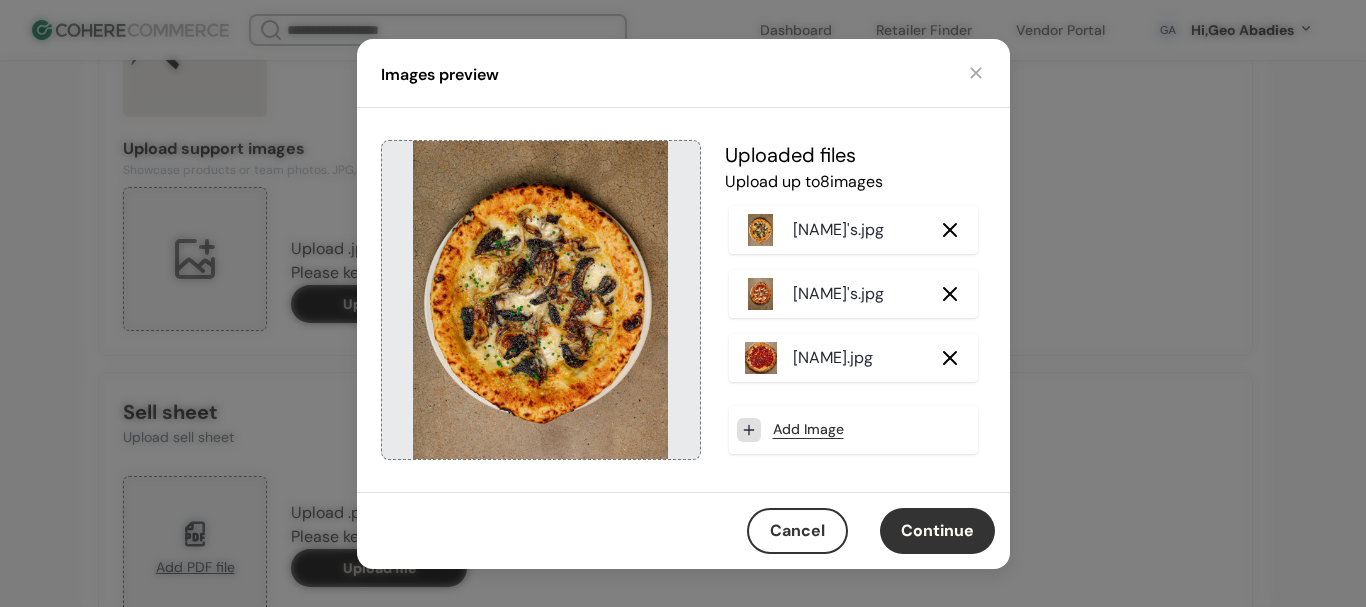 click on "Continue" at bounding box center [937, 531] 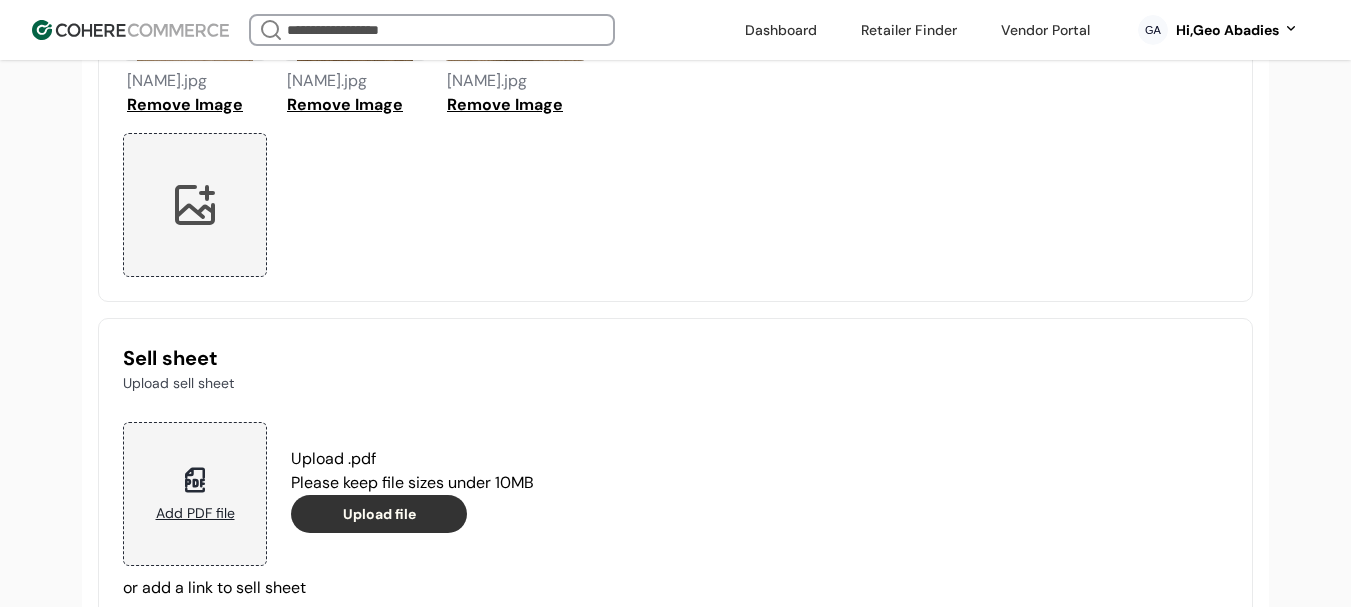 scroll, scrollTop: 2296, scrollLeft: 0, axis: vertical 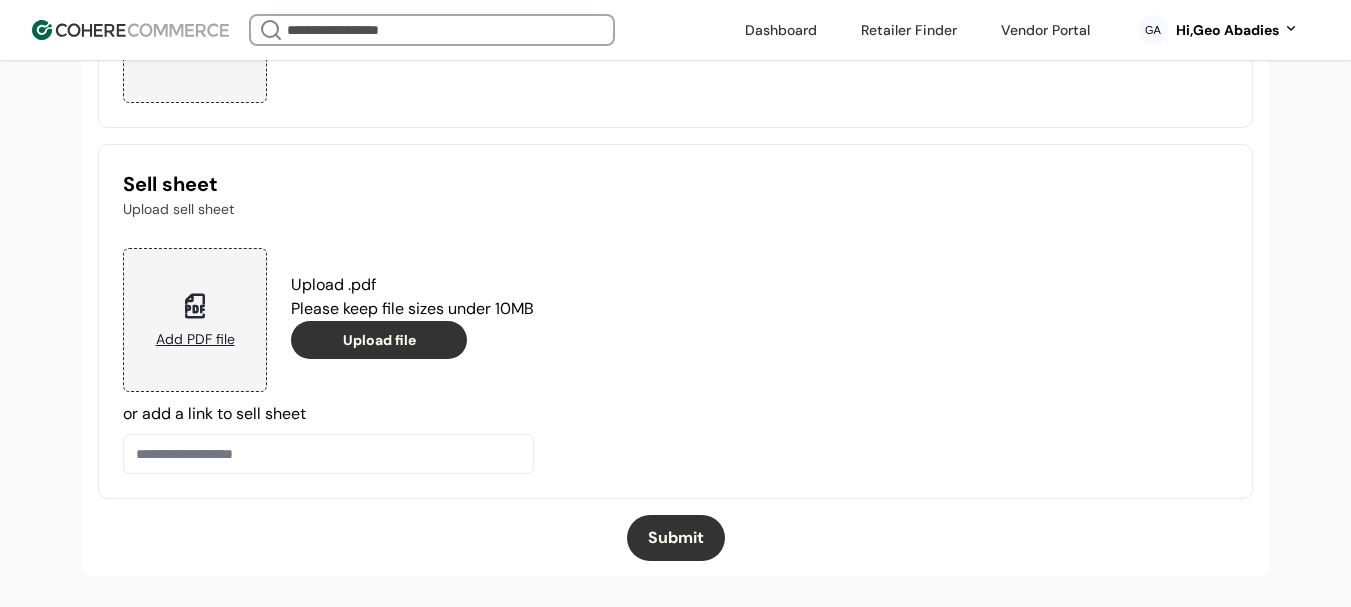 click on "Submit" at bounding box center [676, 538] 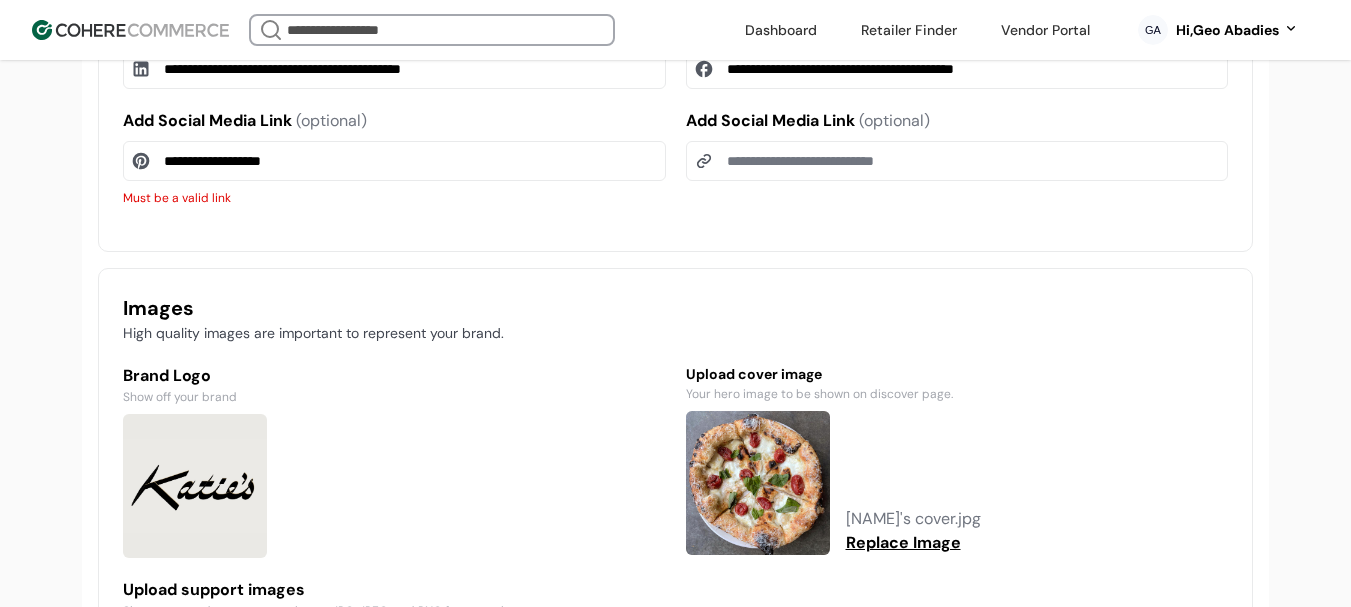 scroll, scrollTop: 1122, scrollLeft: 0, axis: vertical 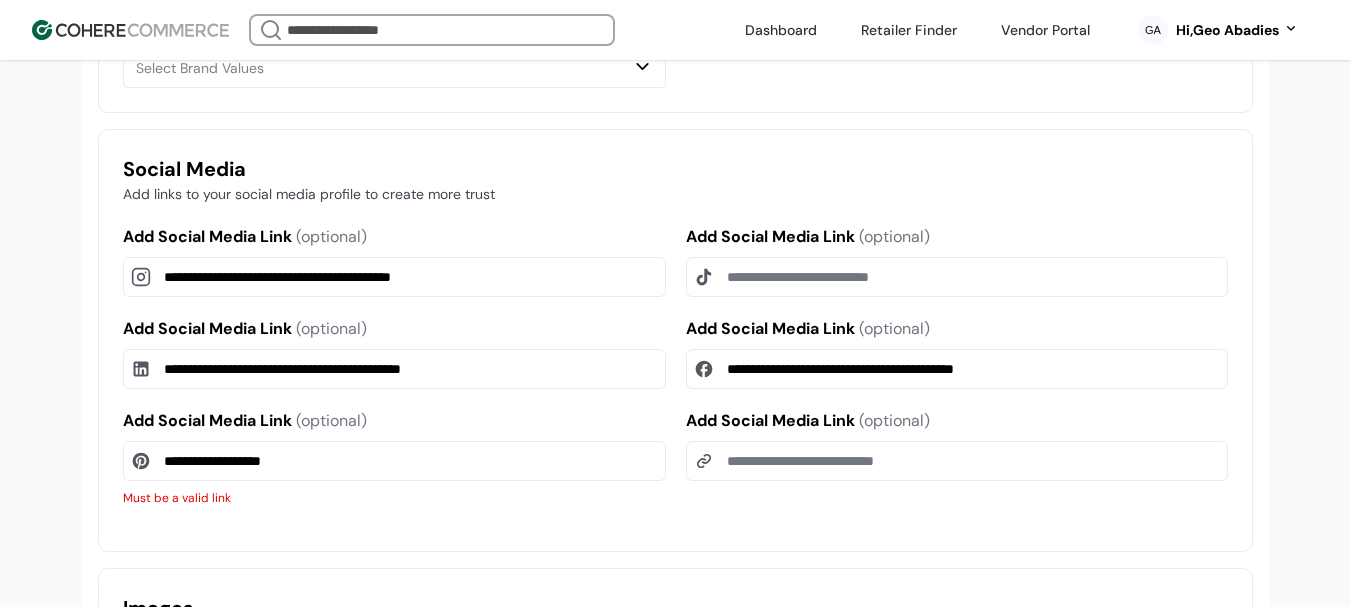 drag, startPoint x: 342, startPoint y: 479, endPoint x: 0, endPoint y: 483, distance: 342.02338 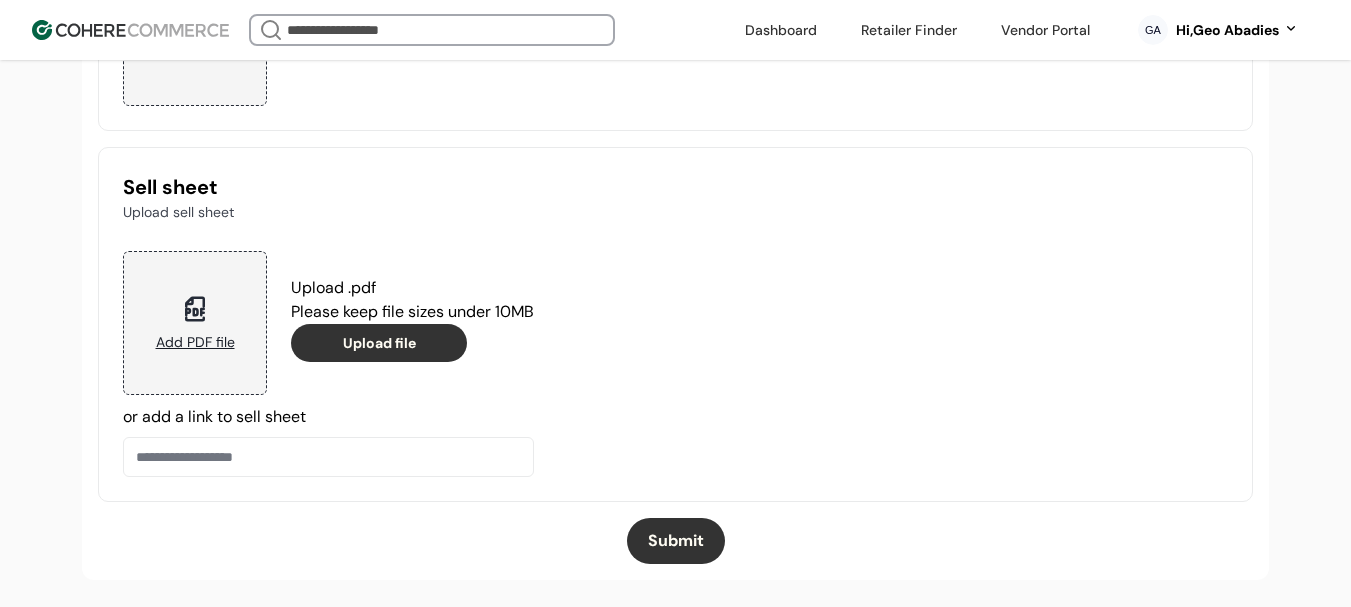scroll, scrollTop: 2296, scrollLeft: 0, axis: vertical 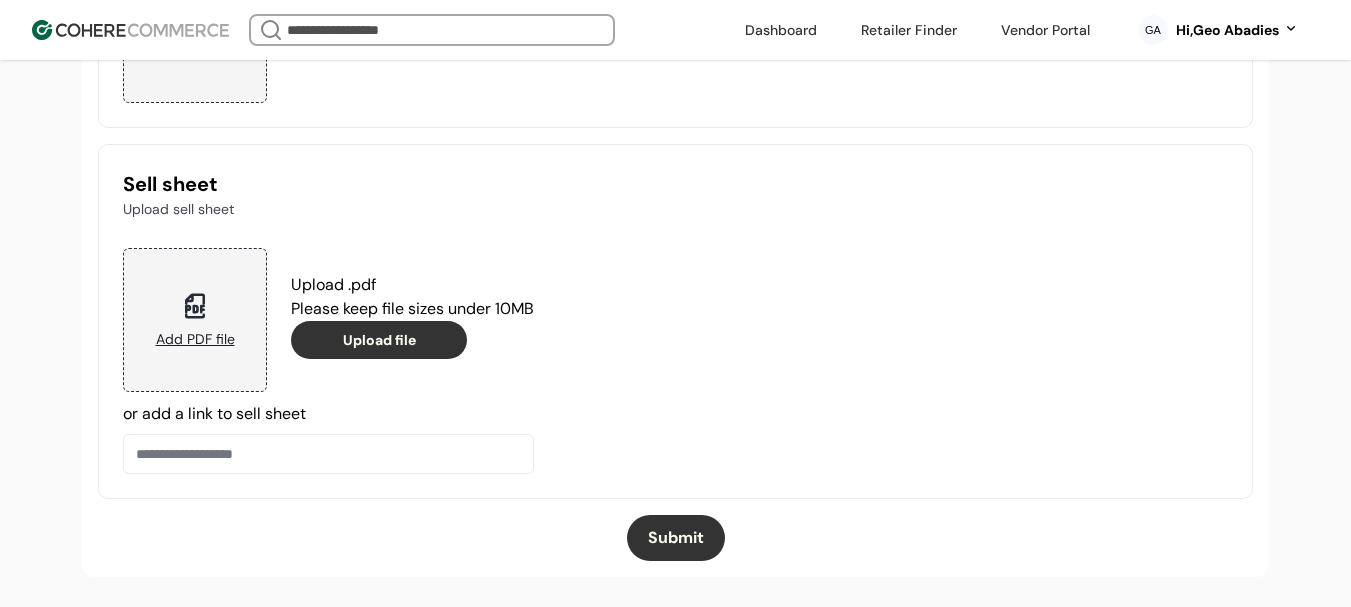 type 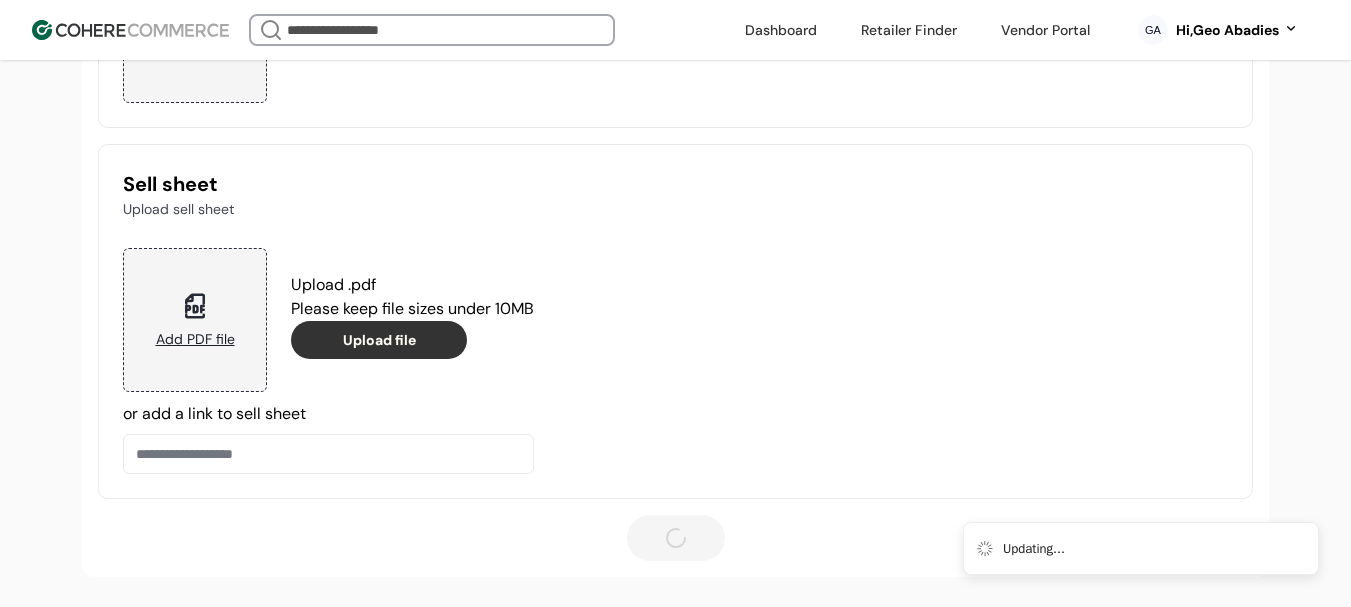 type 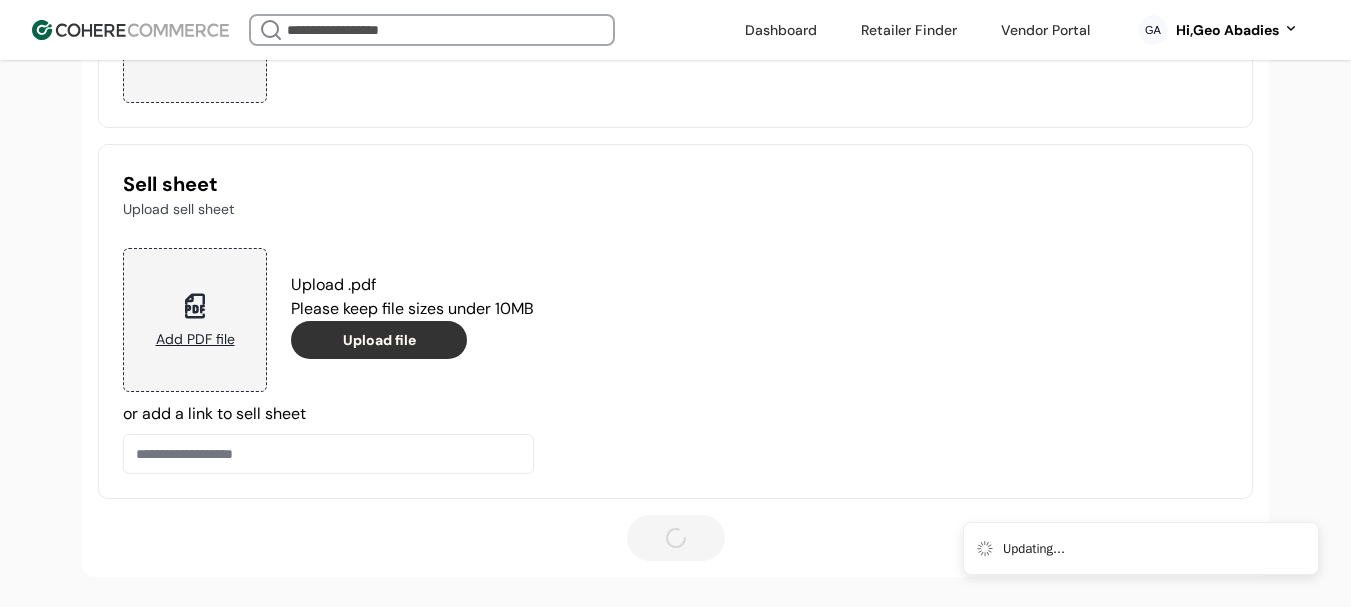 scroll, scrollTop: 337, scrollLeft: 0, axis: vertical 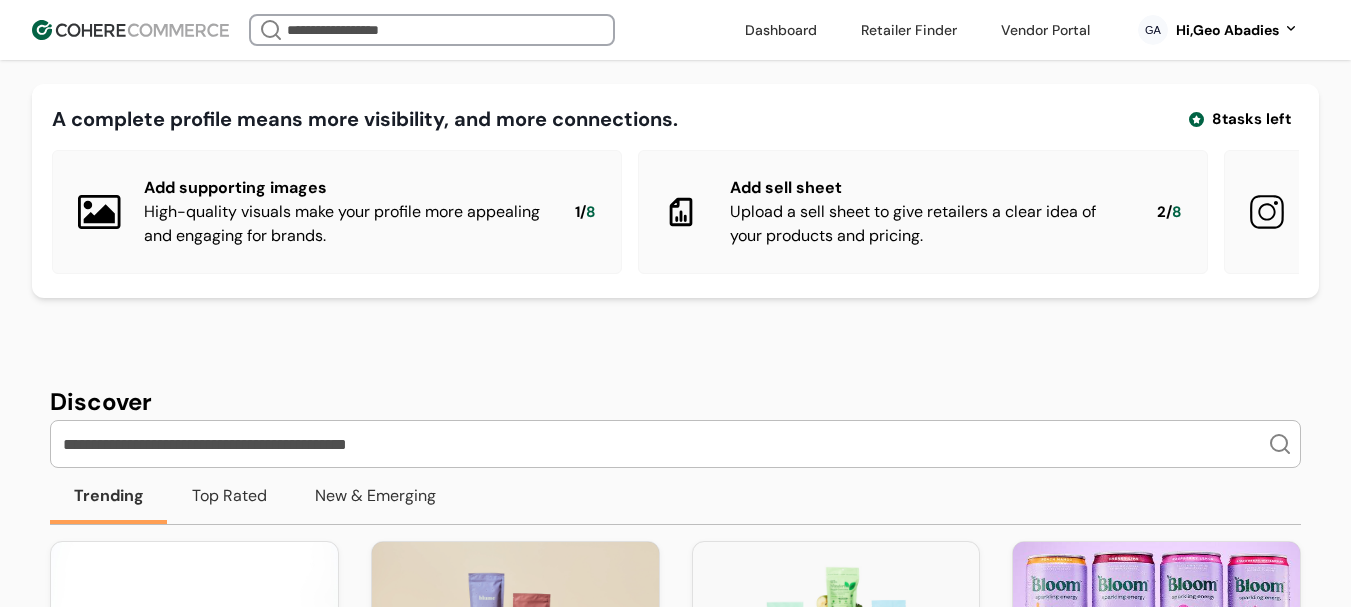 click at bounding box center (663, 444) 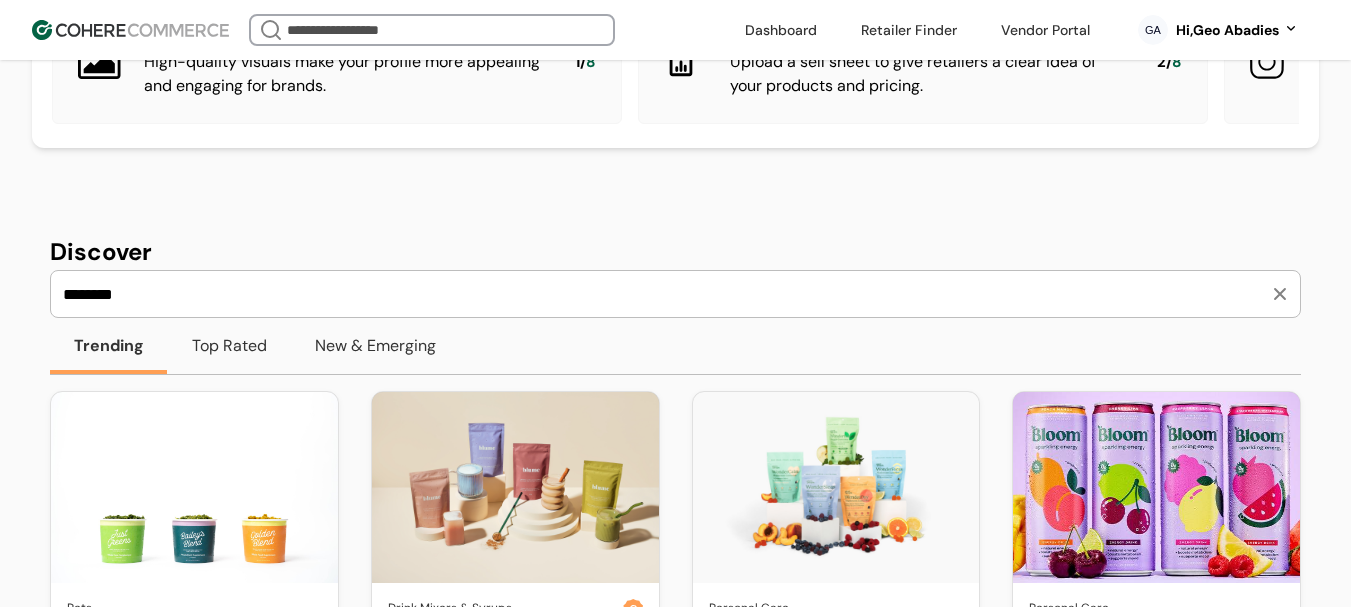 scroll, scrollTop: 300, scrollLeft: 0, axis: vertical 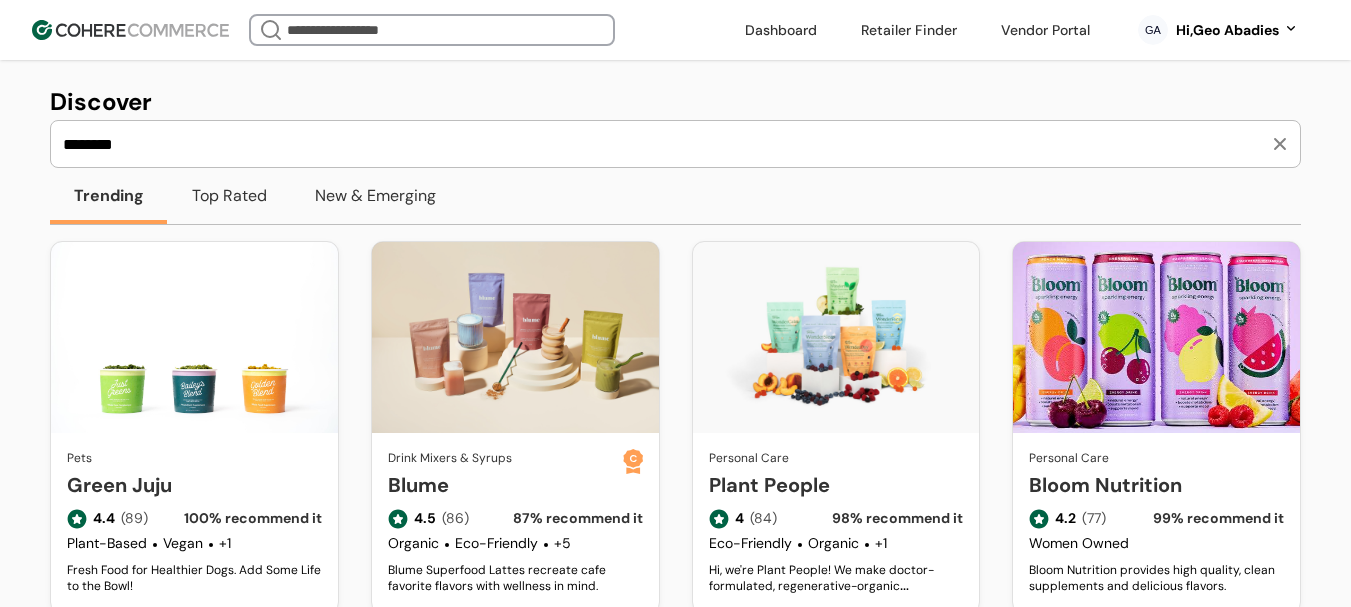 click on "*******" at bounding box center [663, 144] 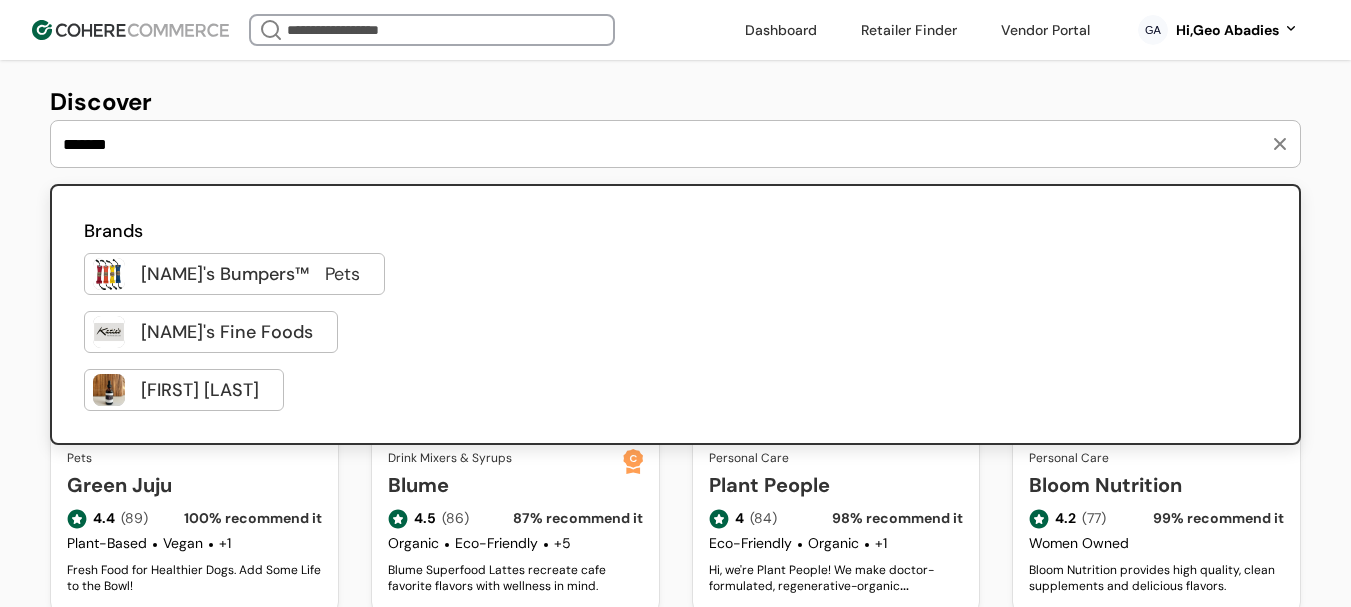 type on "*******" 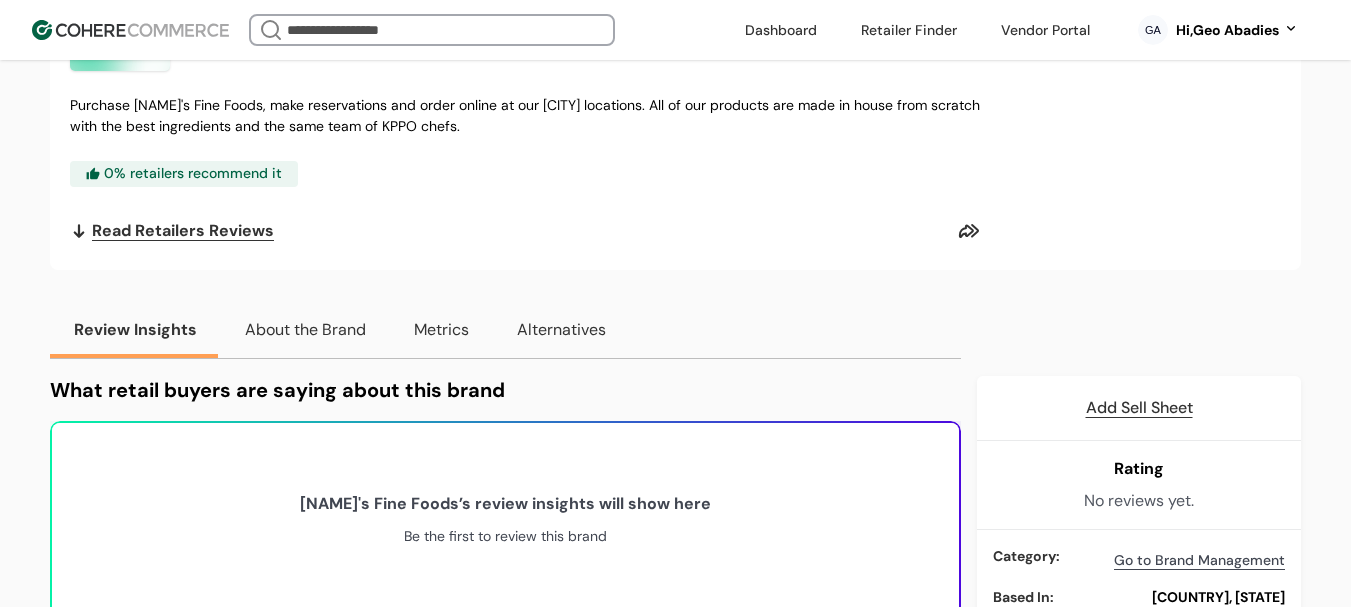 scroll, scrollTop: 615, scrollLeft: 0, axis: vertical 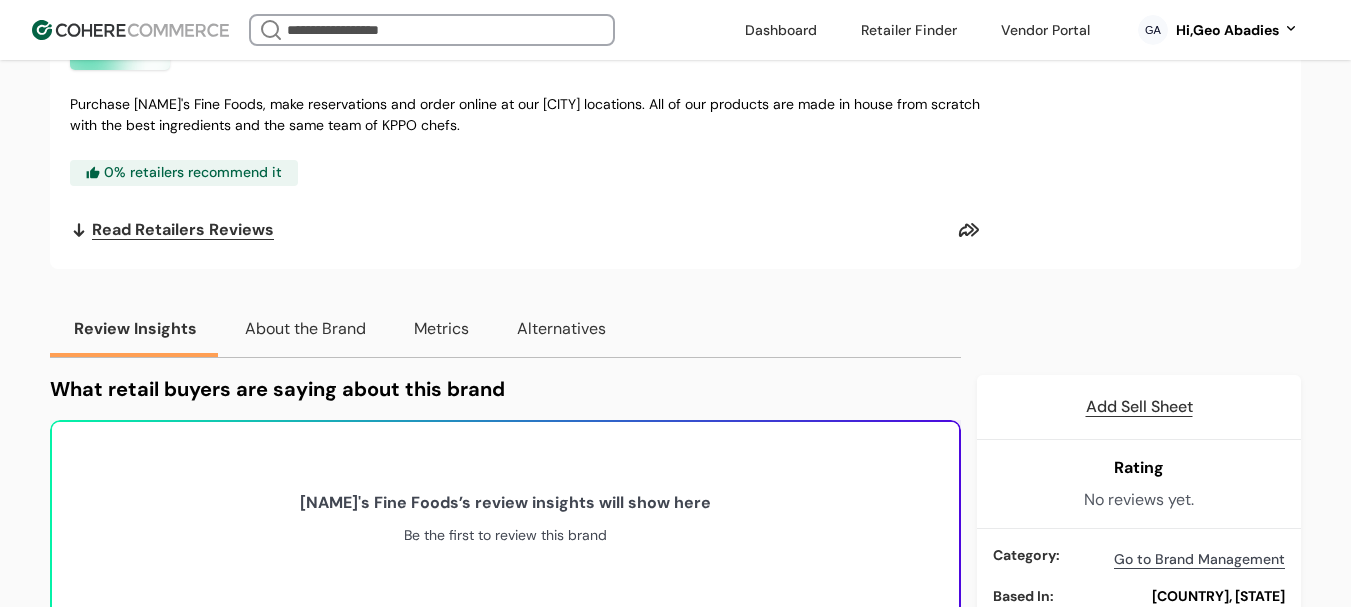 click on "About the Brand" at bounding box center (305, 329) 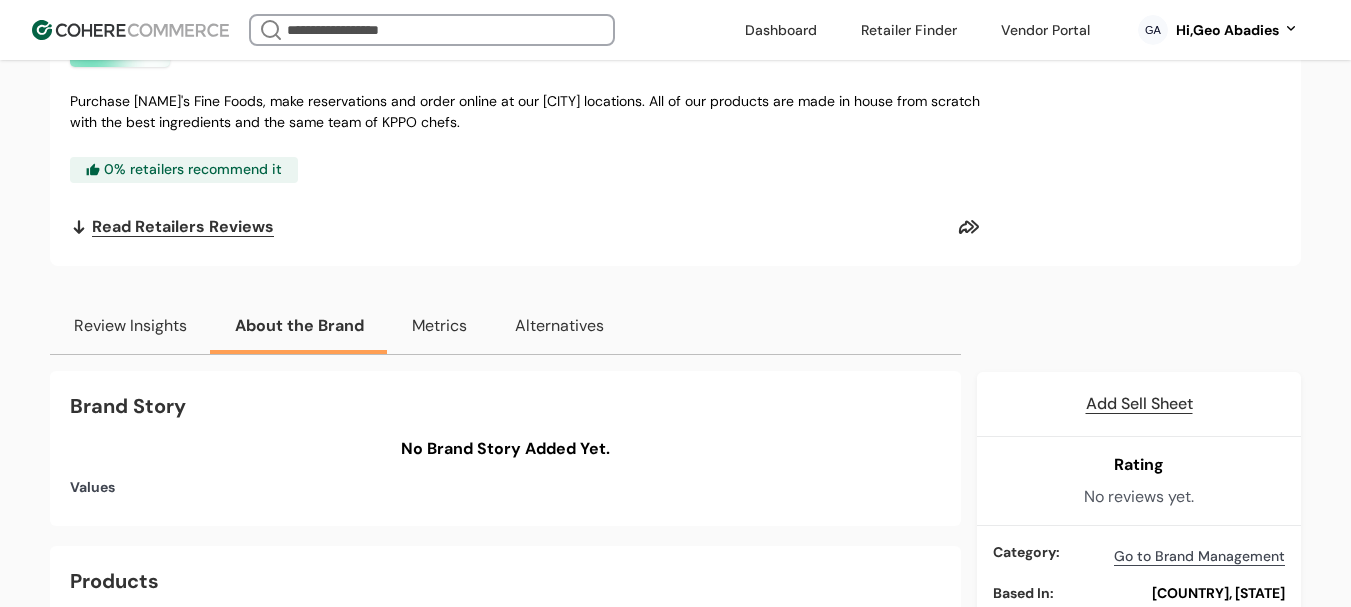 scroll, scrollTop: 615, scrollLeft: 0, axis: vertical 